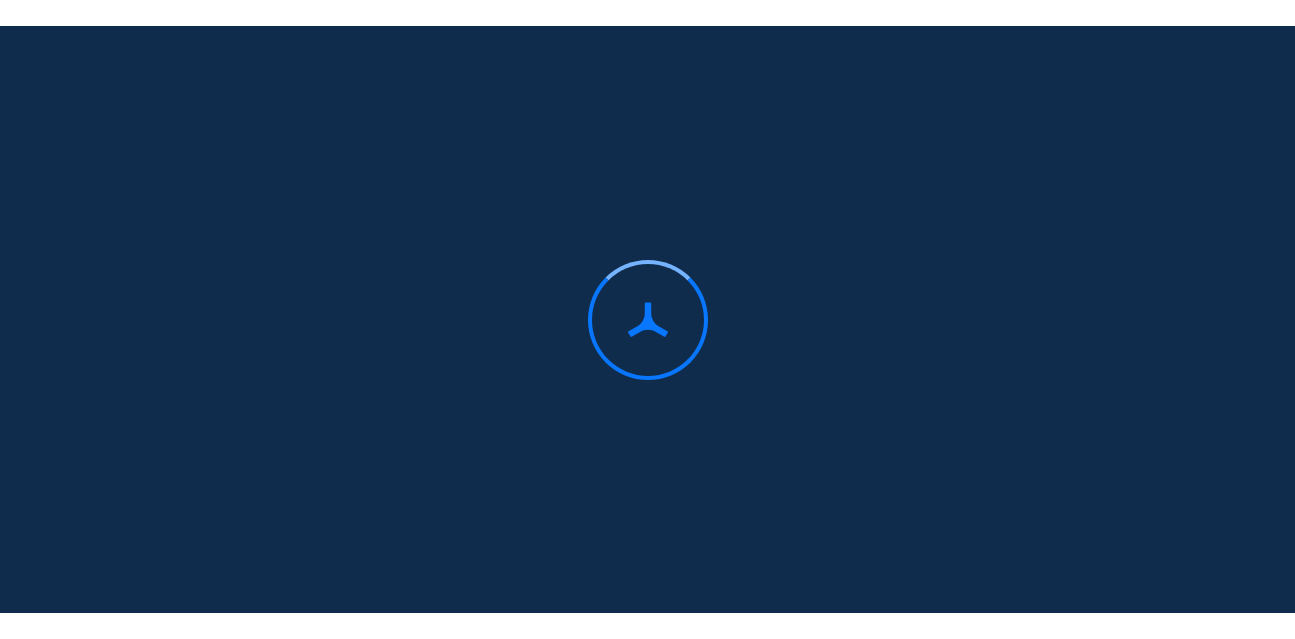 scroll, scrollTop: 0, scrollLeft: 0, axis: both 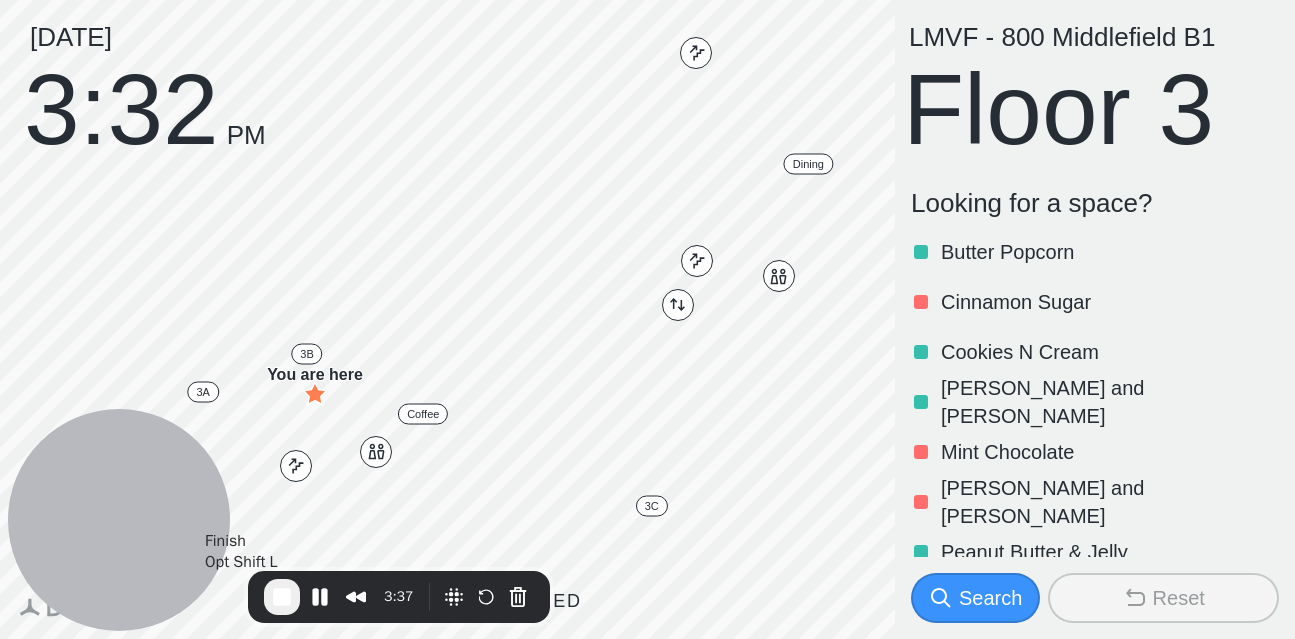 click at bounding box center (282, 597) 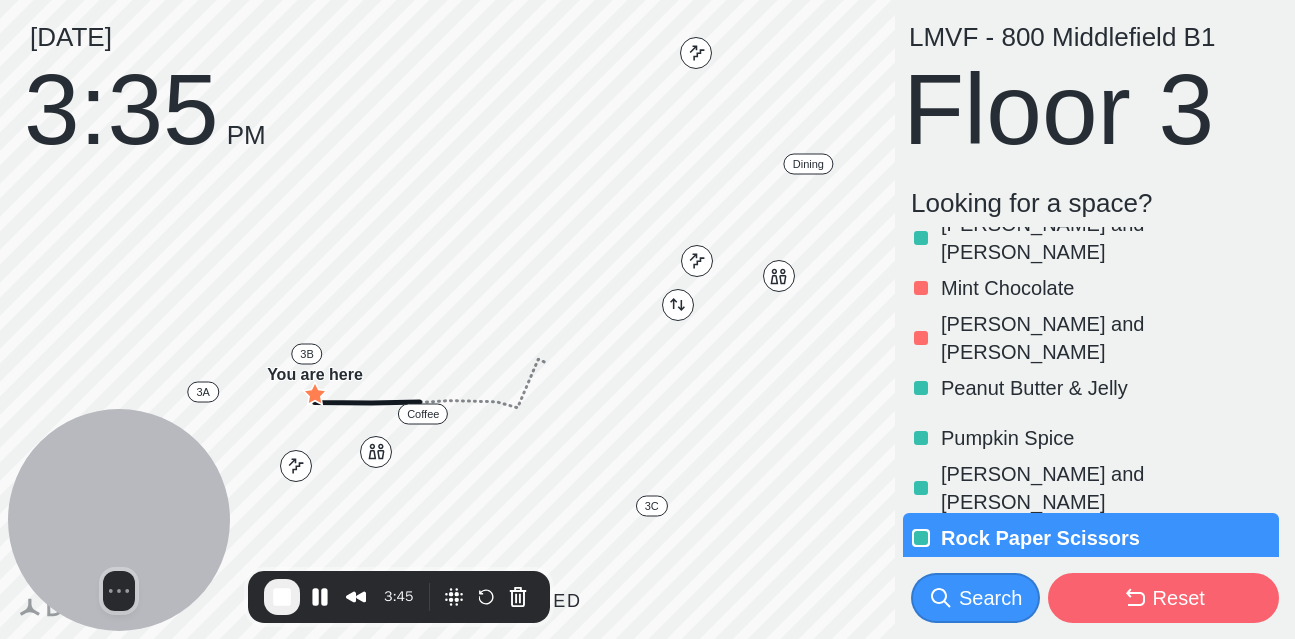 scroll, scrollTop: 170, scrollLeft: 0, axis: vertical 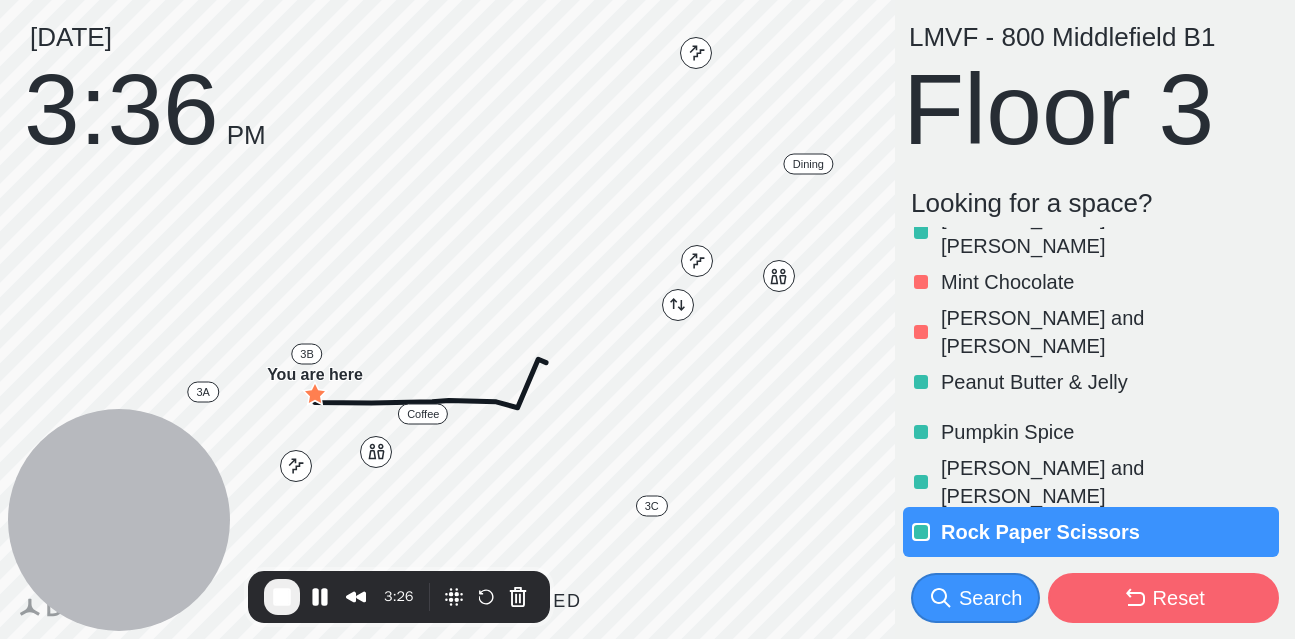 click on "Reset" at bounding box center (1179, 598) 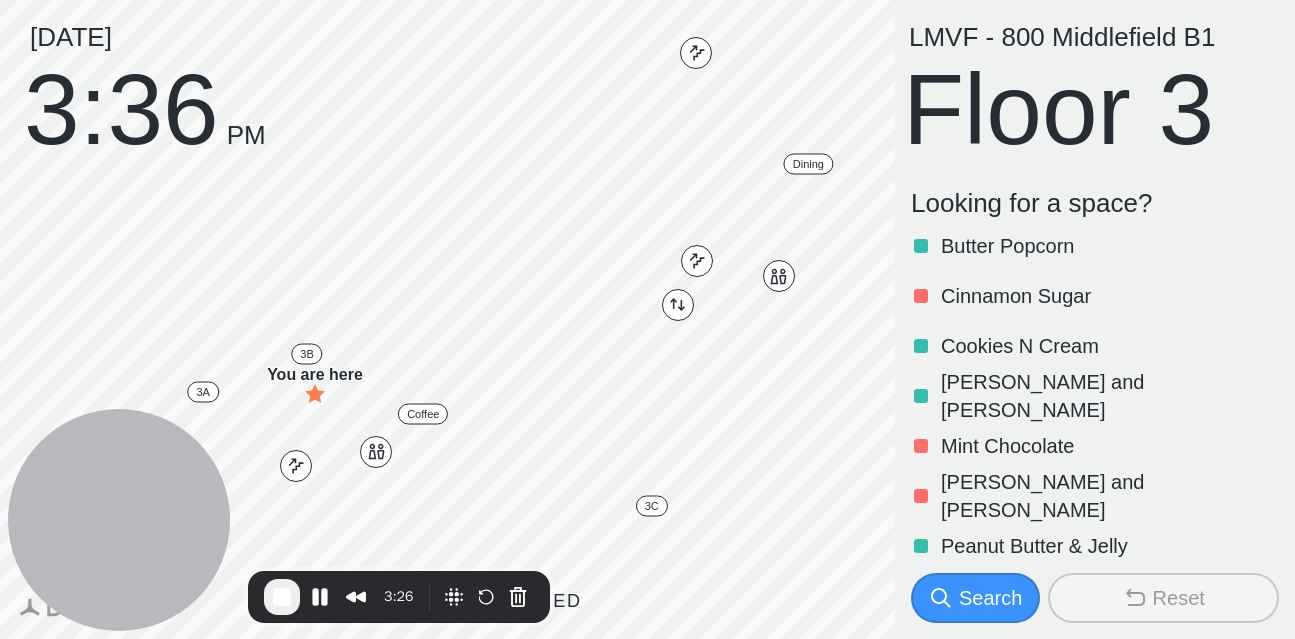 scroll, scrollTop: 0, scrollLeft: 0, axis: both 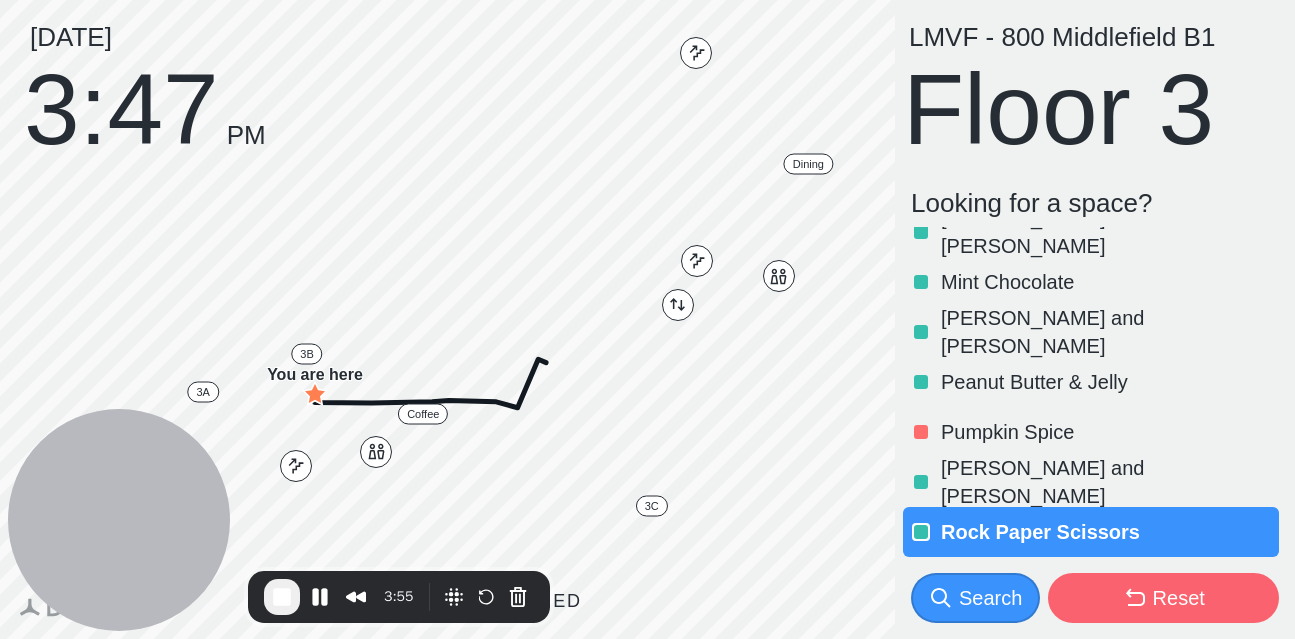 click on "Reset" at bounding box center (1163, 598) 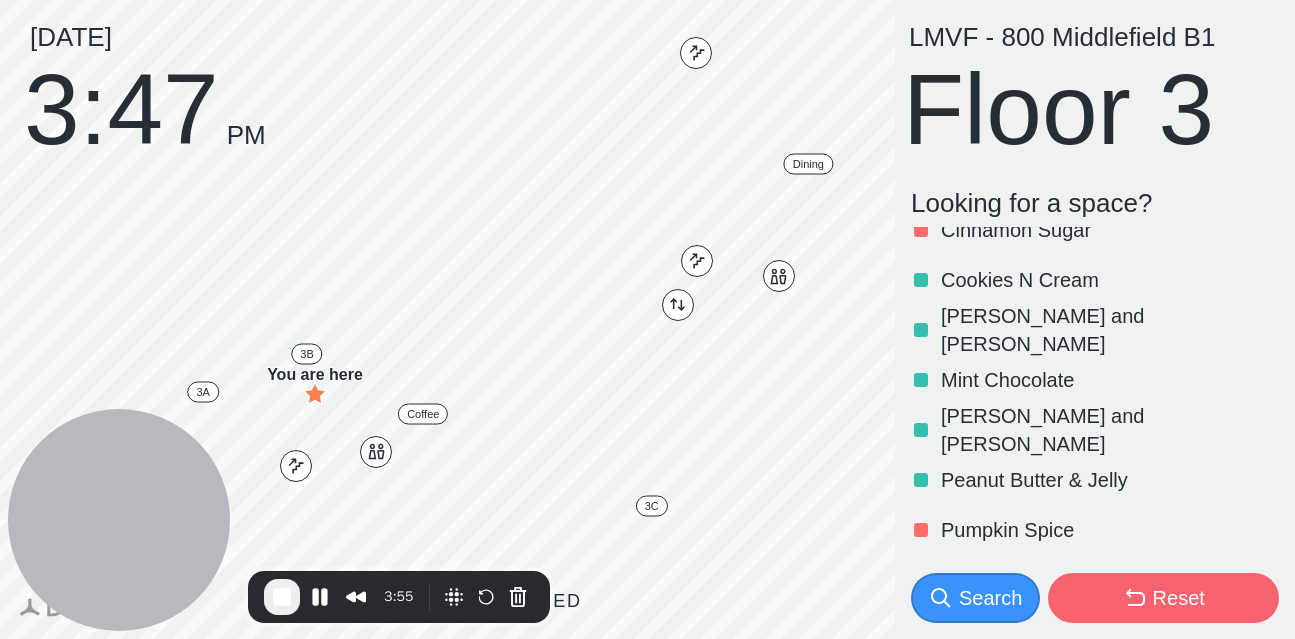 scroll, scrollTop: 0, scrollLeft: 0, axis: both 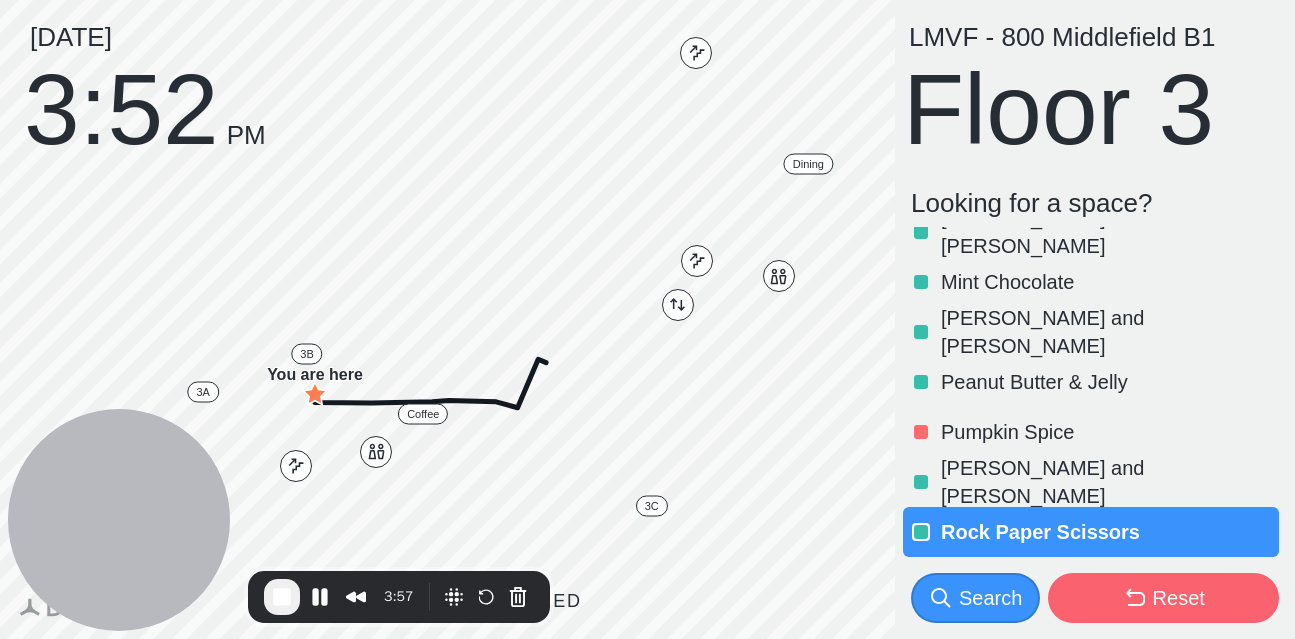 click on "Reset" at bounding box center [1163, 598] 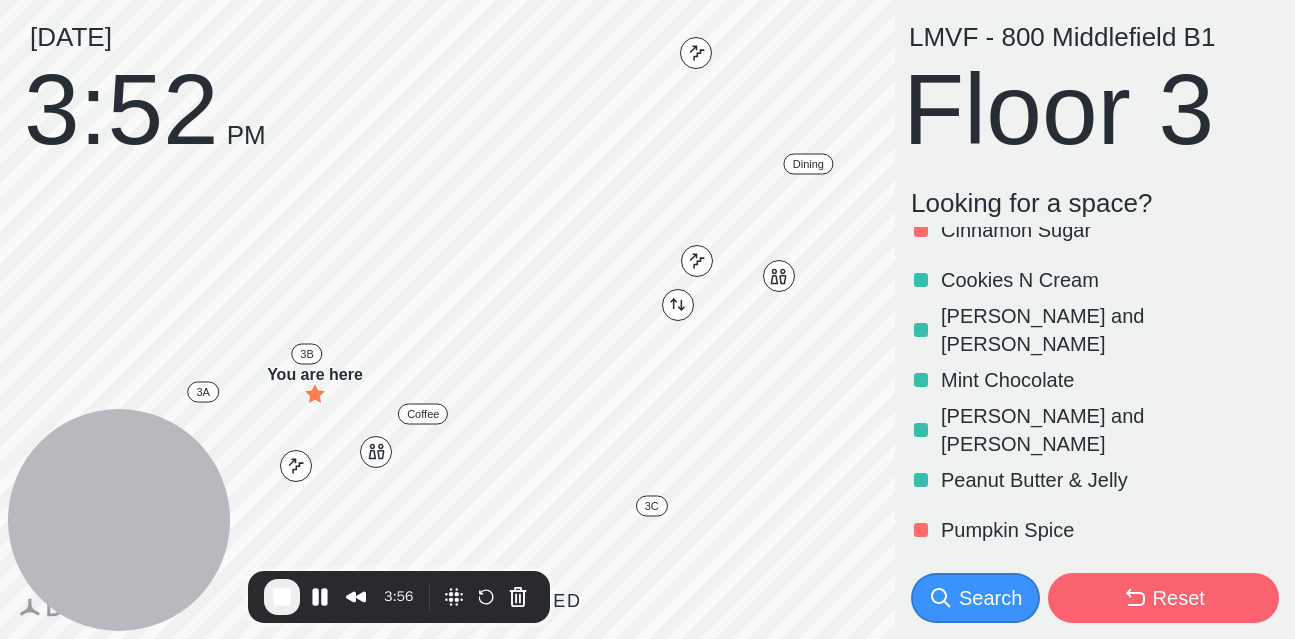 scroll, scrollTop: 0, scrollLeft: 0, axis: both 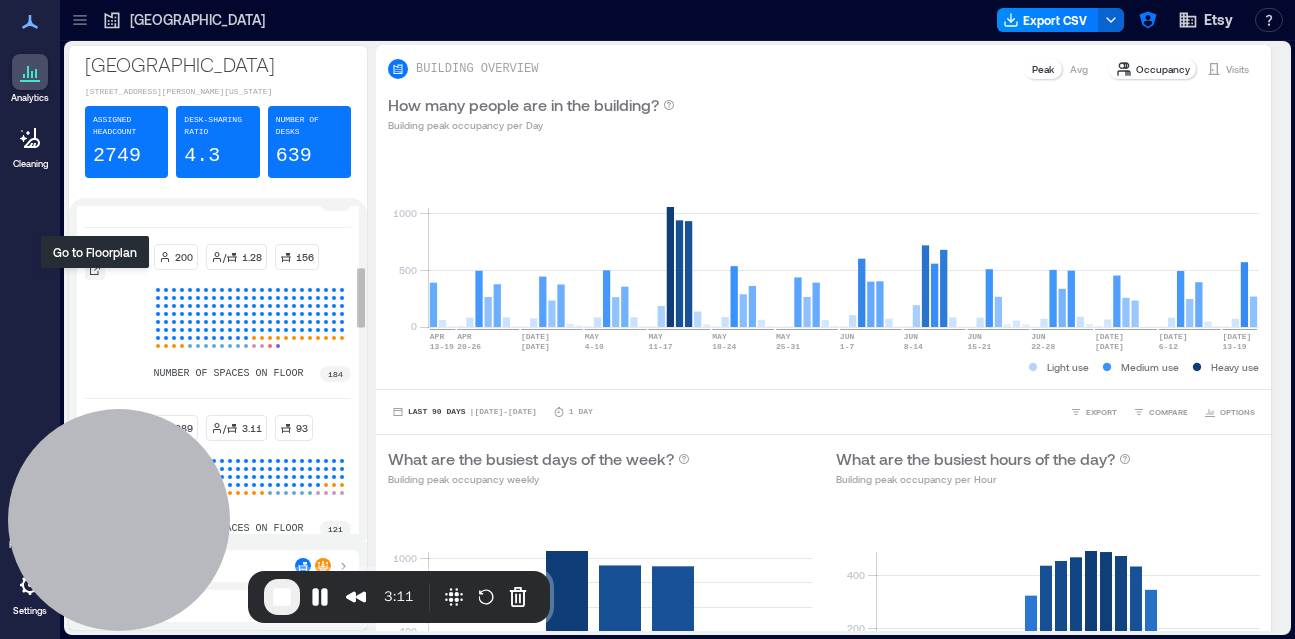 click 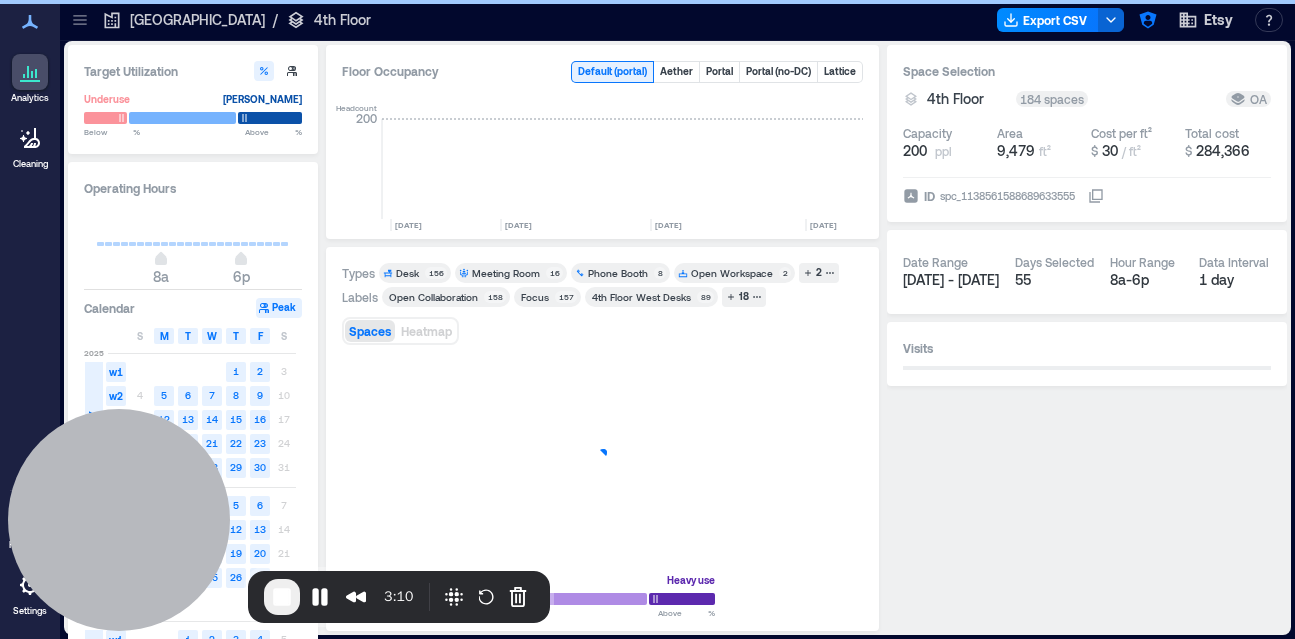 scroll, scrollTop: 0, scrollLeft: 3067, axis: horizontal 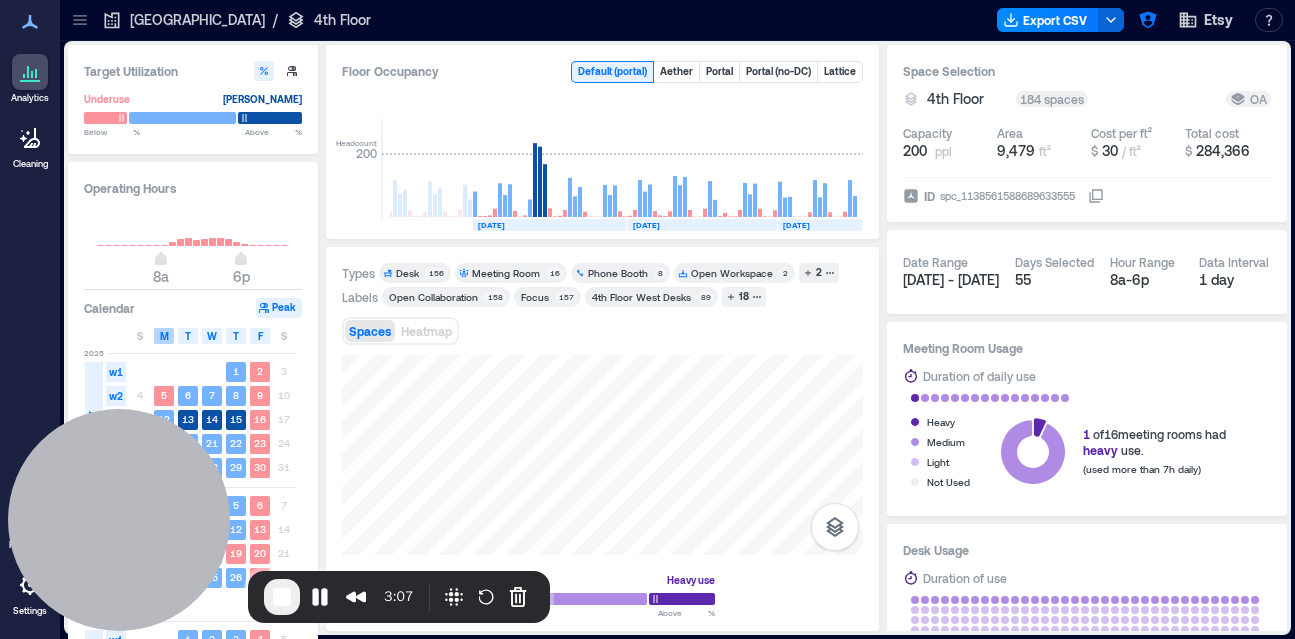 click on "M" at bounding box center [164, 336] 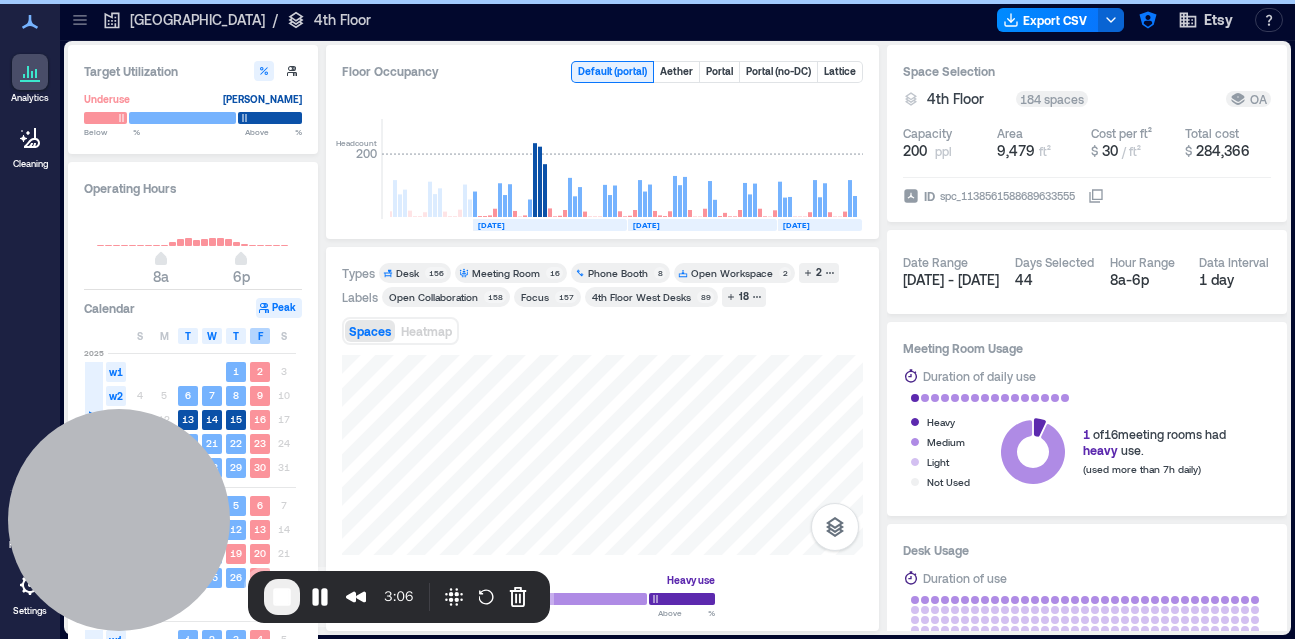 click on "F" at bounding box center (260, 336) 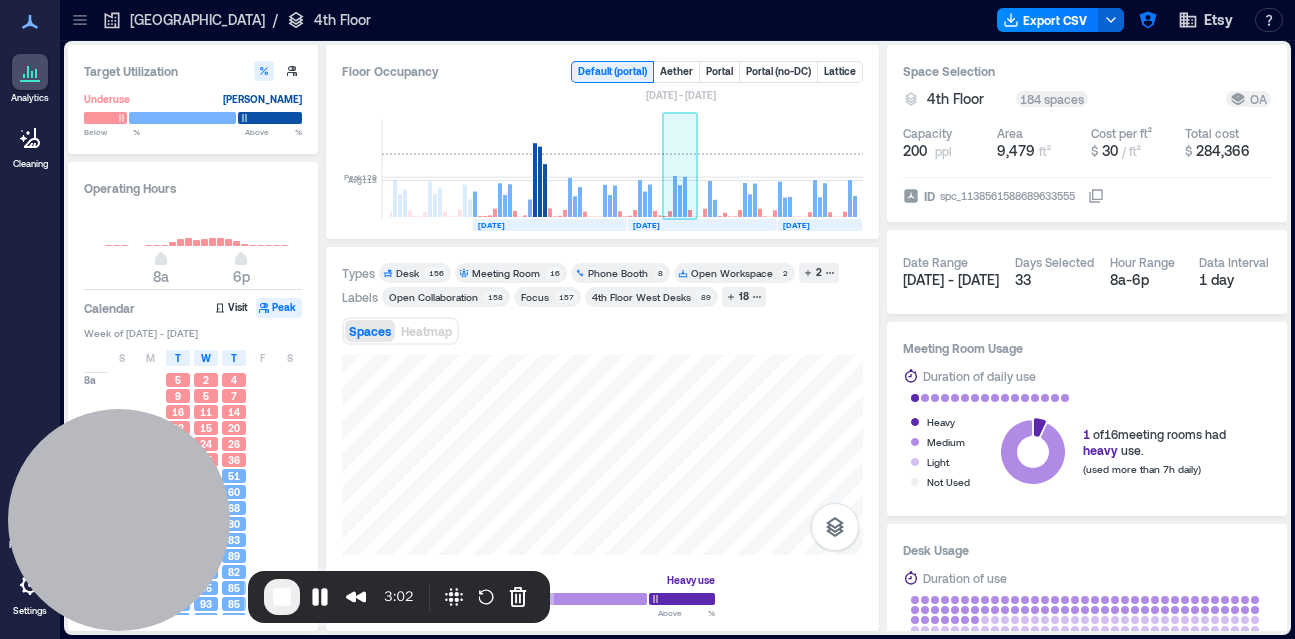 click 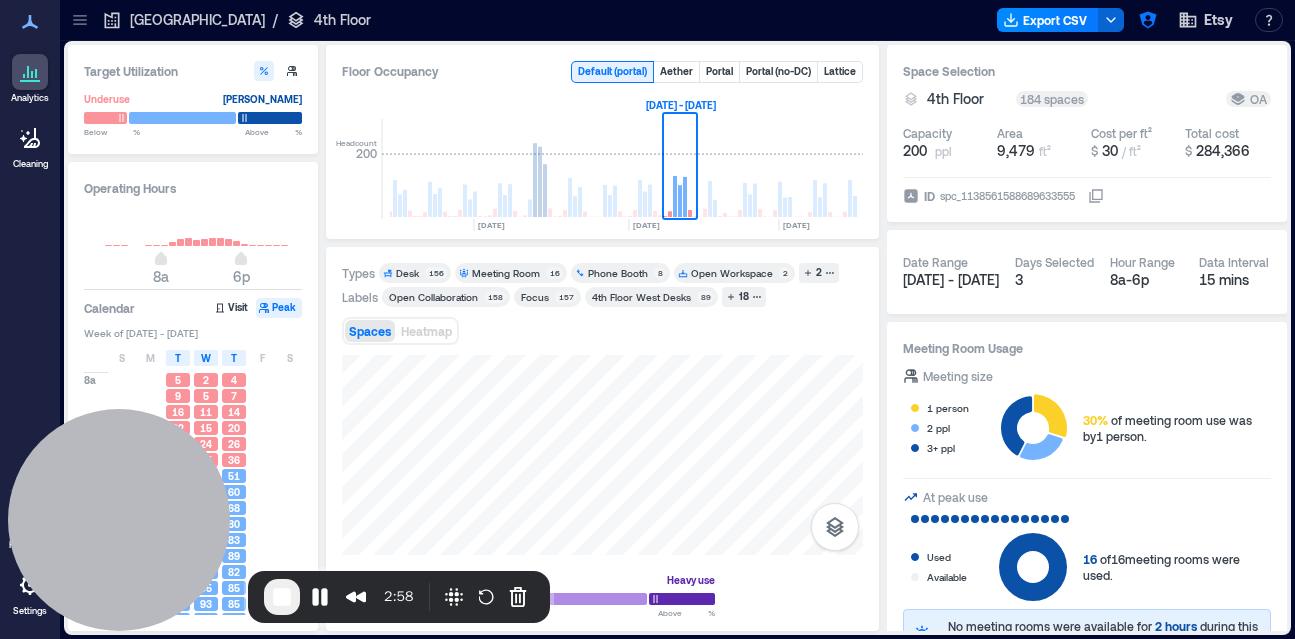 click on "Desk" at bounding box center (407, 273) 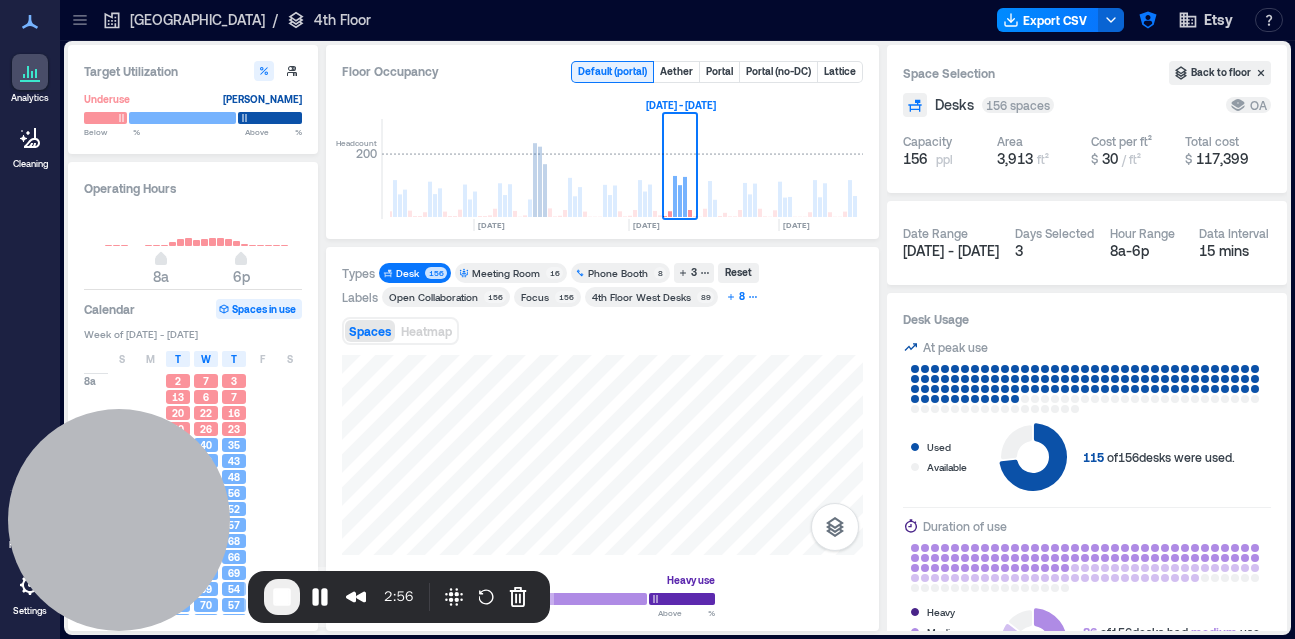 click on "8" at bounding box center (742, 297) 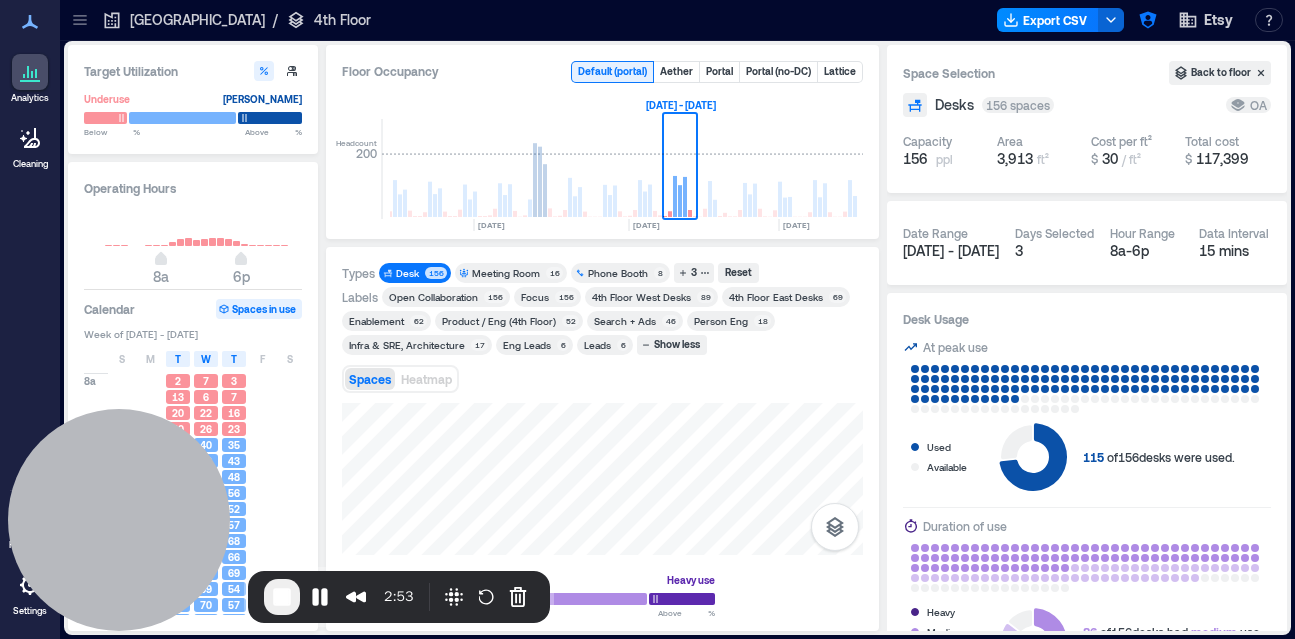 click on "Enablement" at bounding box center [376, 321] 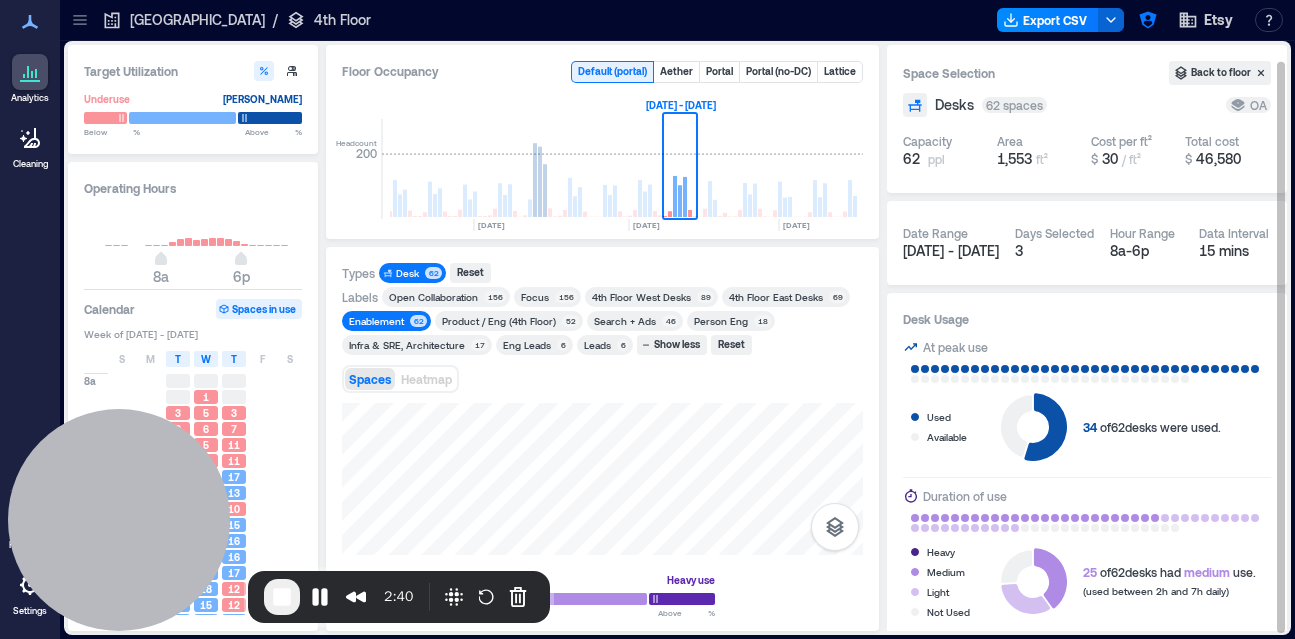 scroll, scrollTop: 15, scrollLeft: 0, axis: vertical 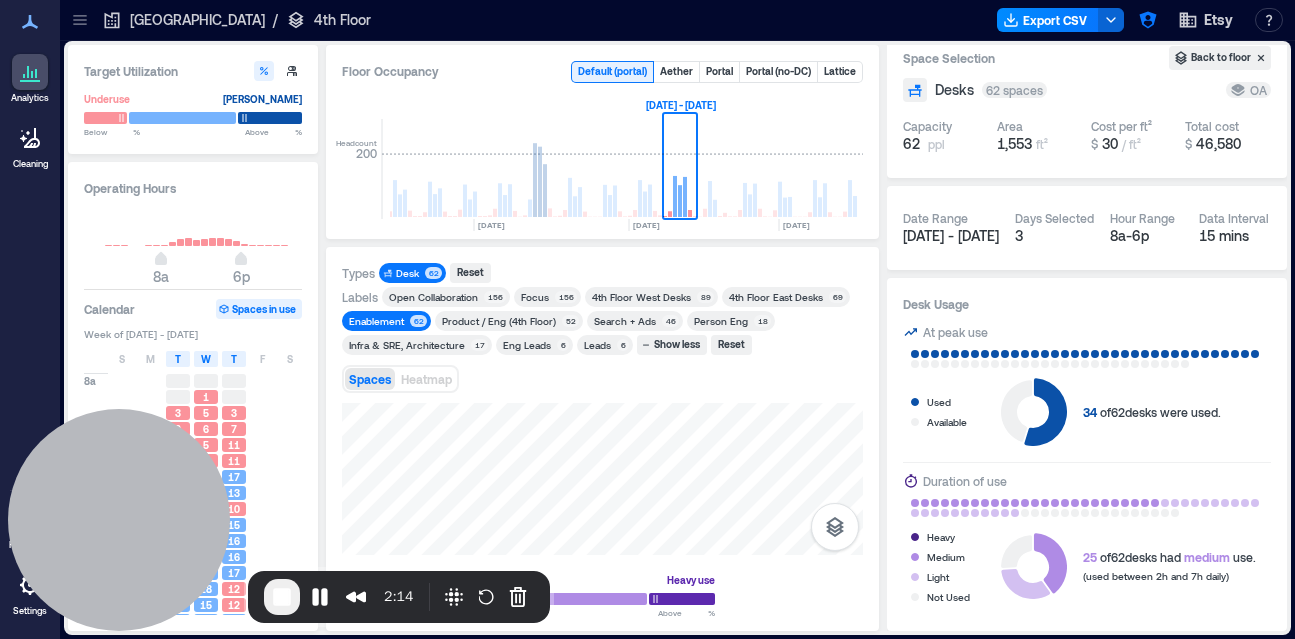 click on "[GEOGRAPHIC_DATA]" at bounding box center [197, 20] 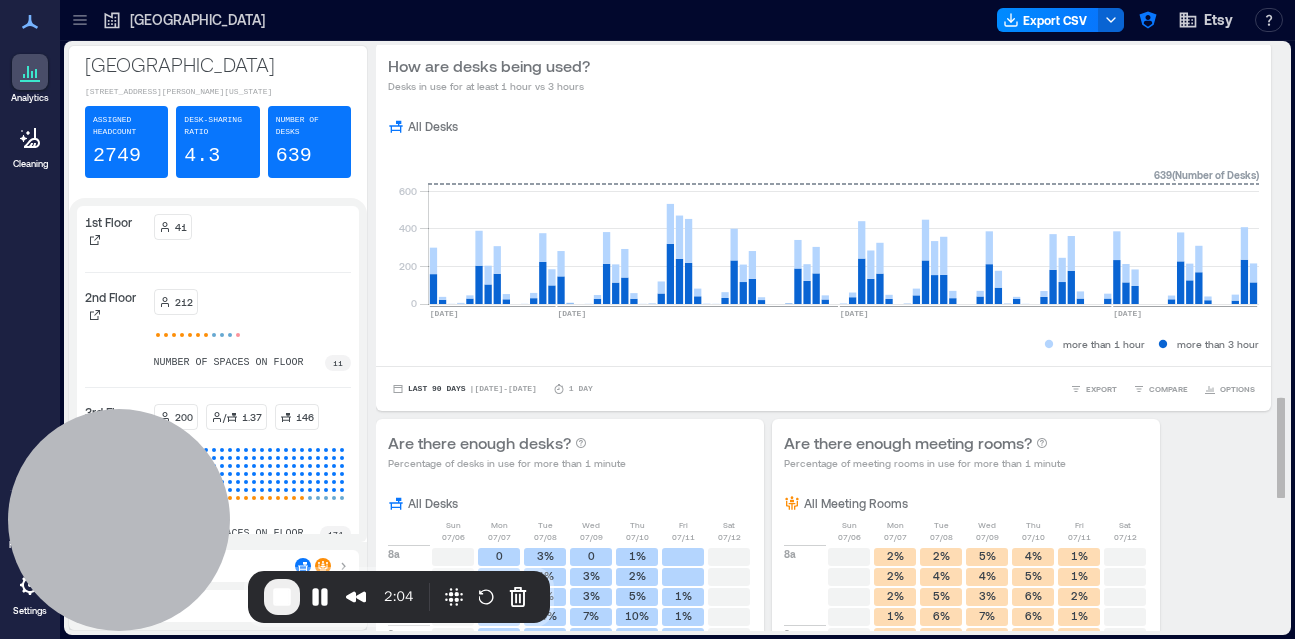 scroll, scrollTop: 2066, scrollLeft: 0, axis: vertical 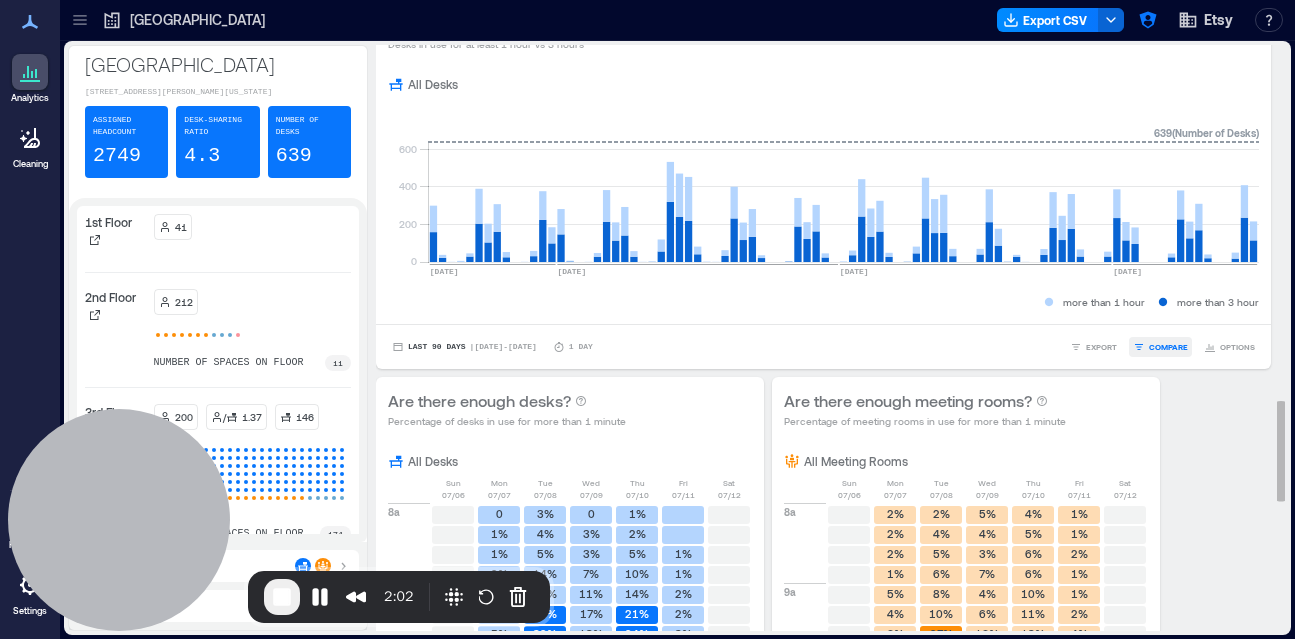 click on "COMPARE" at bounding box center [1168, 347] 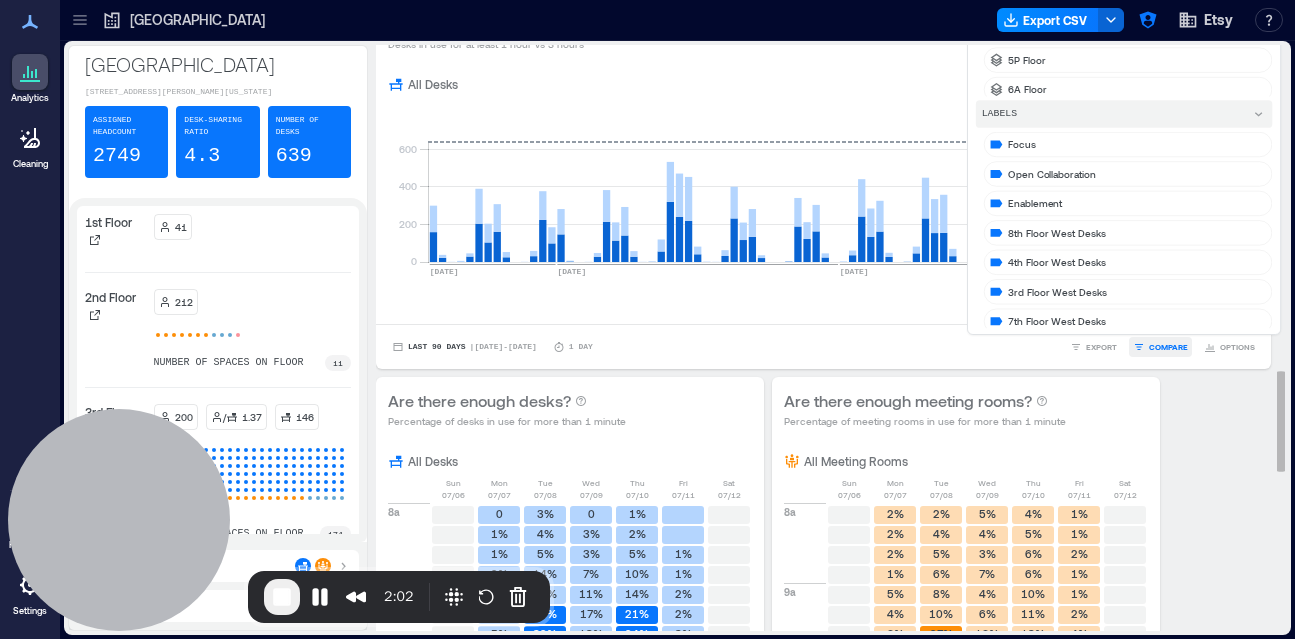 scroll, scrollTop: 1892, scrollLeft: 0, axis: vertical 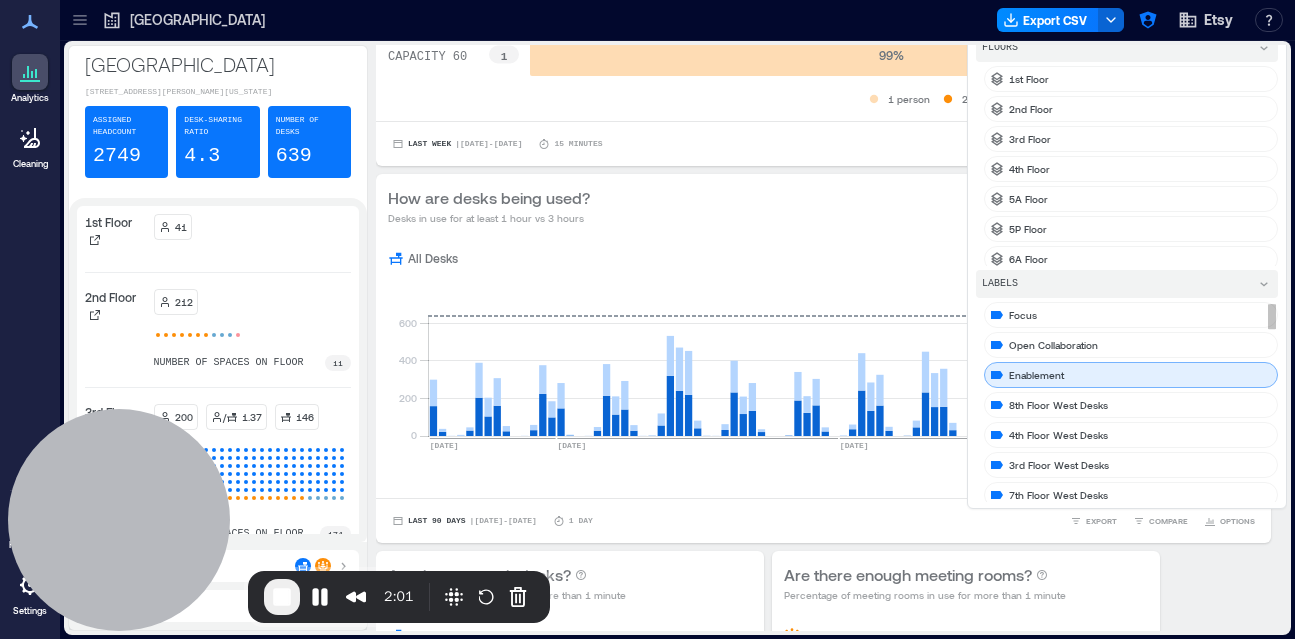 click on "Enablement" at bounding box center (1131, 375) 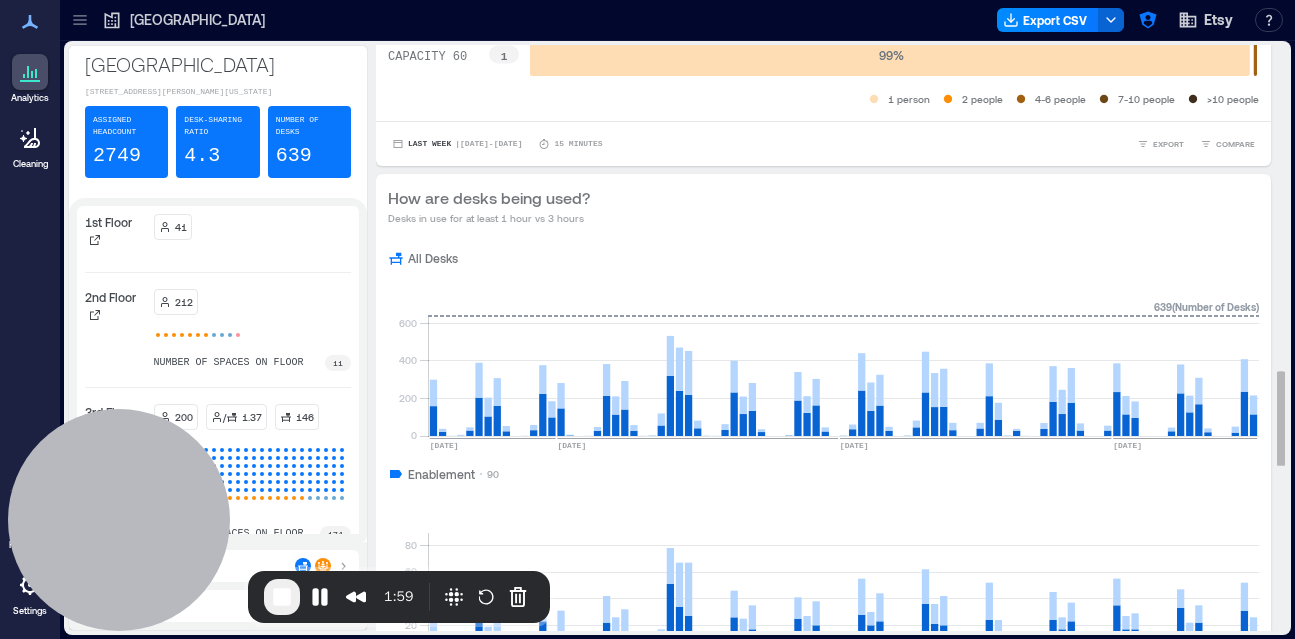 click on "All Desks 0 200 400 600 [DATE] [DATE] [DATE] [DATE] 639  ( Number of Desks ) Enablement 90 0 20 40 60 80 [DATE] [DATE] [DATE] [DATE] 639  ( Number of Desks ) more than 1 hour more than 3 hour" at bounding box center [823, 476] 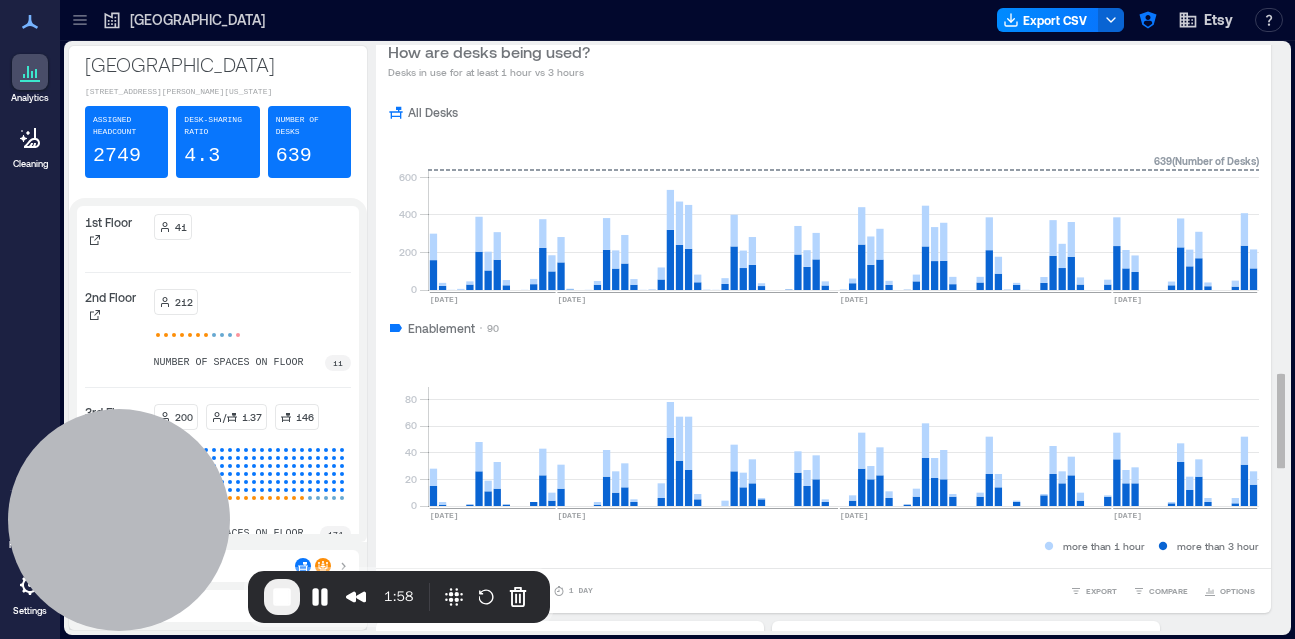 scroll, scrollTop: 2027, scrollLeft: 0, axis: vertical 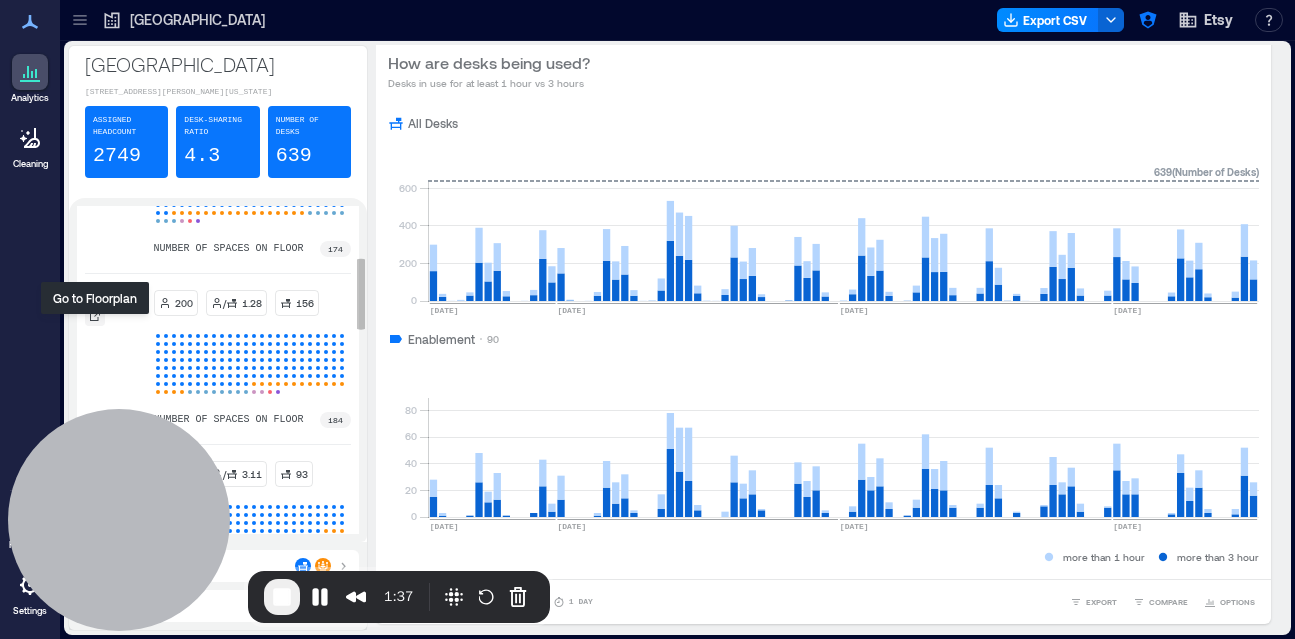 click 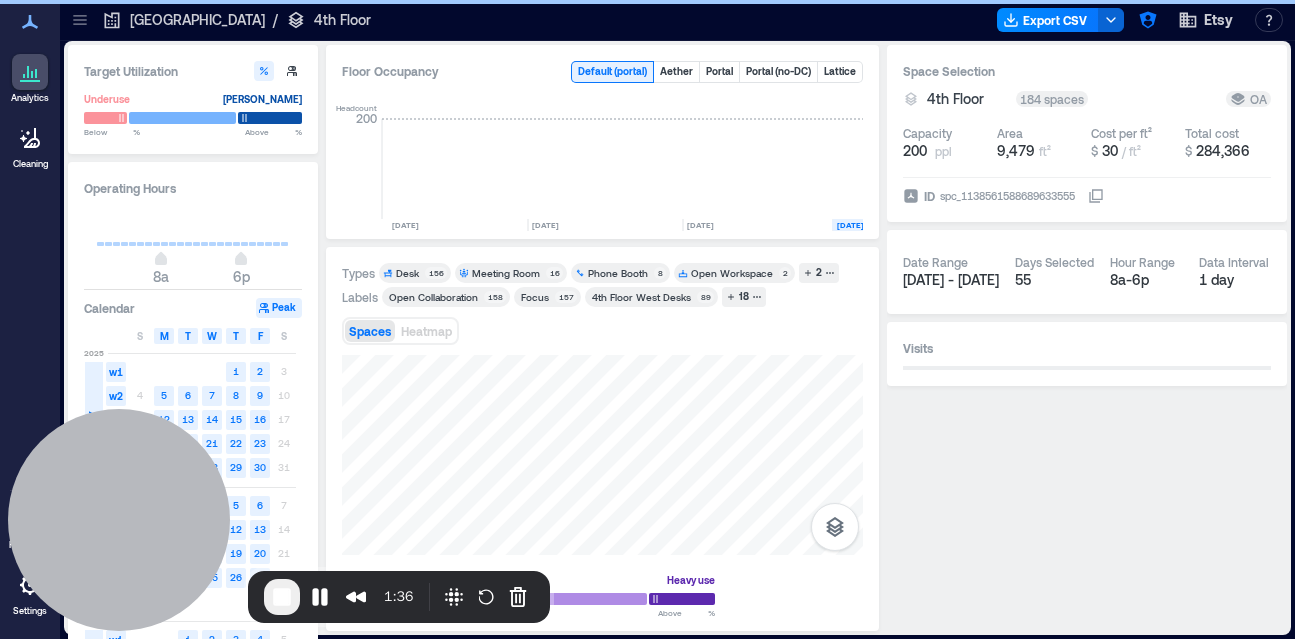 scroll, scrollTop: 0, scrollLeft: 3067, axis: horizontal 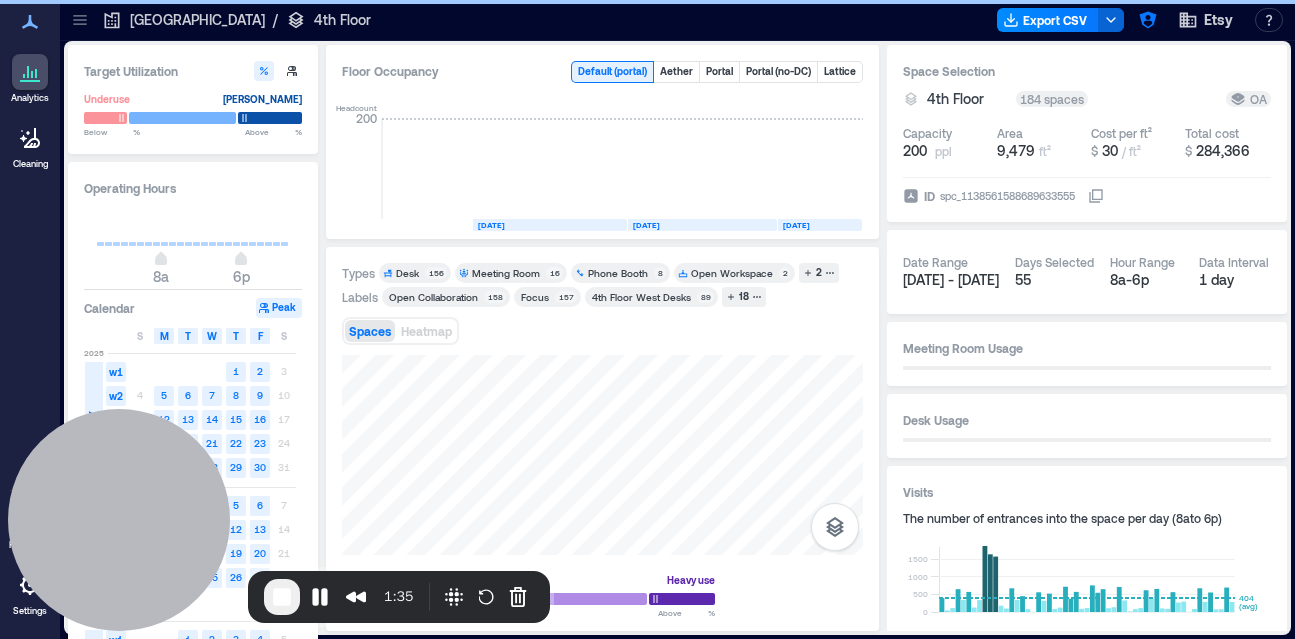 click on "Meeting Room 16" at bounding box center [511, 273] 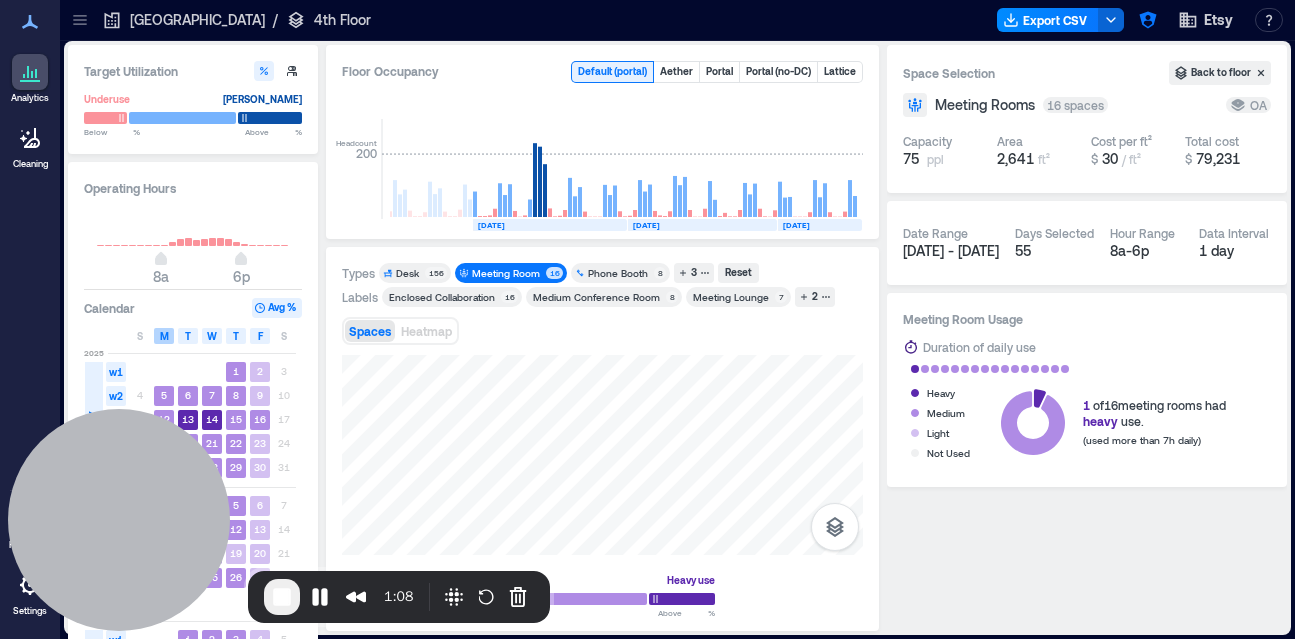 click on "M" at bounding box center [164, 336] 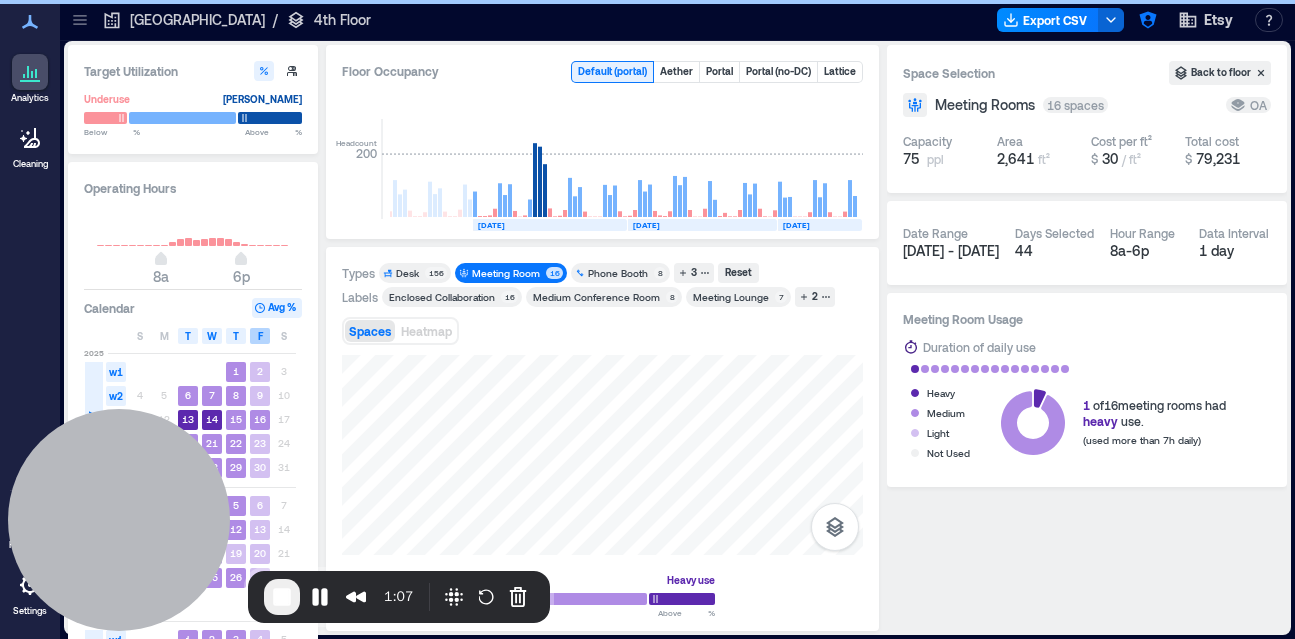 click on "F" at bounding box center [260, 336] 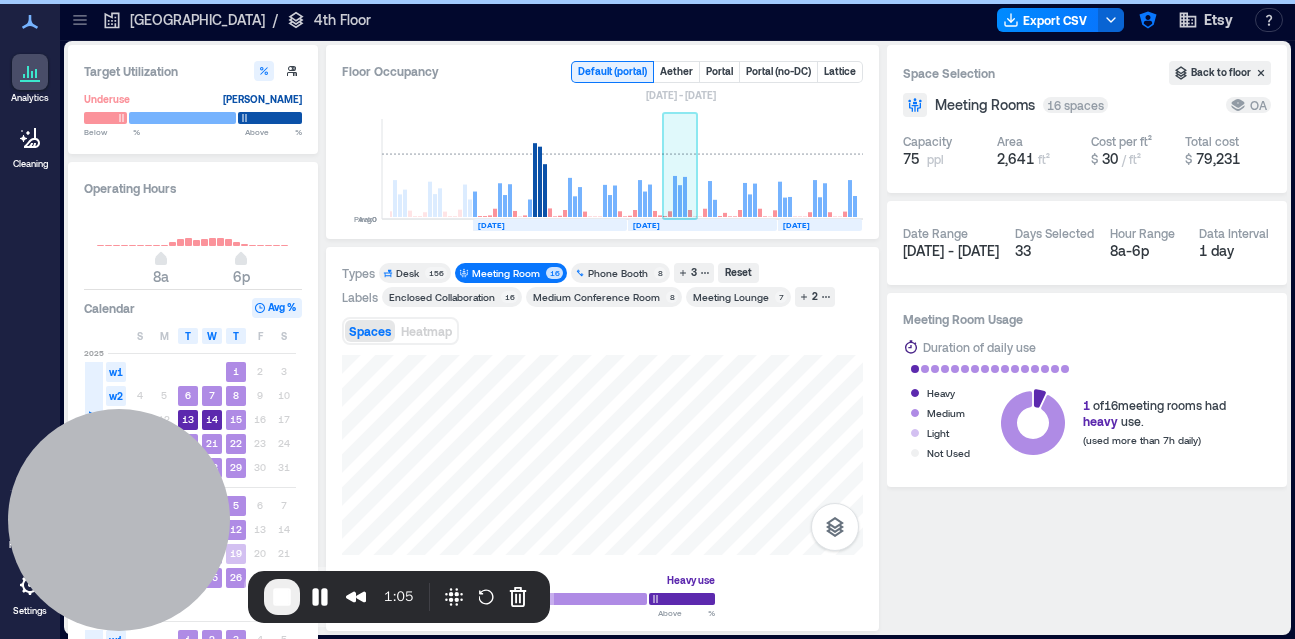 click 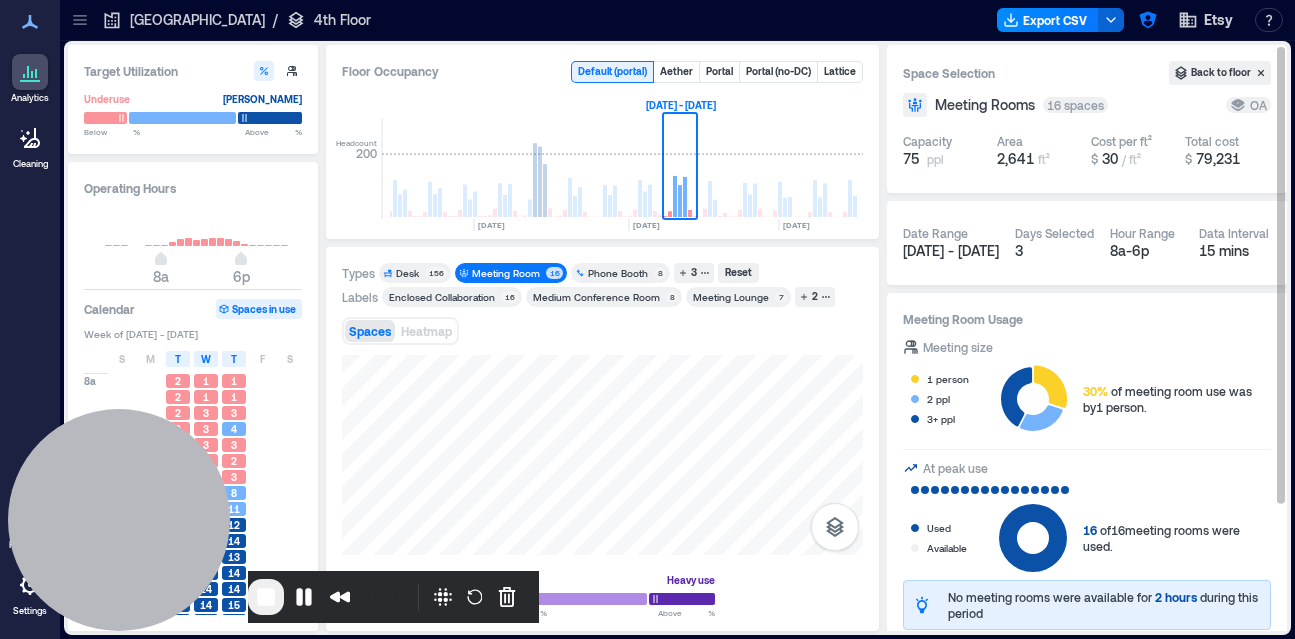 scroll, scrollTop: 20, scrollLeft: 0, axis: vertical 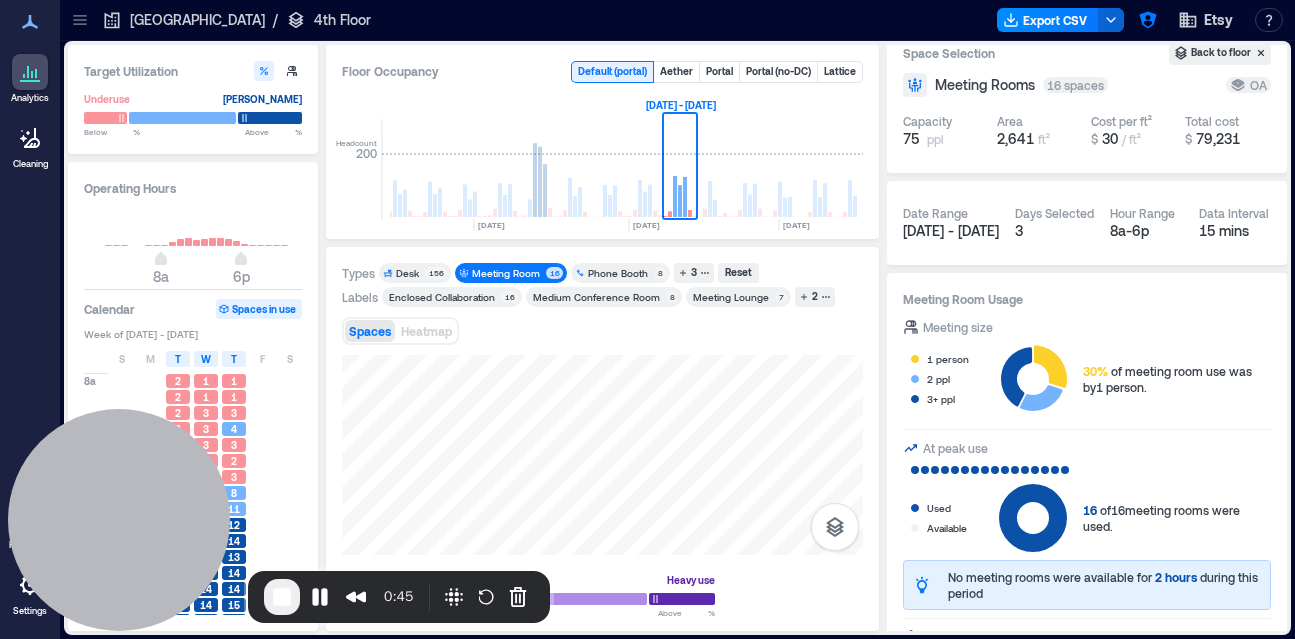 click on "[GEOGRAPHIC_DATA]" at bounding box center (197, 20) 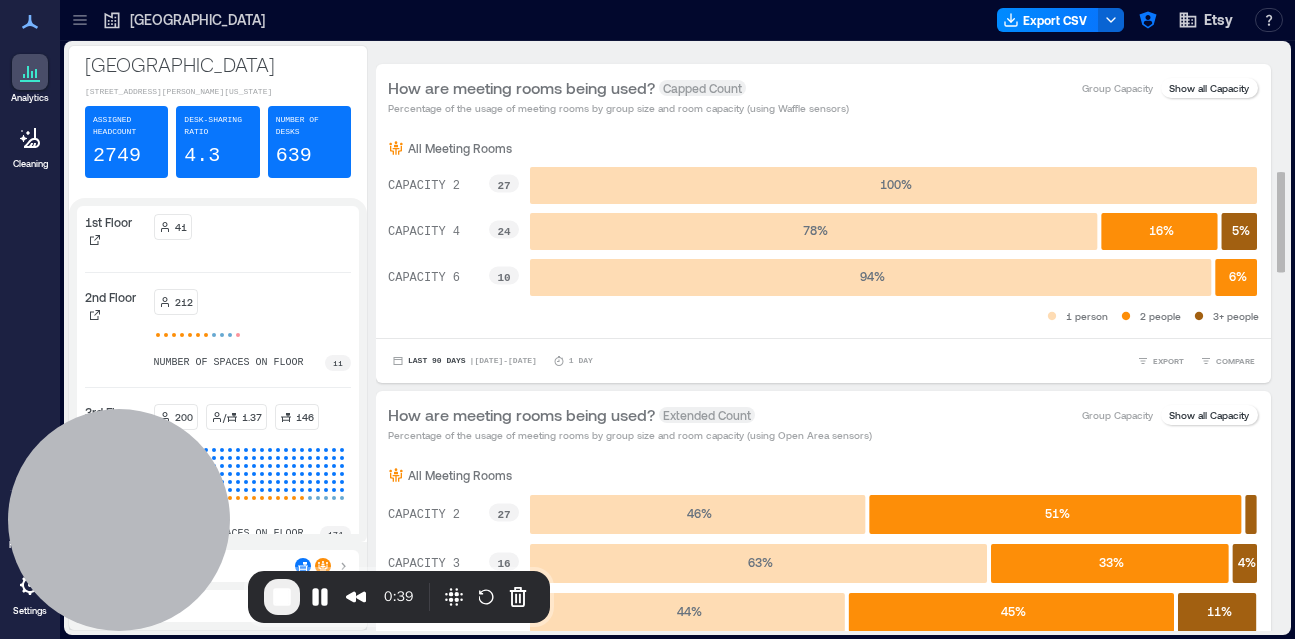 scroll, scrollTop: 729, scrollLeft: 0, axis: vertical 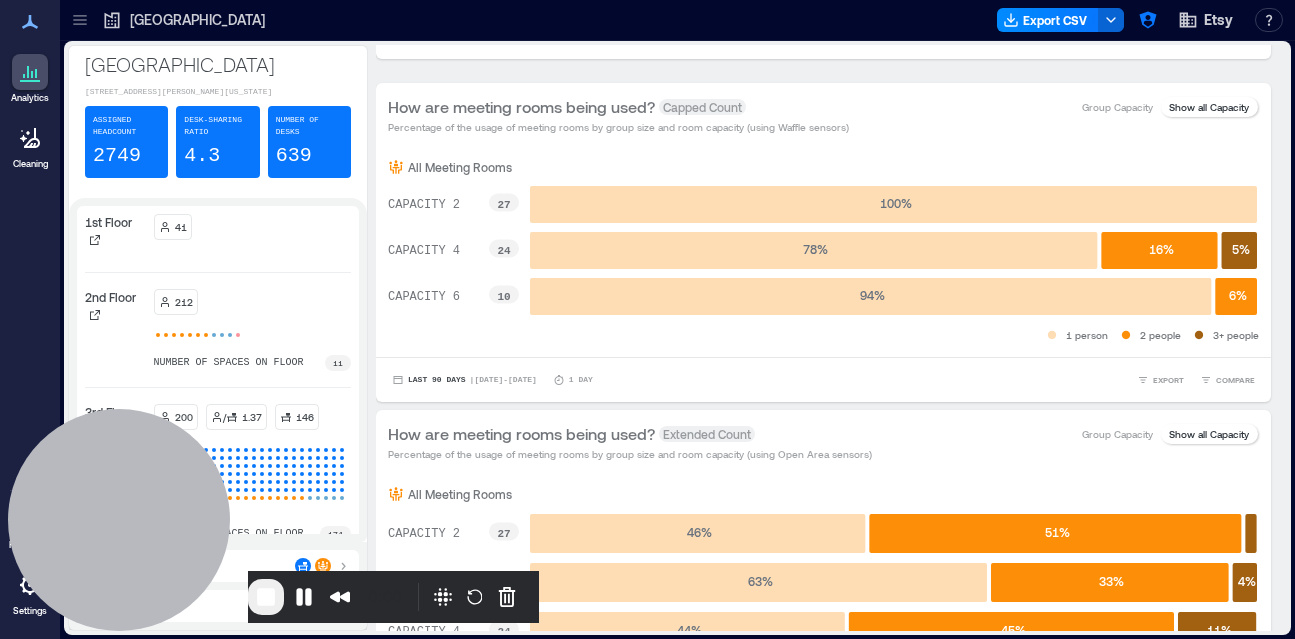 click at bounding box center [266, 597] 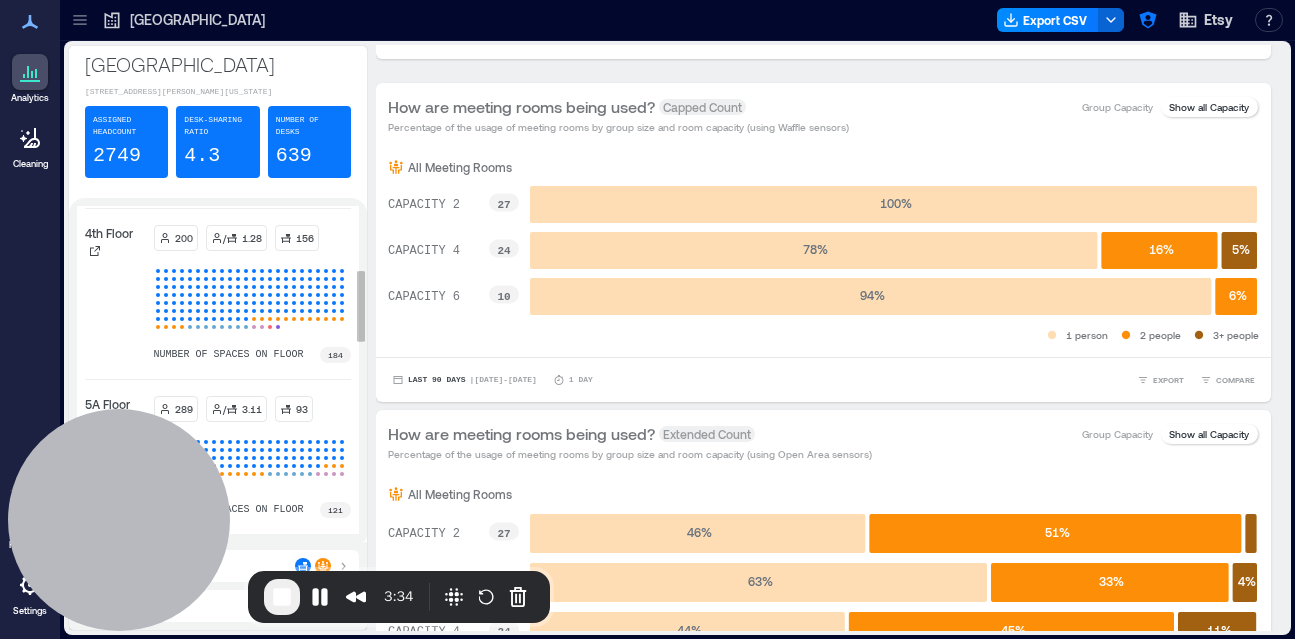 scroll, scrollTop: 321, scrollLeft: 0, axis: vertical 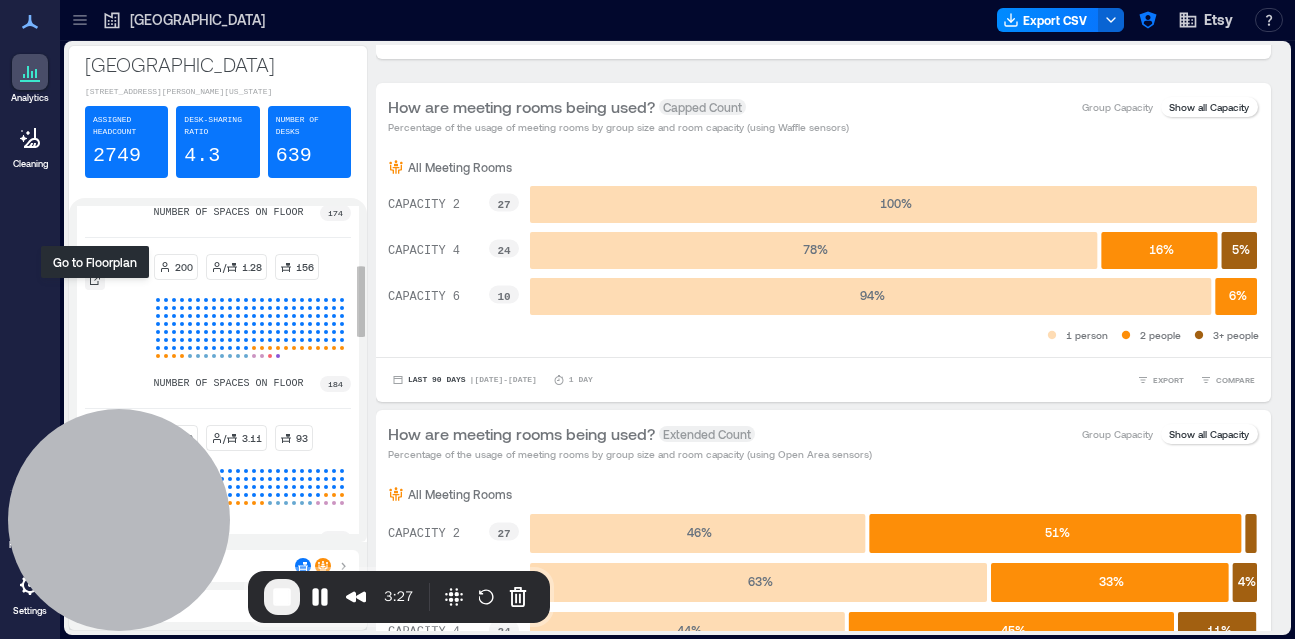 click at bounding box center [95, 280] 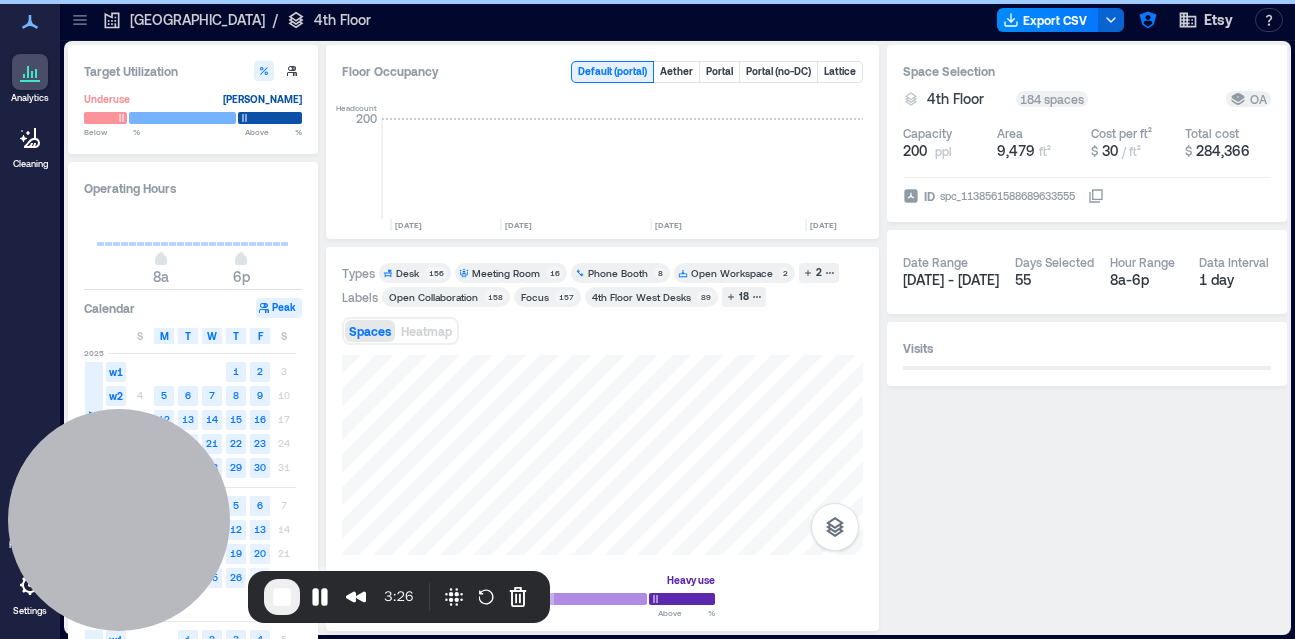 scroll, scrollTop: 0, scrollLeft: 3067, axis: horizontal 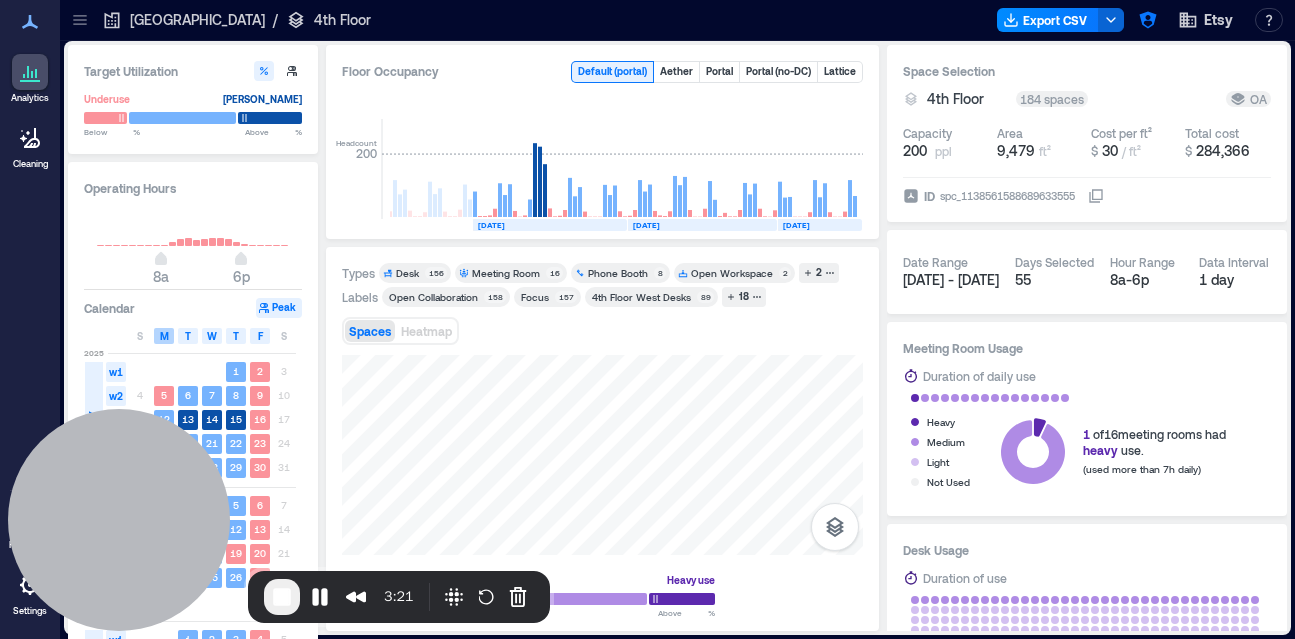 click on "M" at bounding box center [164, 336] 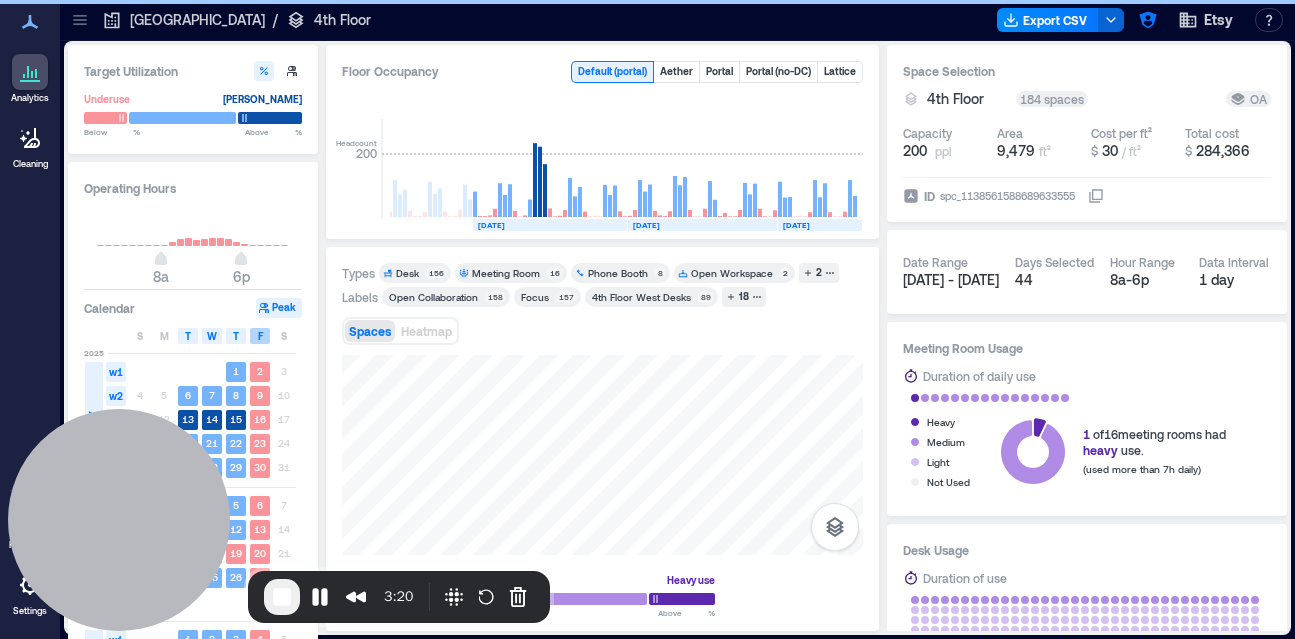 click on "F" at bounding box center (260, 336) 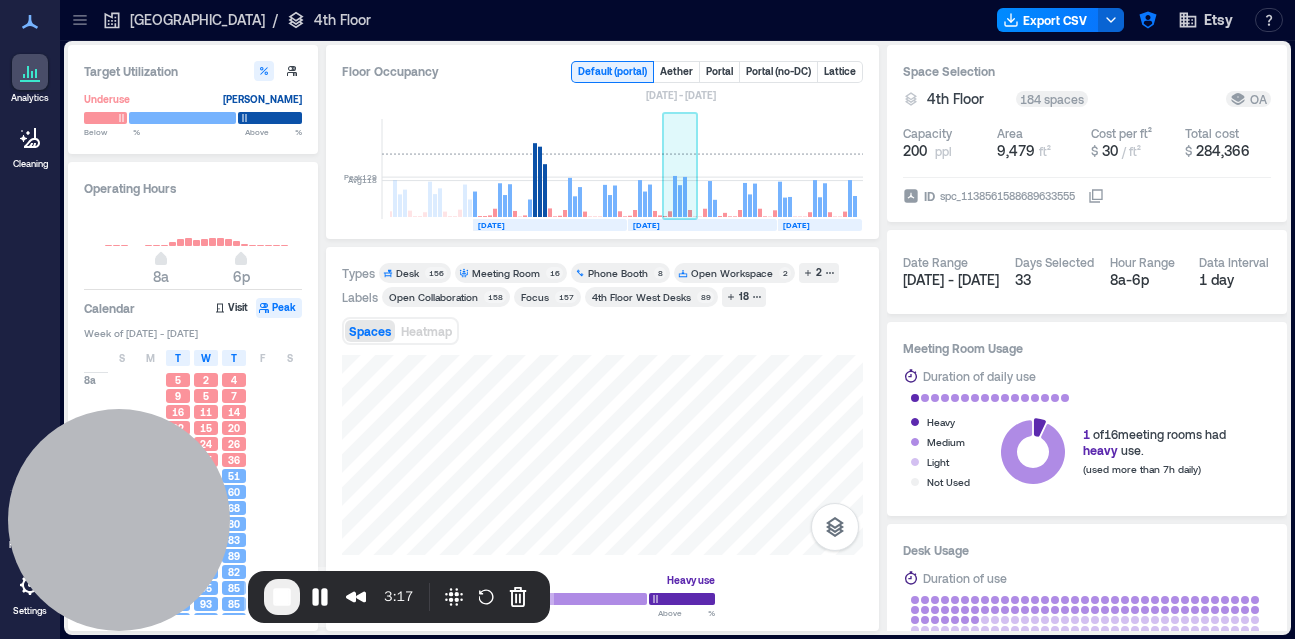 click 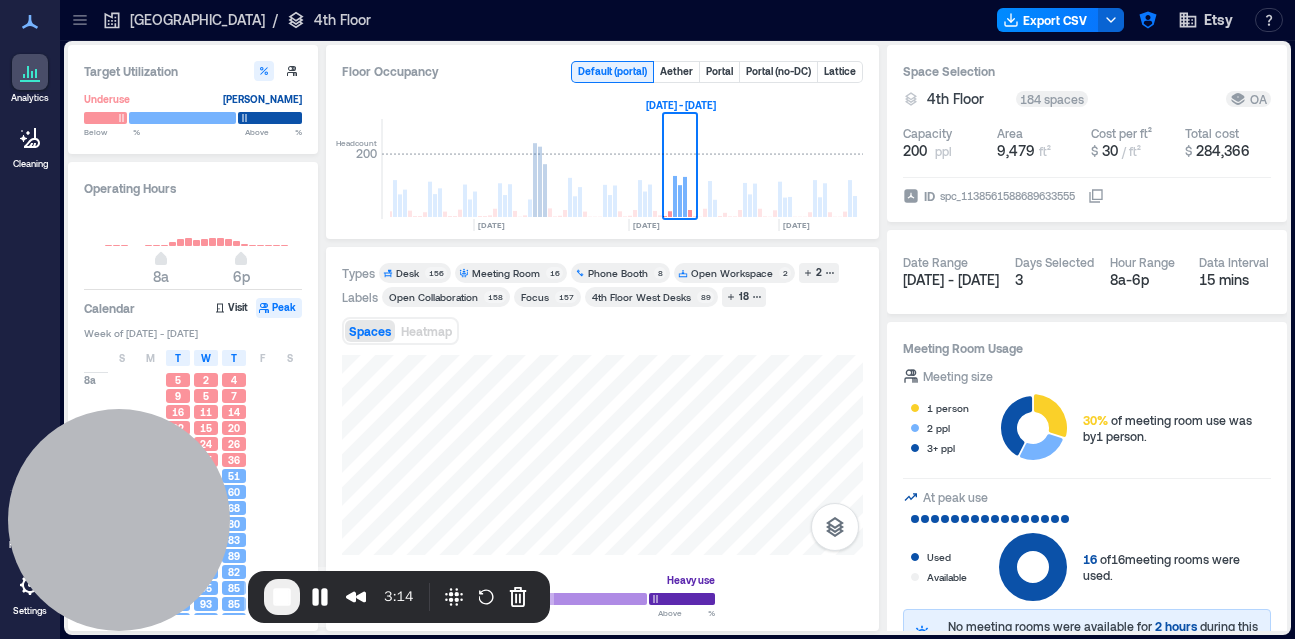 click on "Desk" at bounding box center [407, 273] 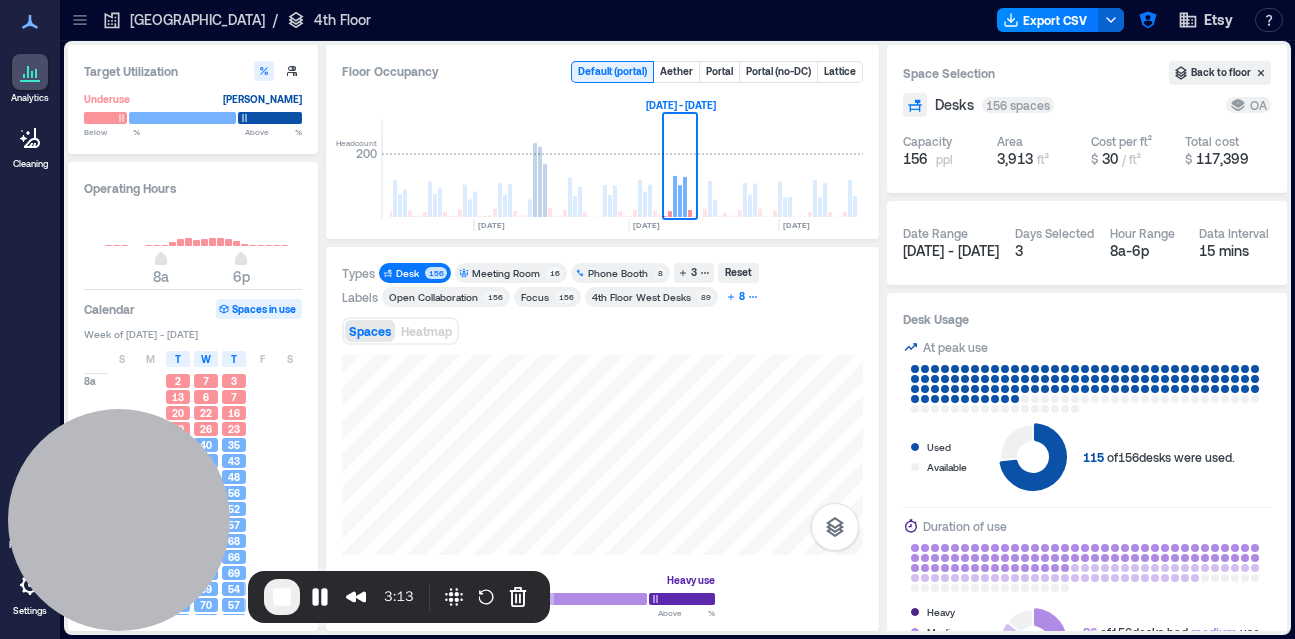 click on "8" at bounding box center [742, 297] 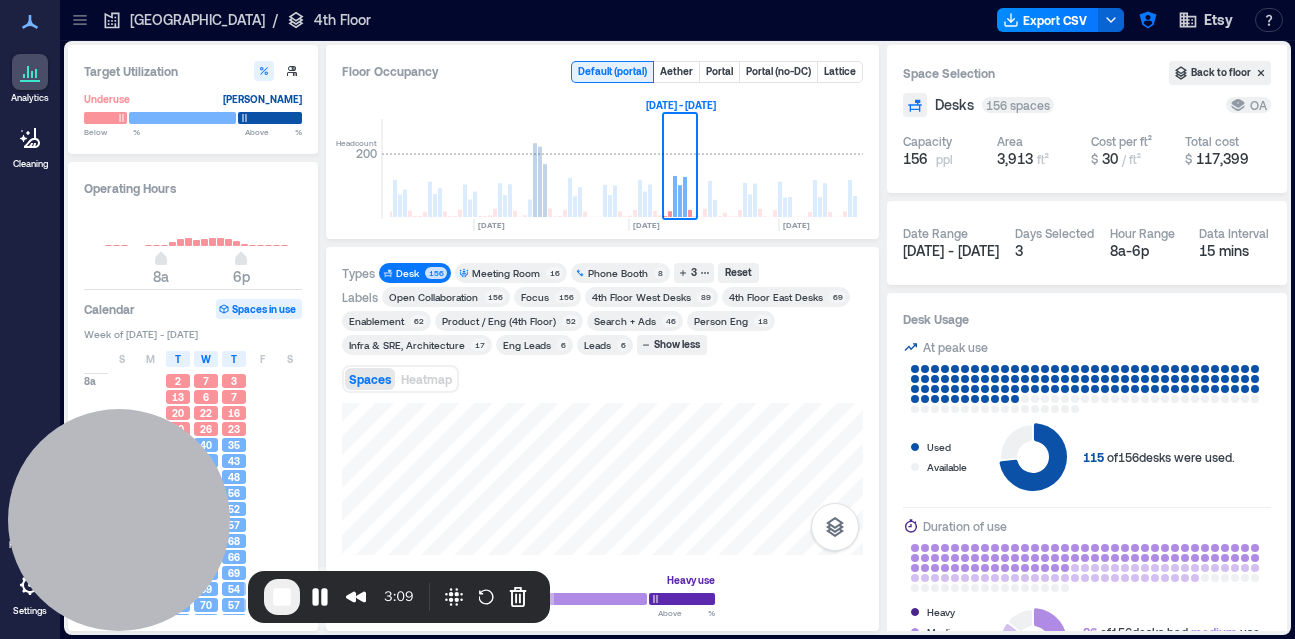 click on "Enablement" at bounding box center (376, 321) 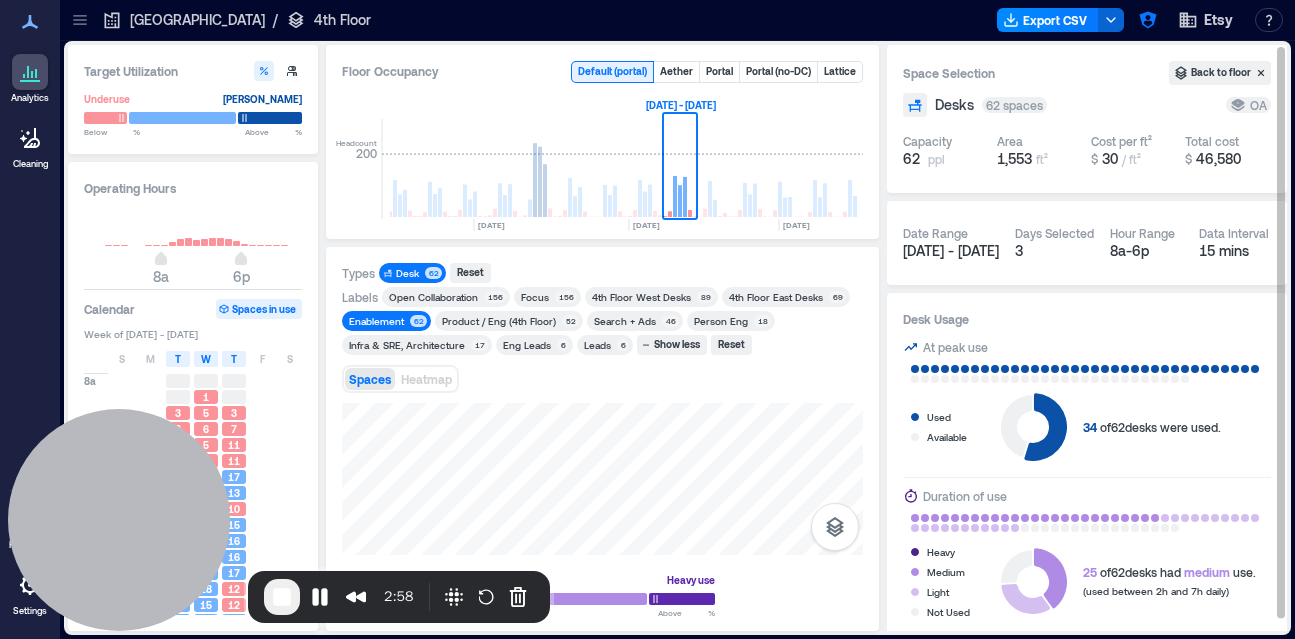scroll, scrollTop: 15, scrollLeft: 0, axis: vertical 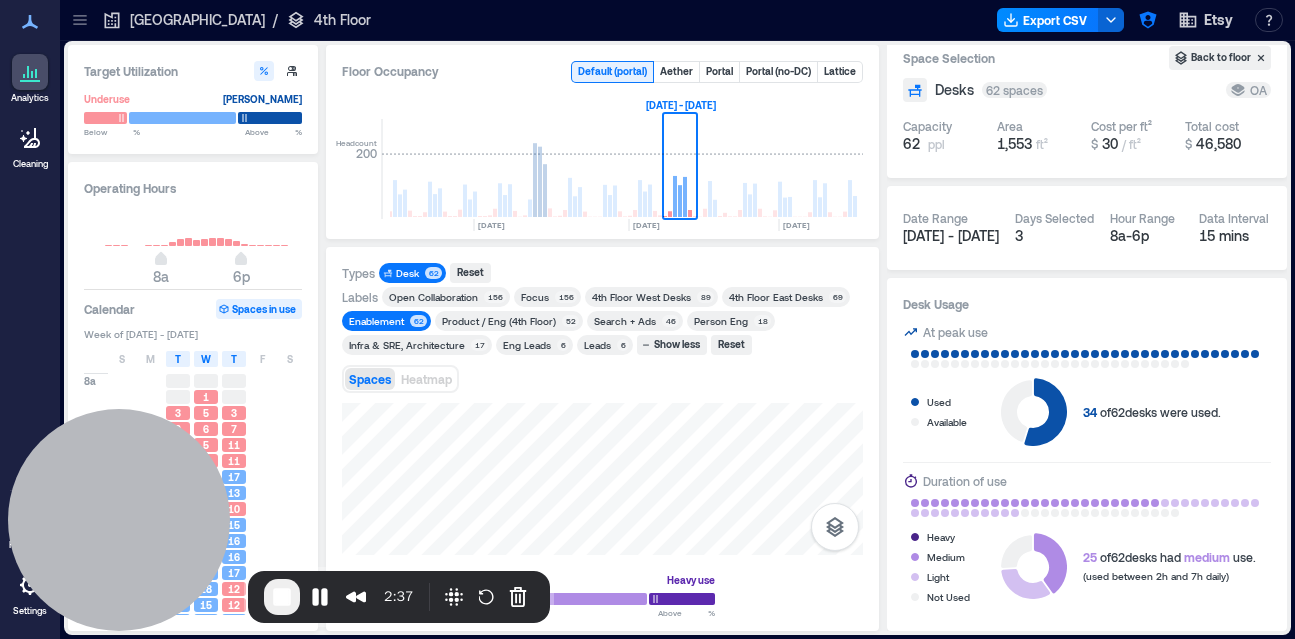 click on "[GEOGRAPHIC_DATA]" at bounding box center (197, 20) 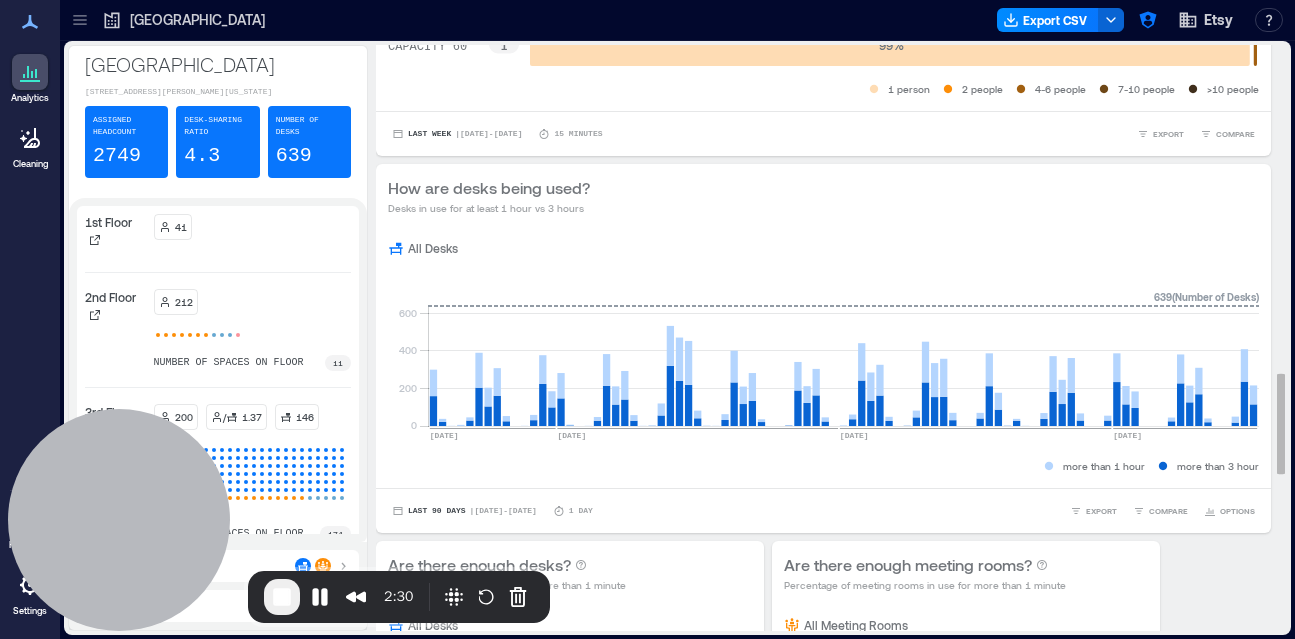 scroll, scrollTop: 1928, scrollLeft: 0, axis: vertical 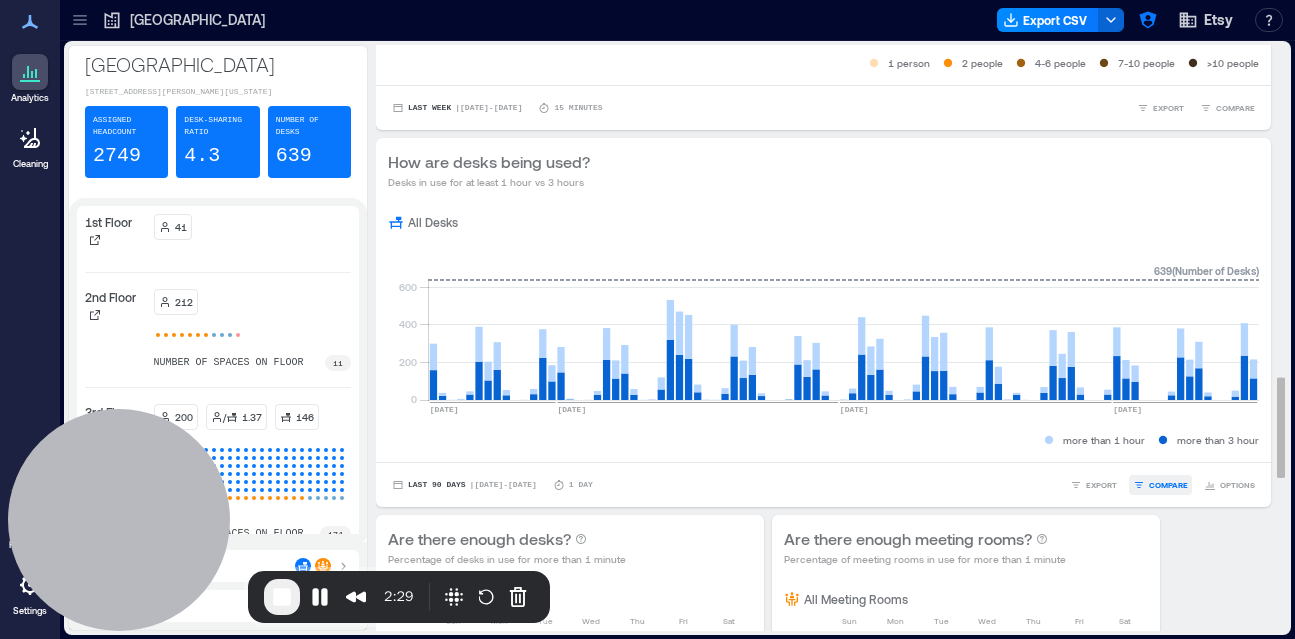 click on "COMPARE" at bounding box center [1168, 485] 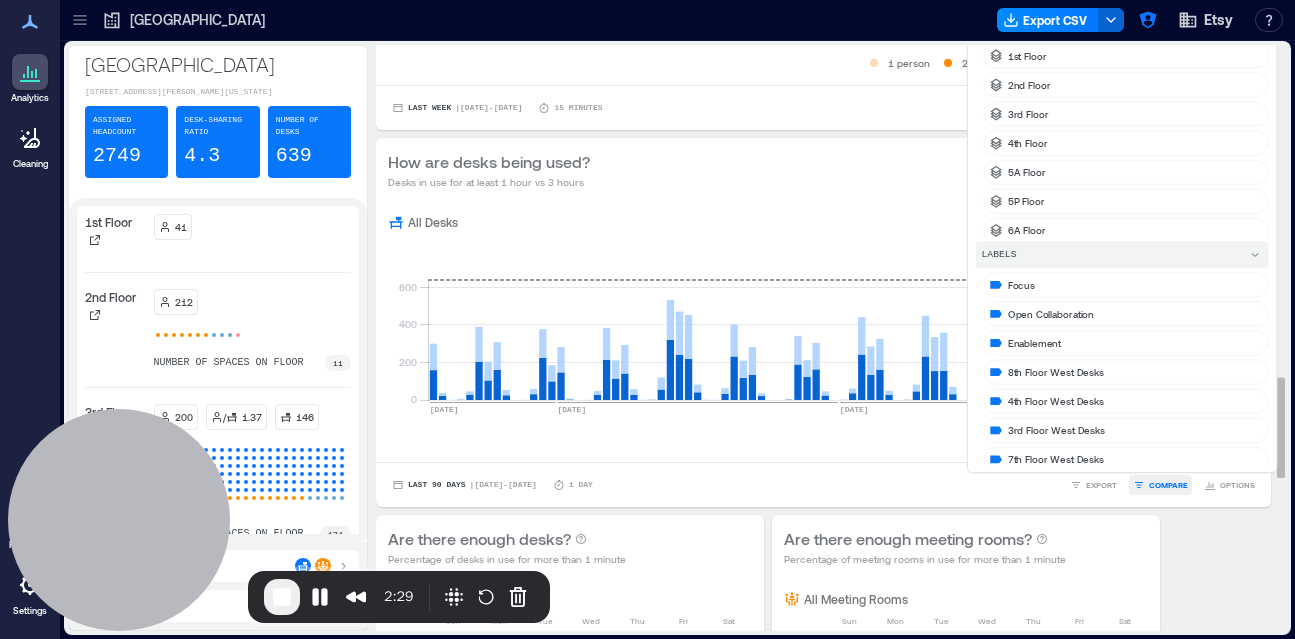 scroll, scrollTop: 1891, scrollLeft: 0, axis: vertical 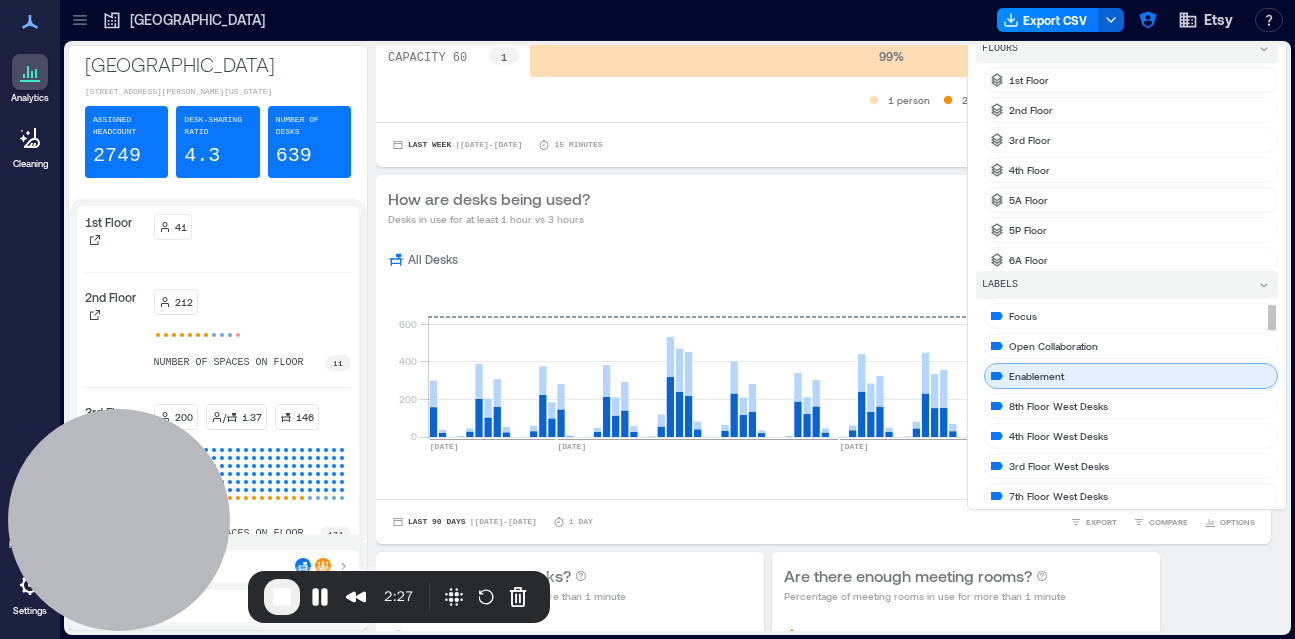click on "Enablement" at bounding box center [1131, 376] 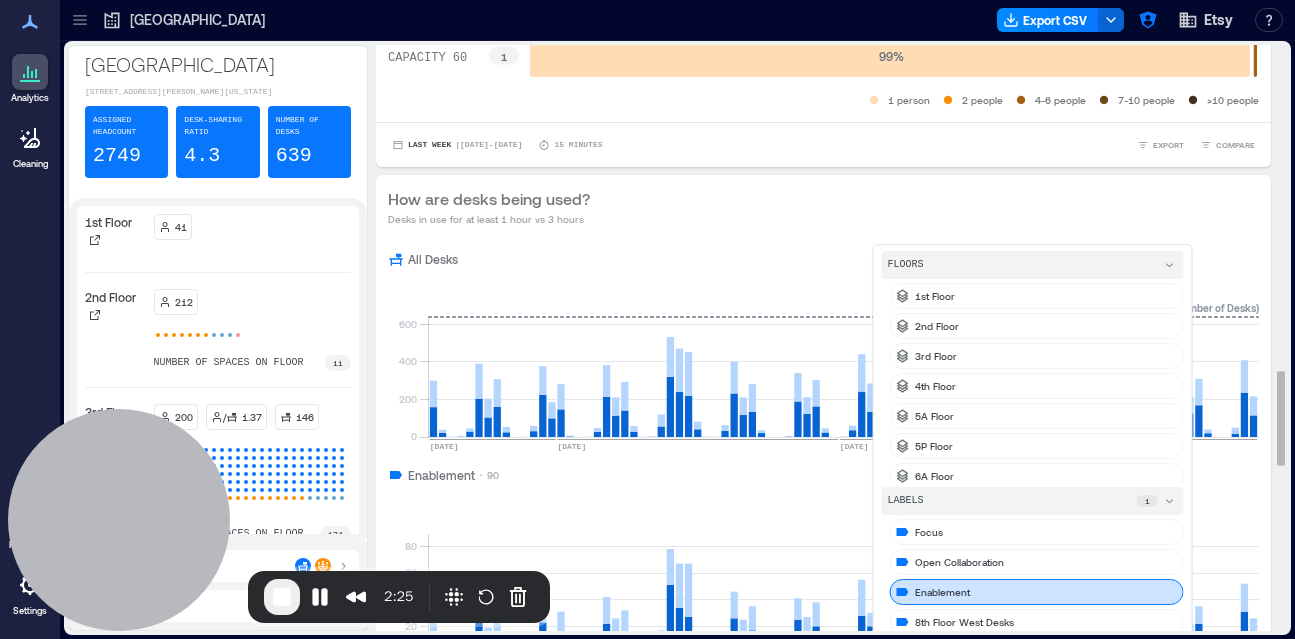 click on "How are desks being used? Desks in use for at least 1 hour vs 3 hours" at bounding box center [823, 207] 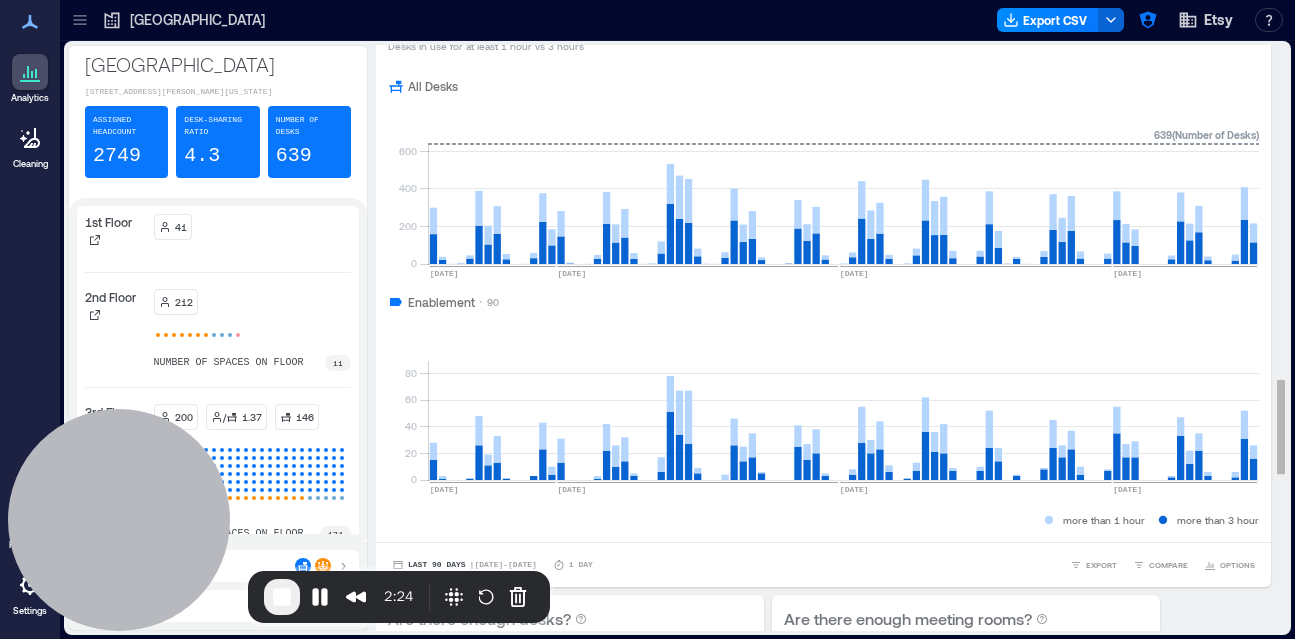 scroll, scrollTop: 2066, scrollLeft: 0, axis: vertical 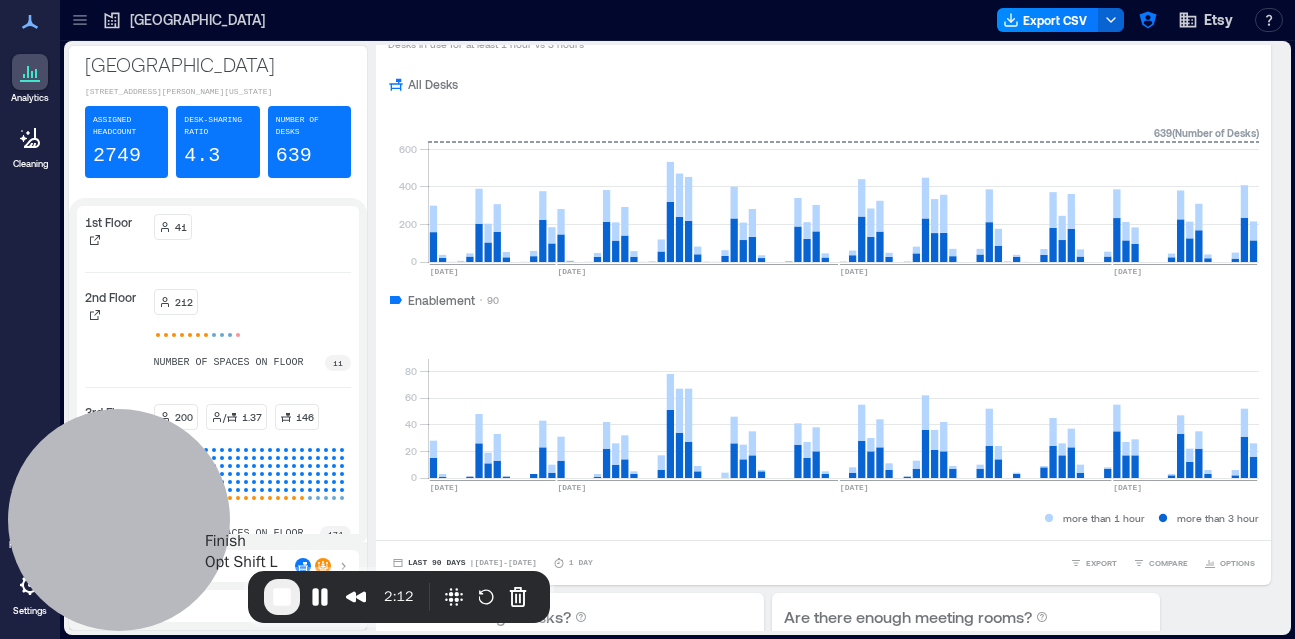 click at bounding box center [282, 597] 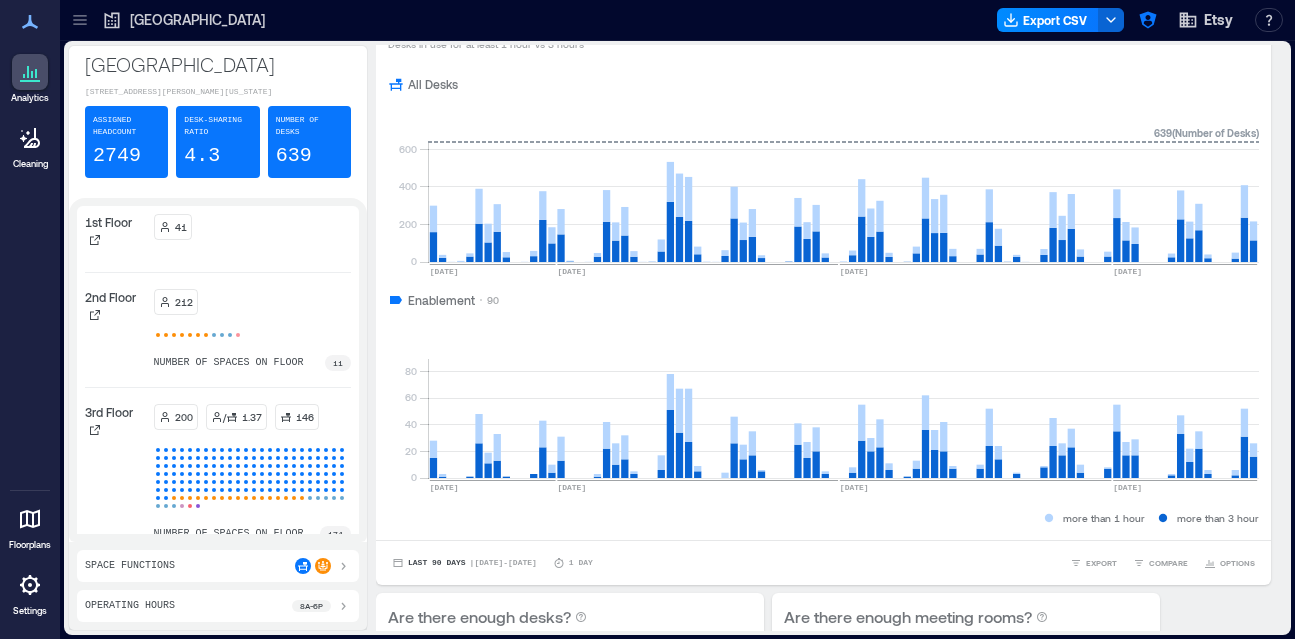 click on "[GEOGRAPHIC_DATA]" at bounding box center (197, 20) 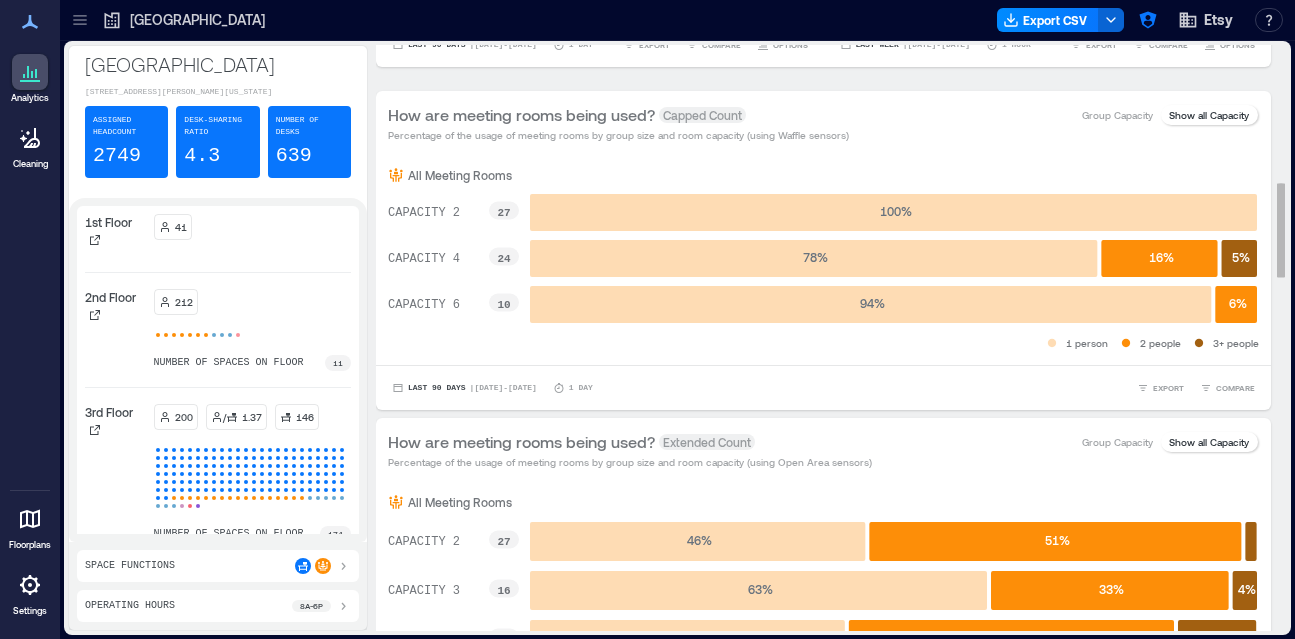 scroll, scrollTop: 404, scrollLeft: 0, axis: vertical 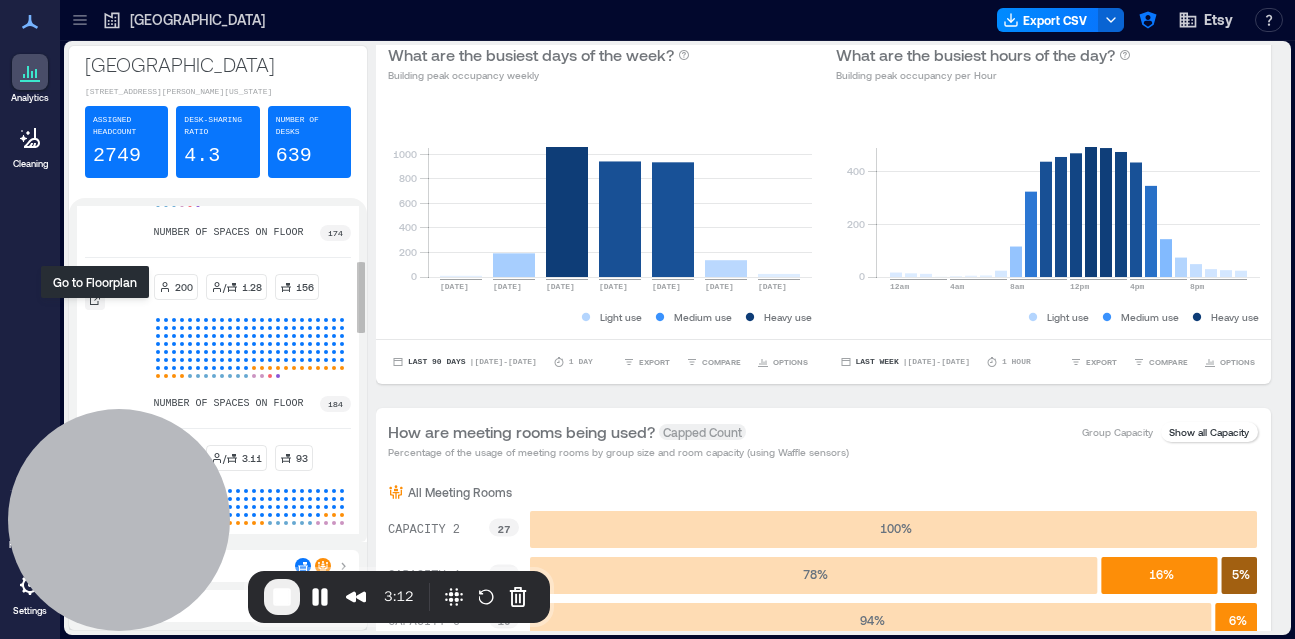 click at bounding box center (95, 300) 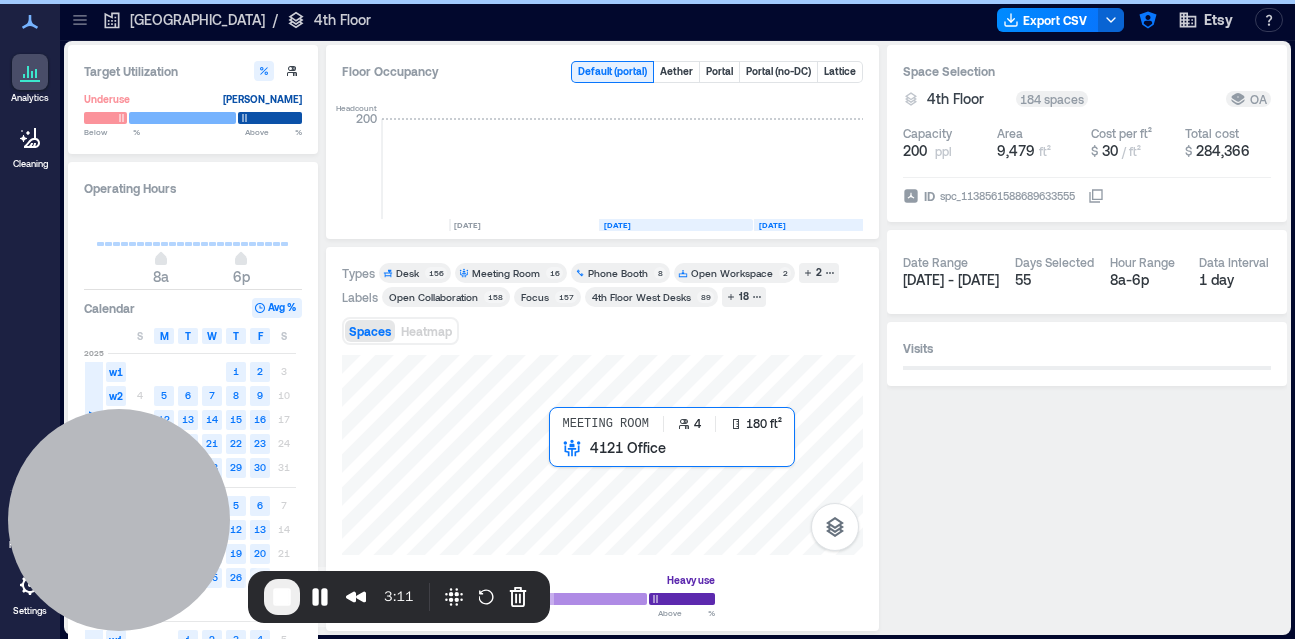 scroll, scrollTop: 0, scrollLeft: 3067, axis: horizontal 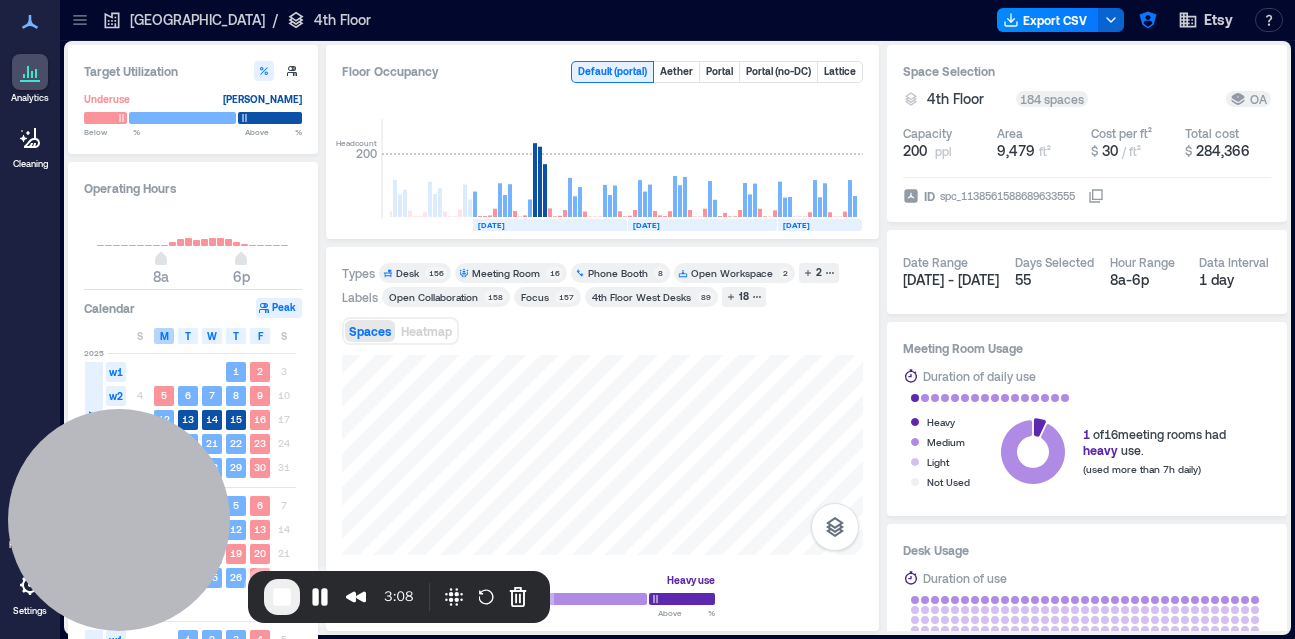 click on "M" at bounding box center [164, 336] 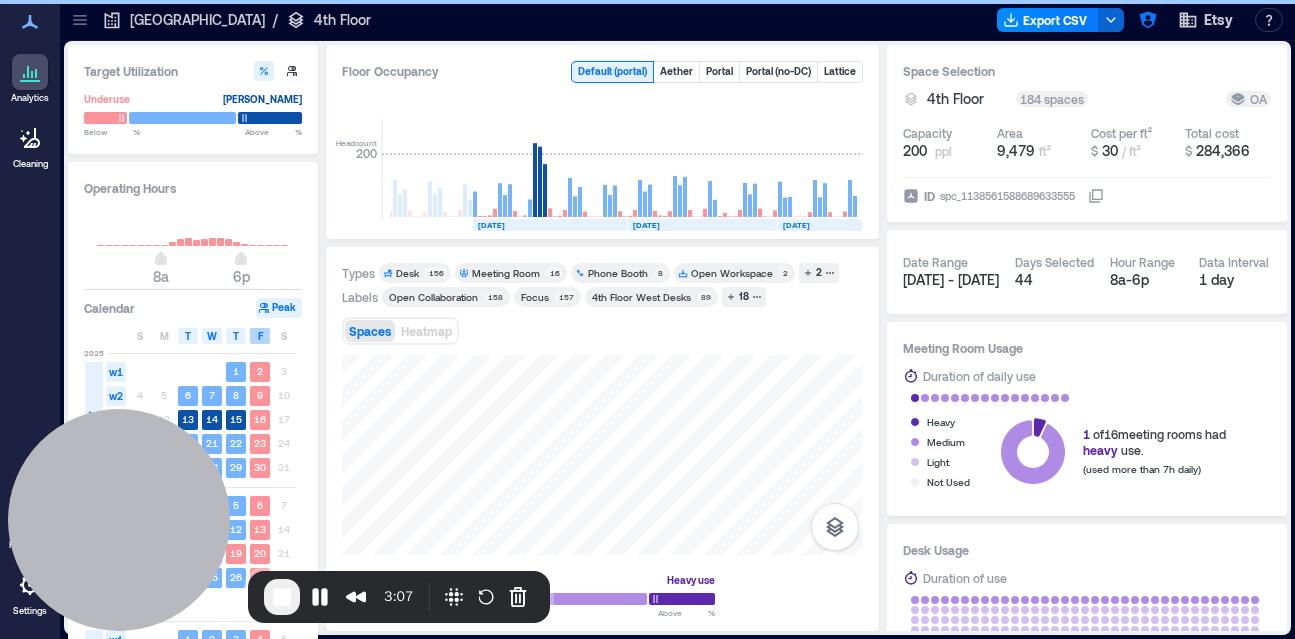 click on "F" at bounding box center [260, 336] 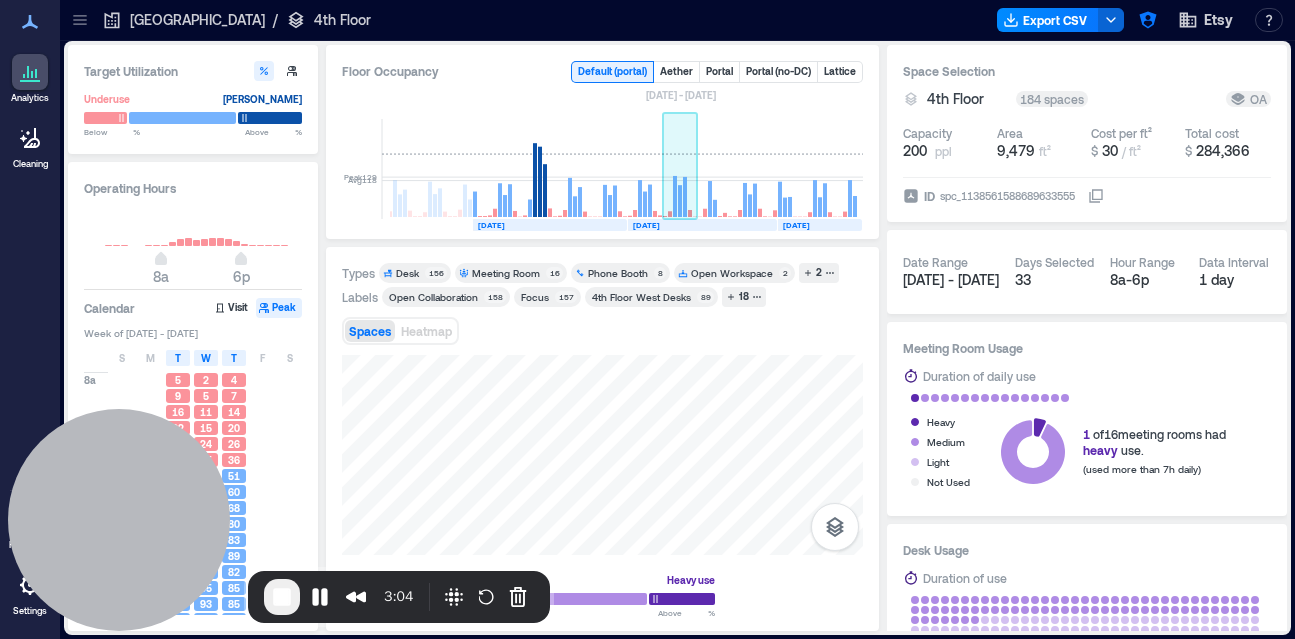 click 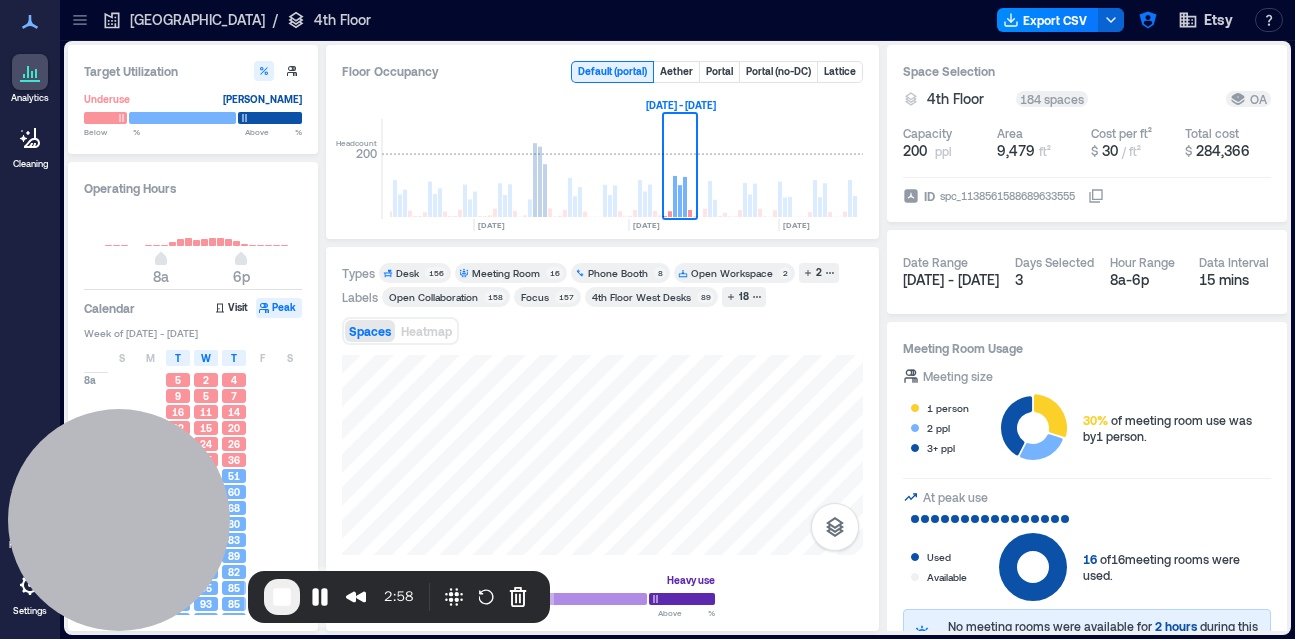 click on "Desk" at bounding box center [407, 273] 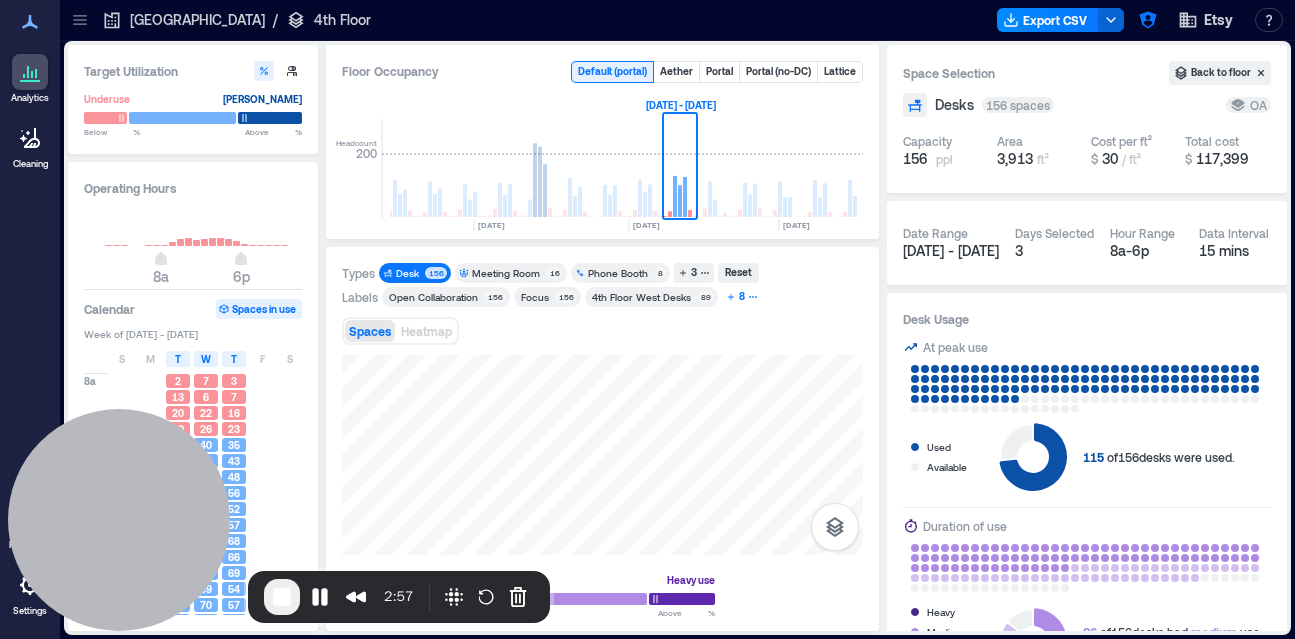 click on "8" at bounding box center [742, 297] 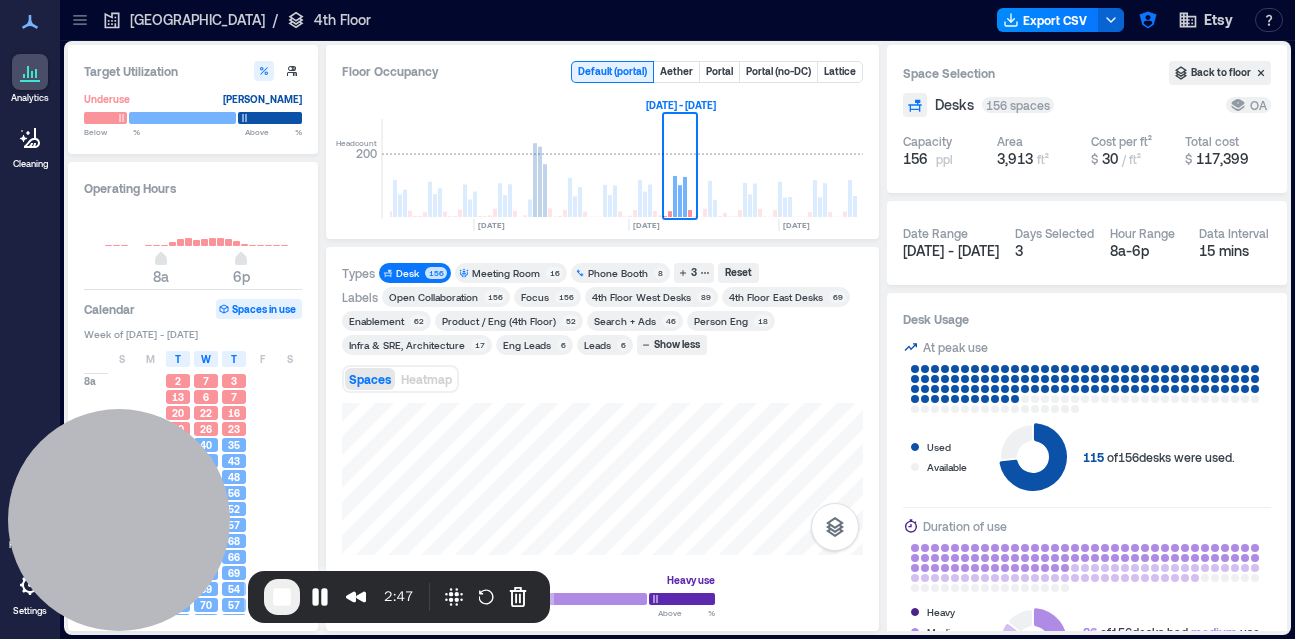 click on "Enablement" at bounding box center [376, 321] 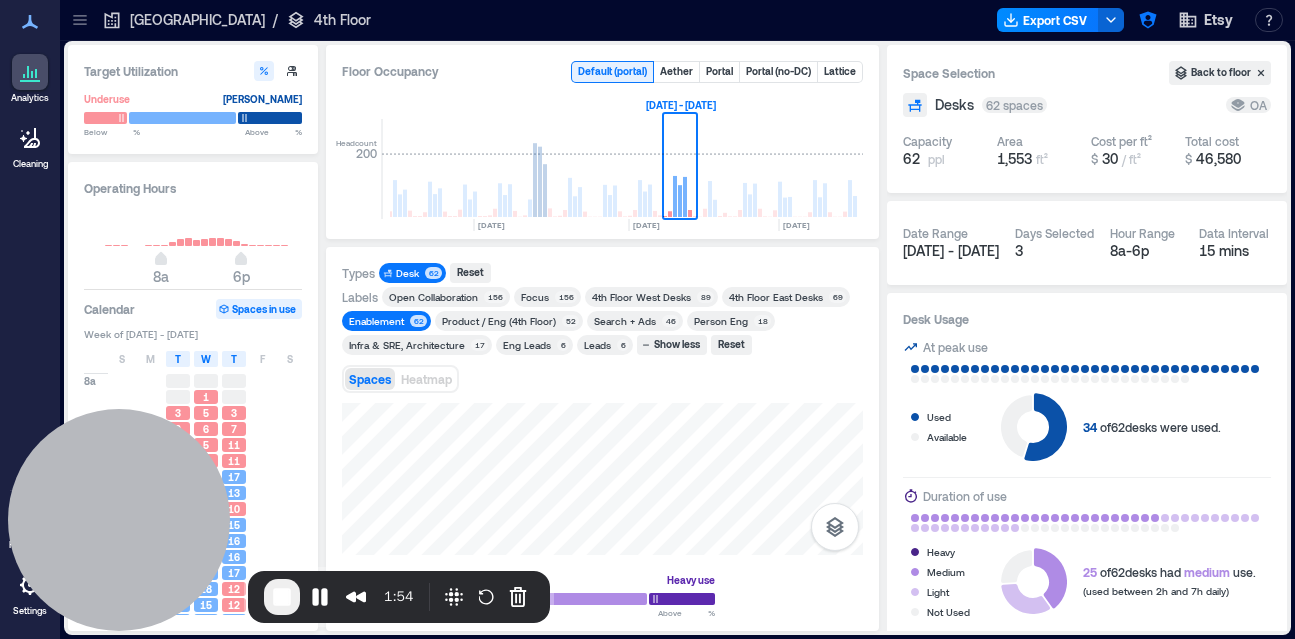 click on "Enablement" at bounding box center (376, 321) 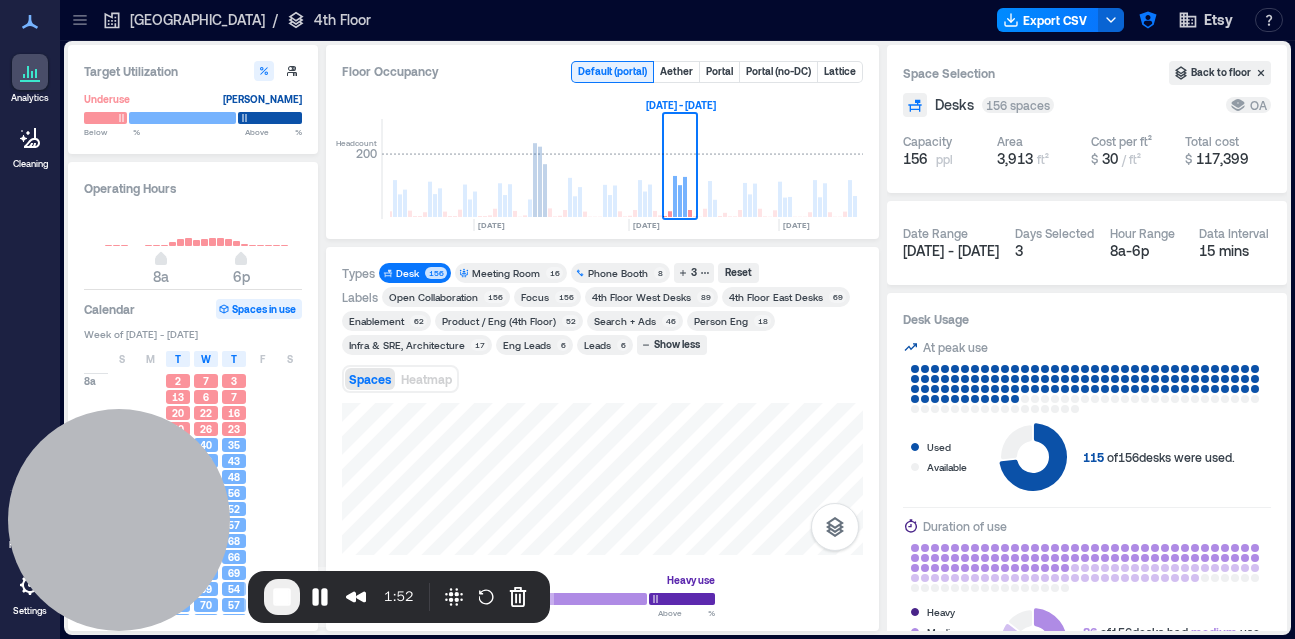 click on "Desk" at bounding box center [409, 273] 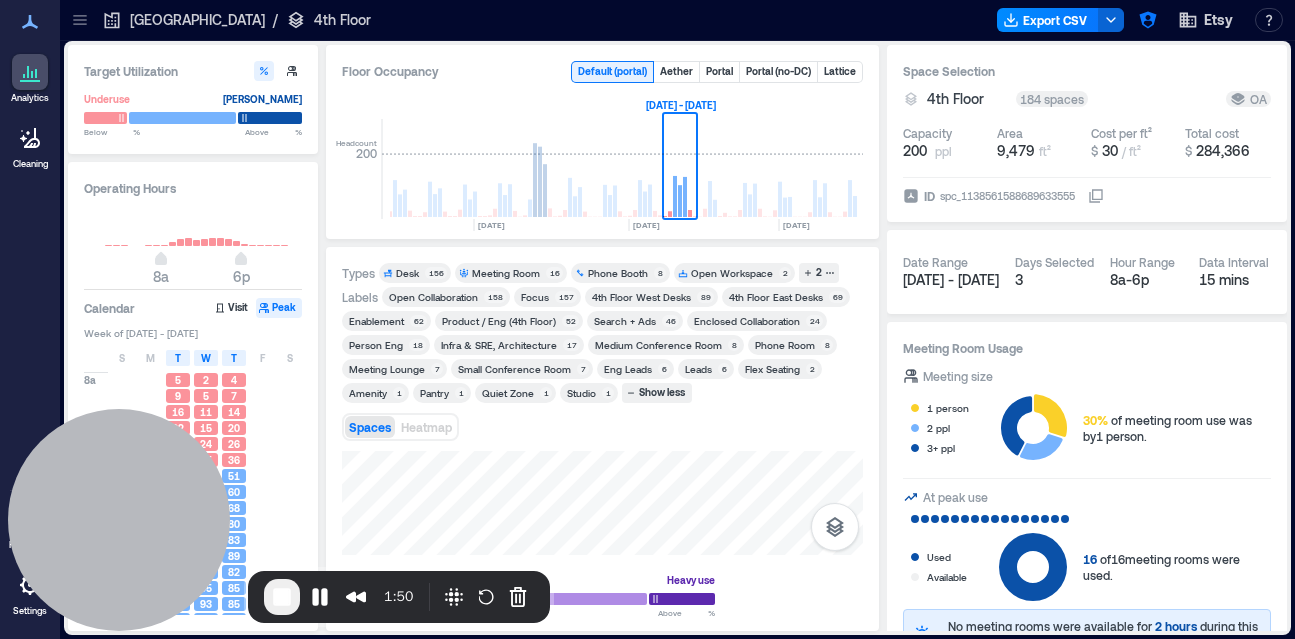 click on "Meeting Room" at bounding box center [506, 273] 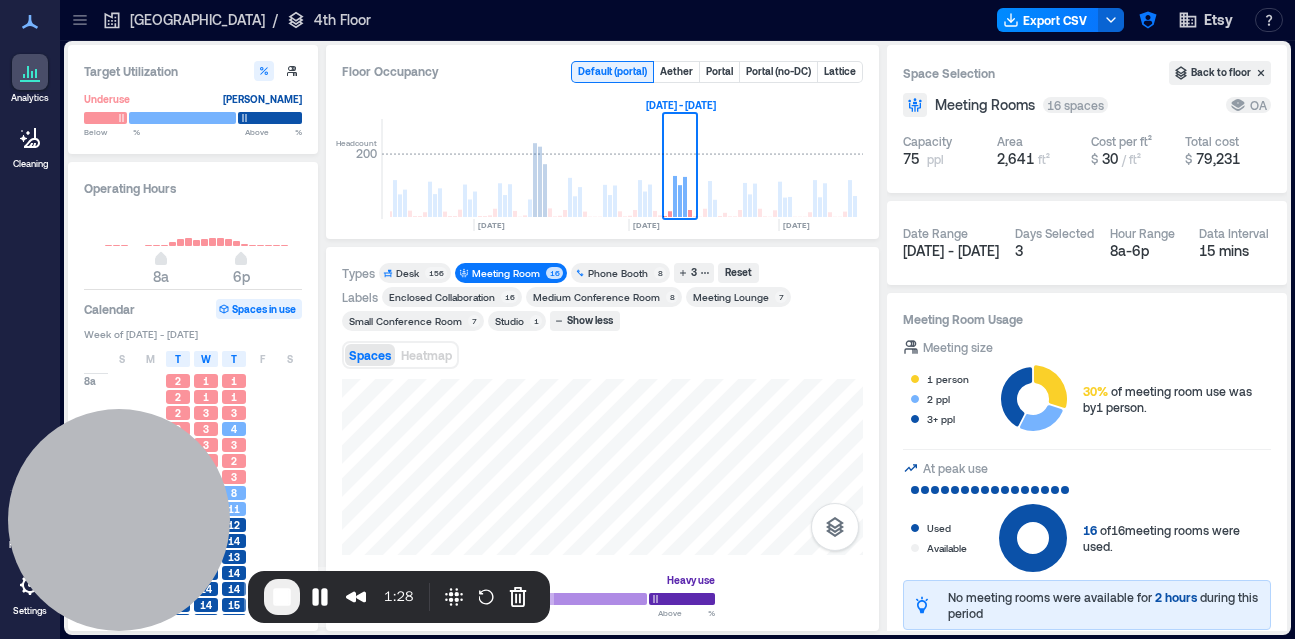 click on "[GEOGRAPHIC_DATA]" at bounding box center (197, 20) 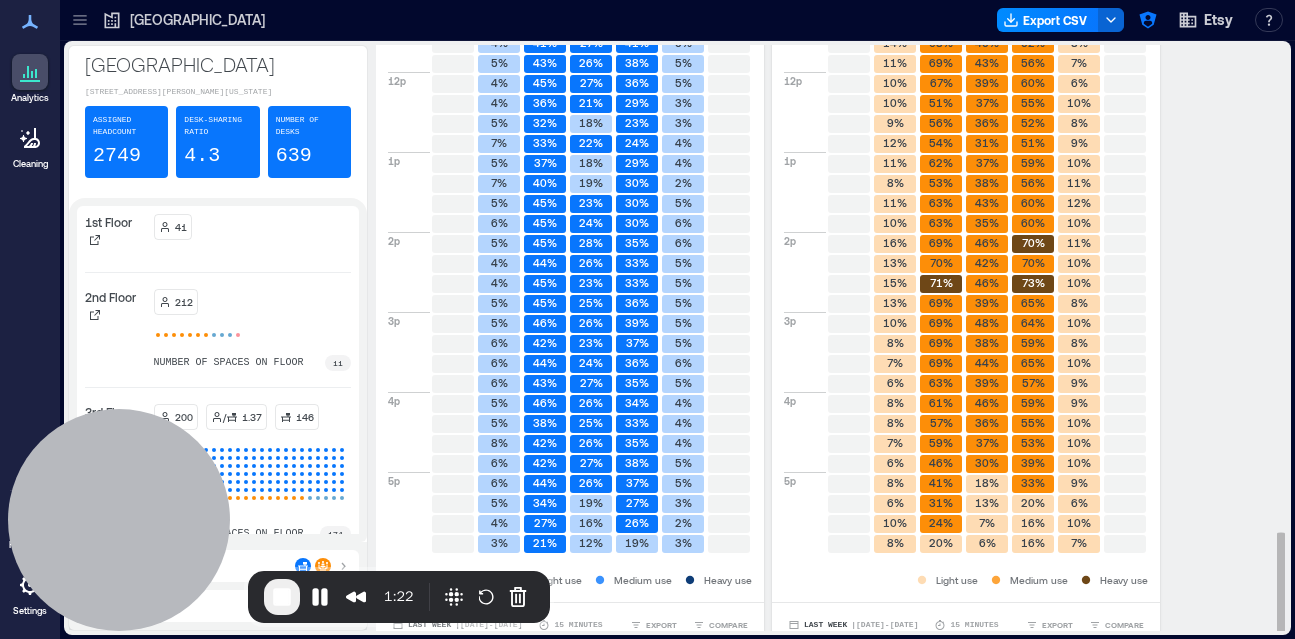 scroll, scrollTop: 2833, scrollLeft: 0, axis: vertical 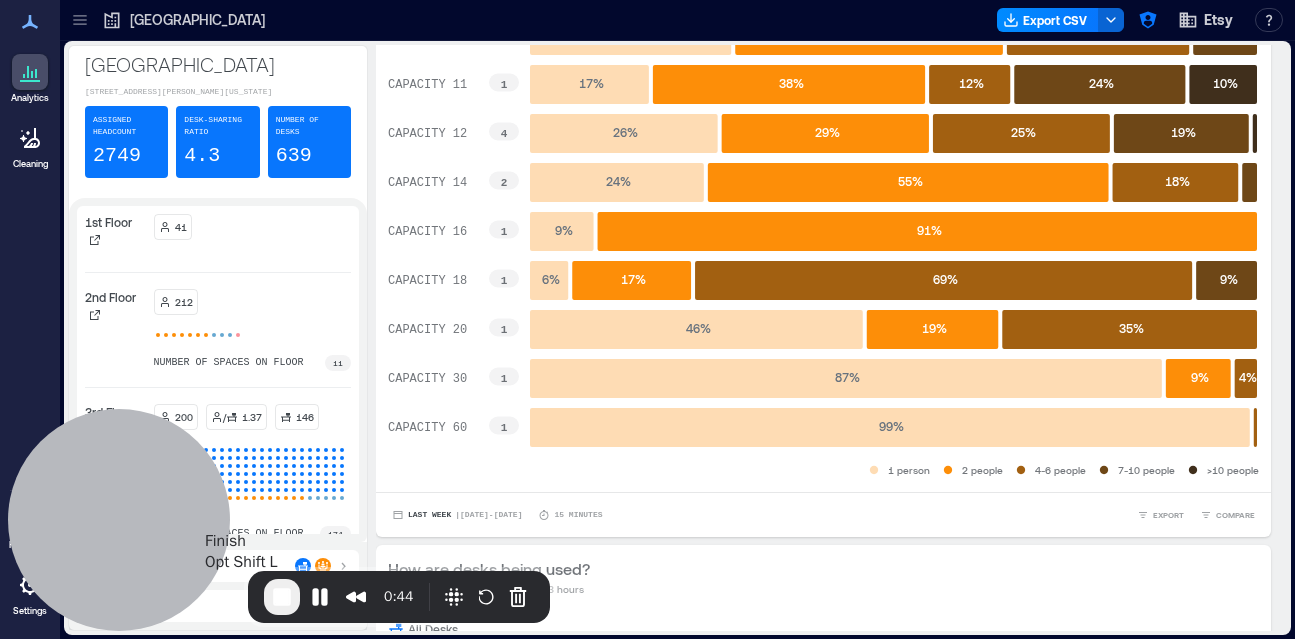 click at bounding box center (282, 597) 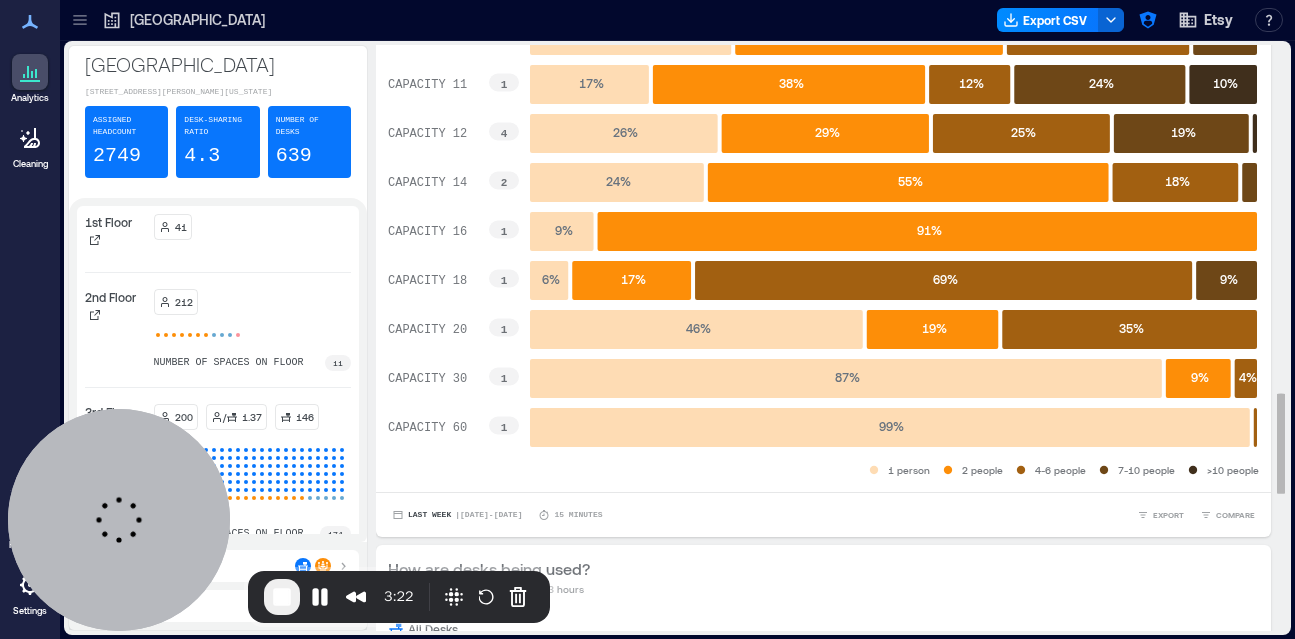 scroll, scrollTop: 2021, scrollLeft: 0, axis: vertical 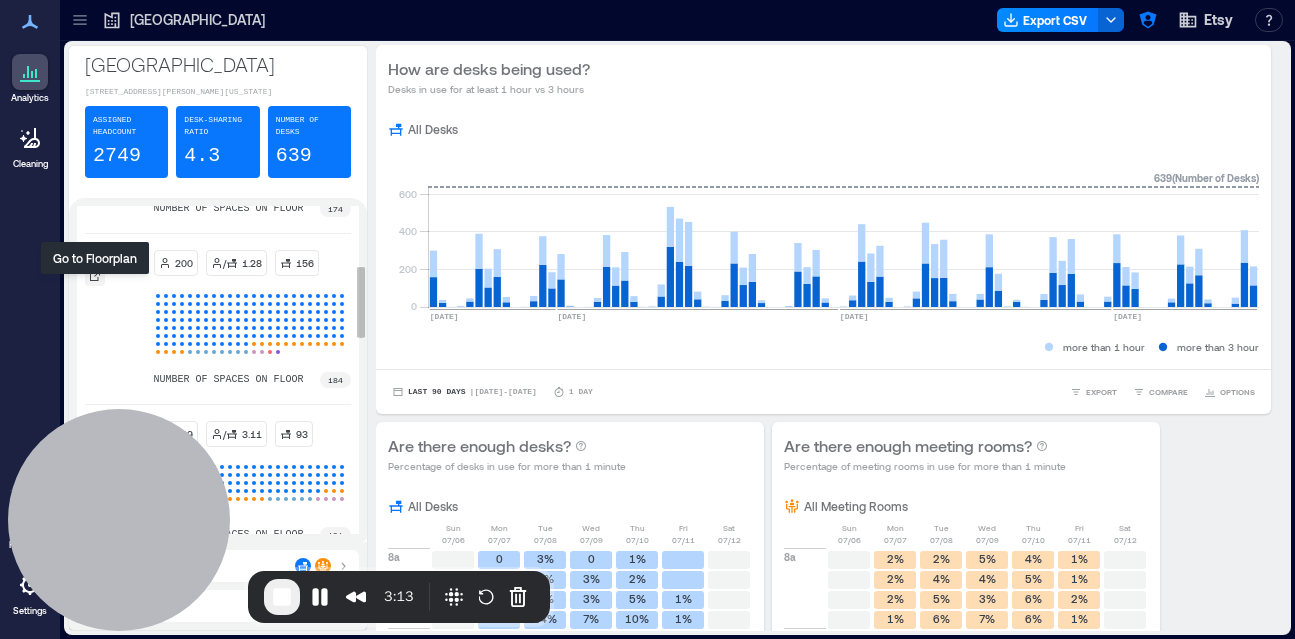 click 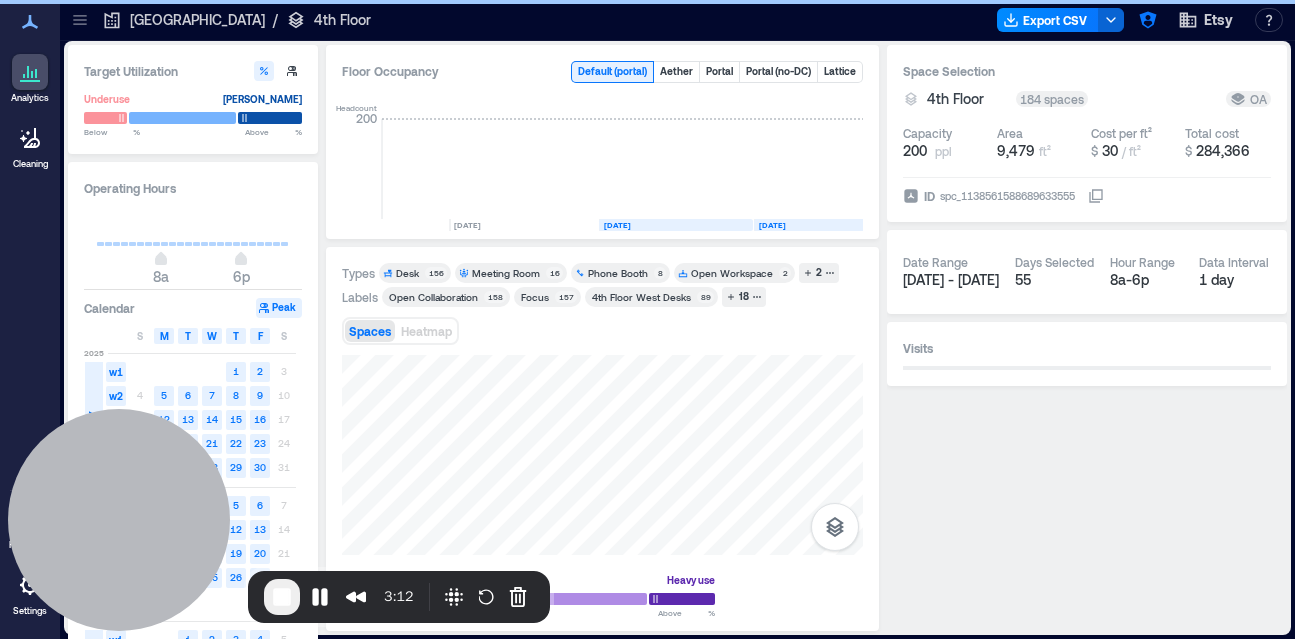 scroll, scrollTop: 0, scrollLeft: 3067, axis: horizontal 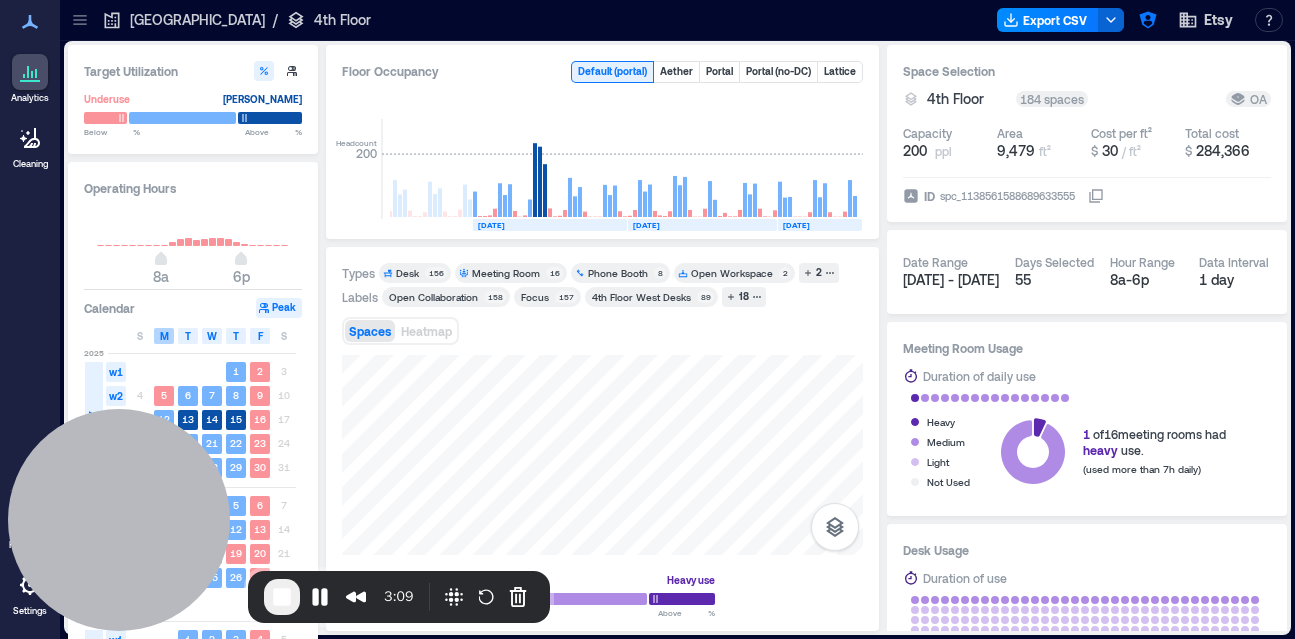 click on "M" at bounding box center [164, 336] 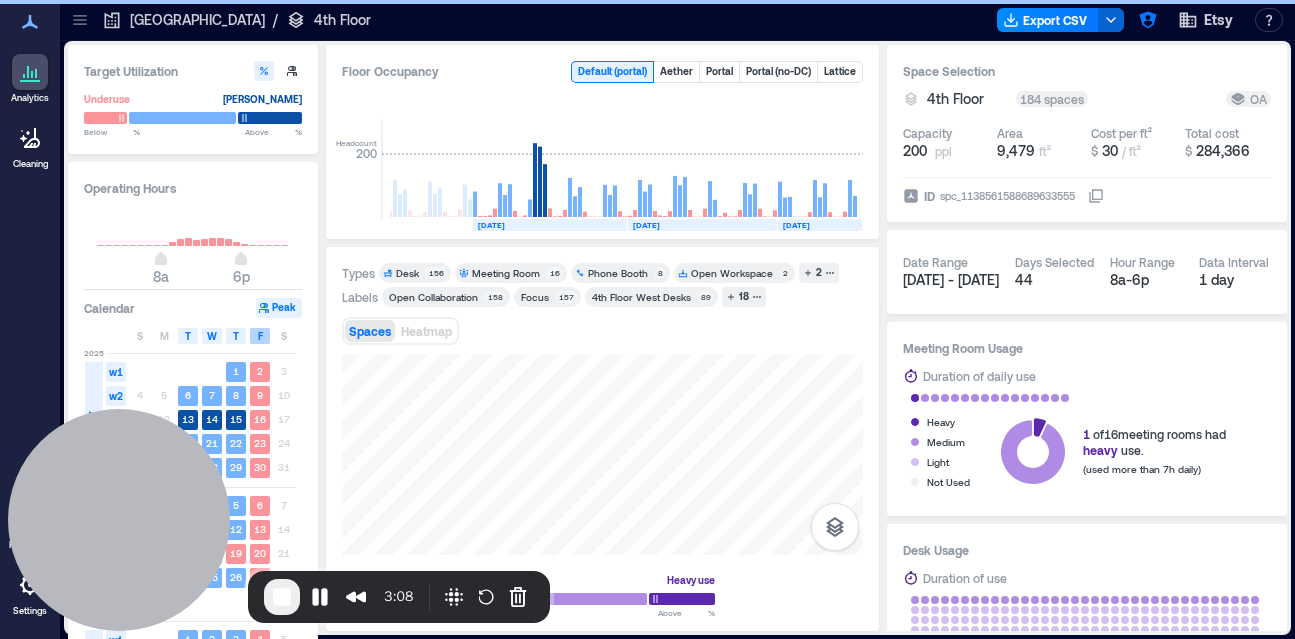 click on "F" at bounding box center (260, 336) 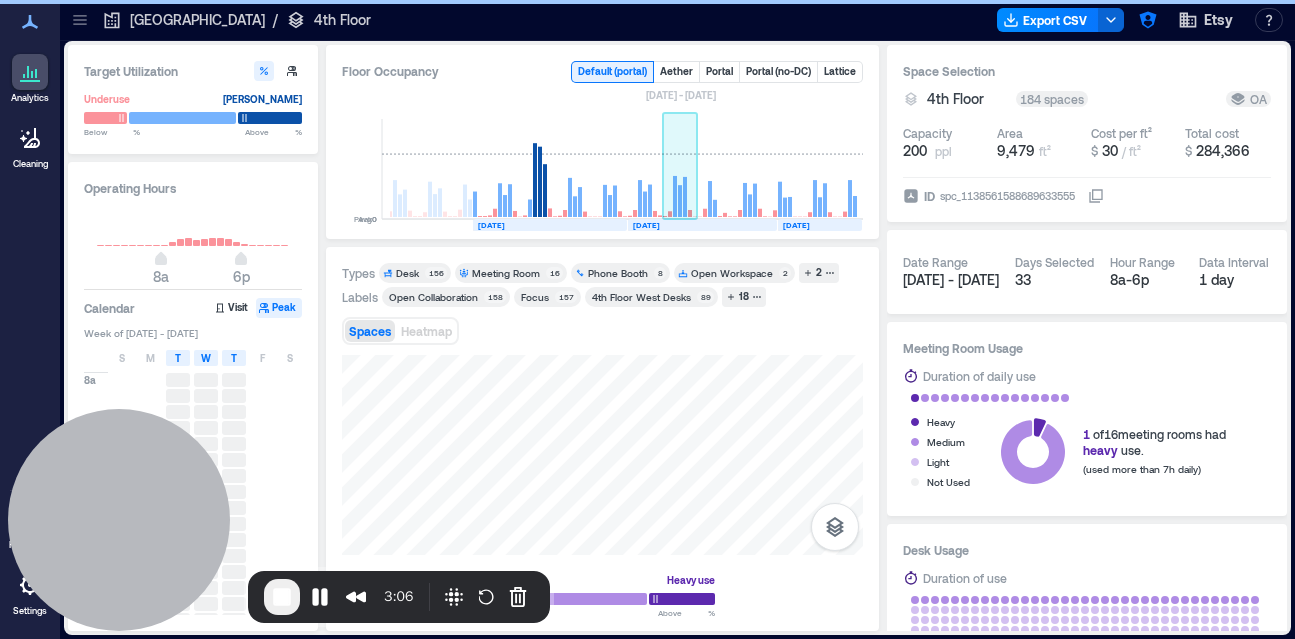 click 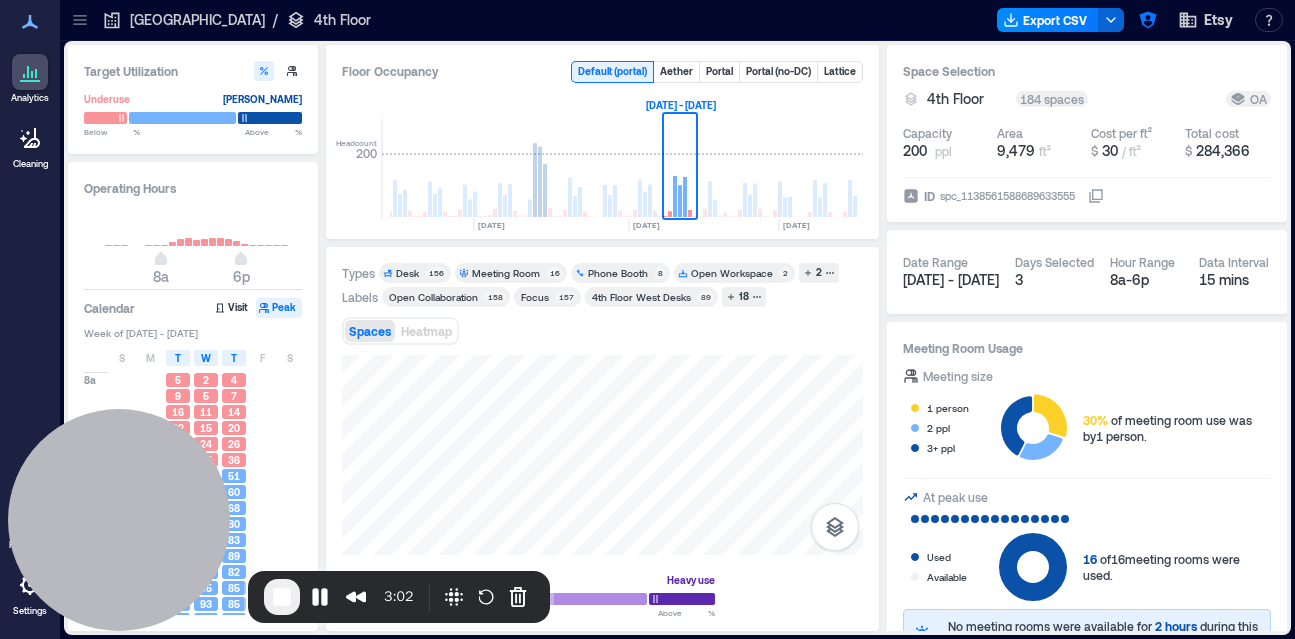 click on "Desk 156" at bounding box center [415, 273] 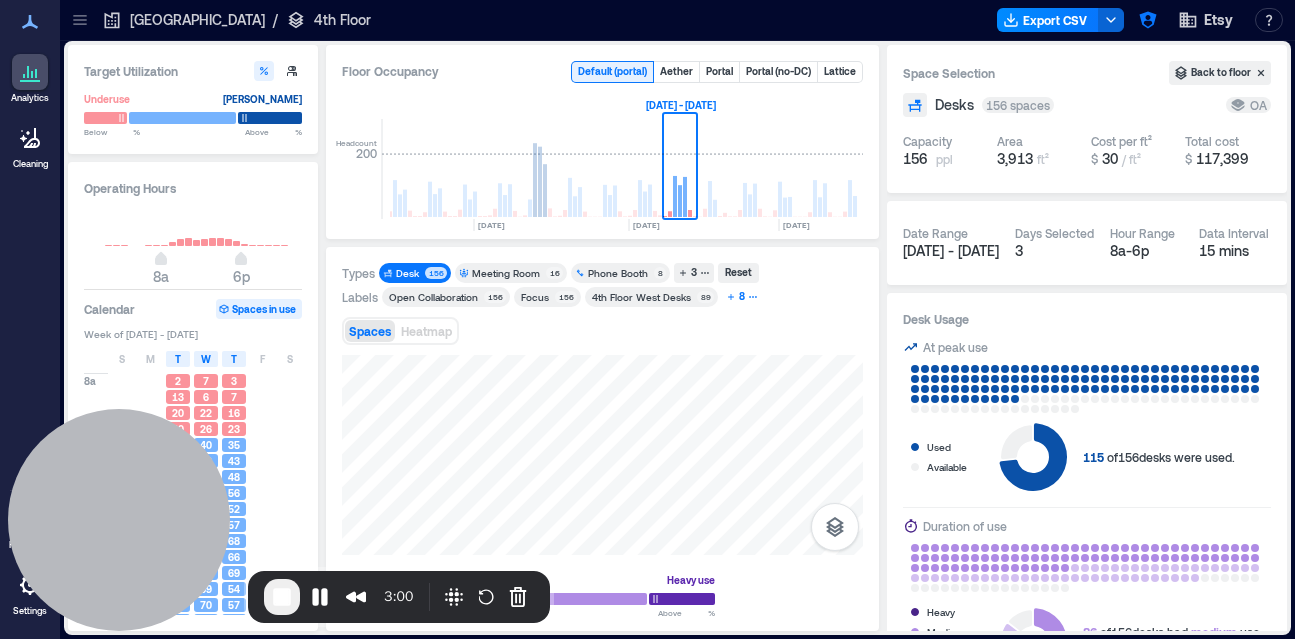 click on "8" at bounding box center (742, 297) 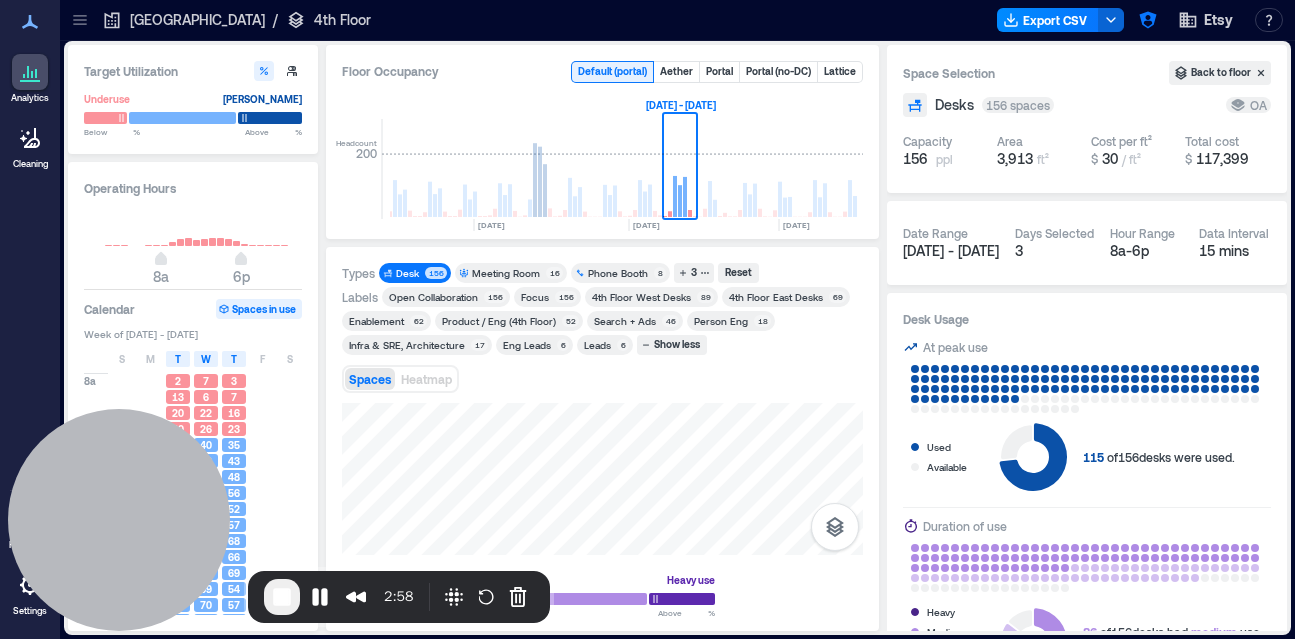 click on "Enablement" at bounding box center [376, 321] 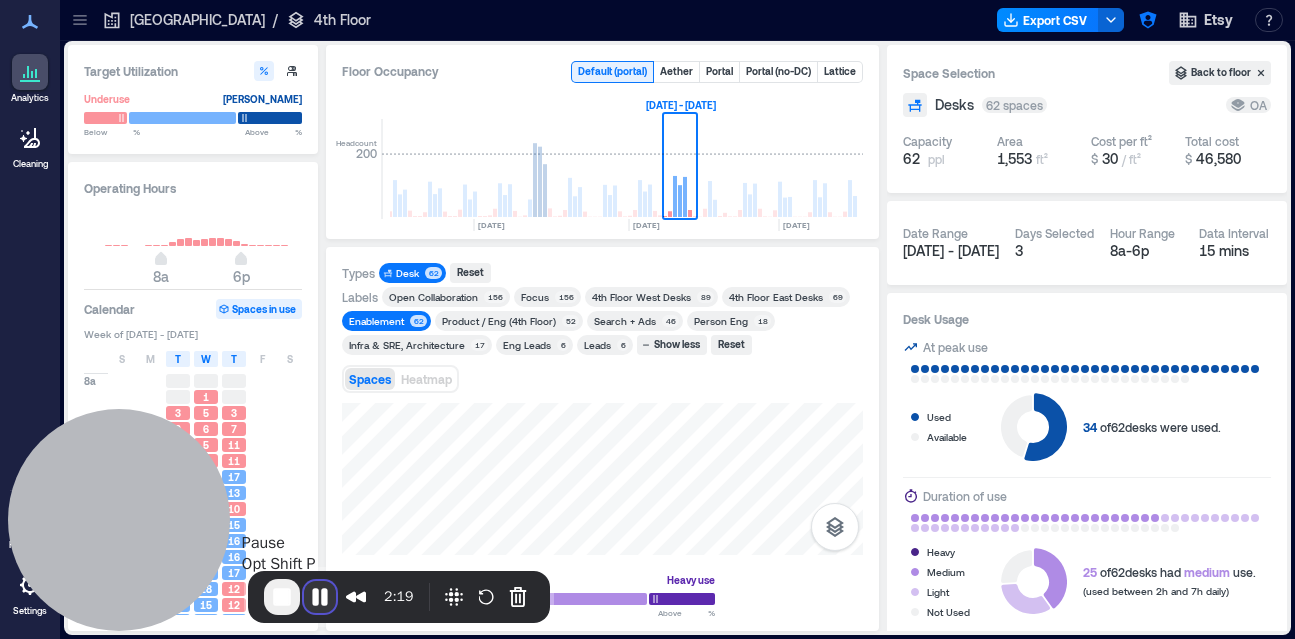 click at bounding box center [320, 597] 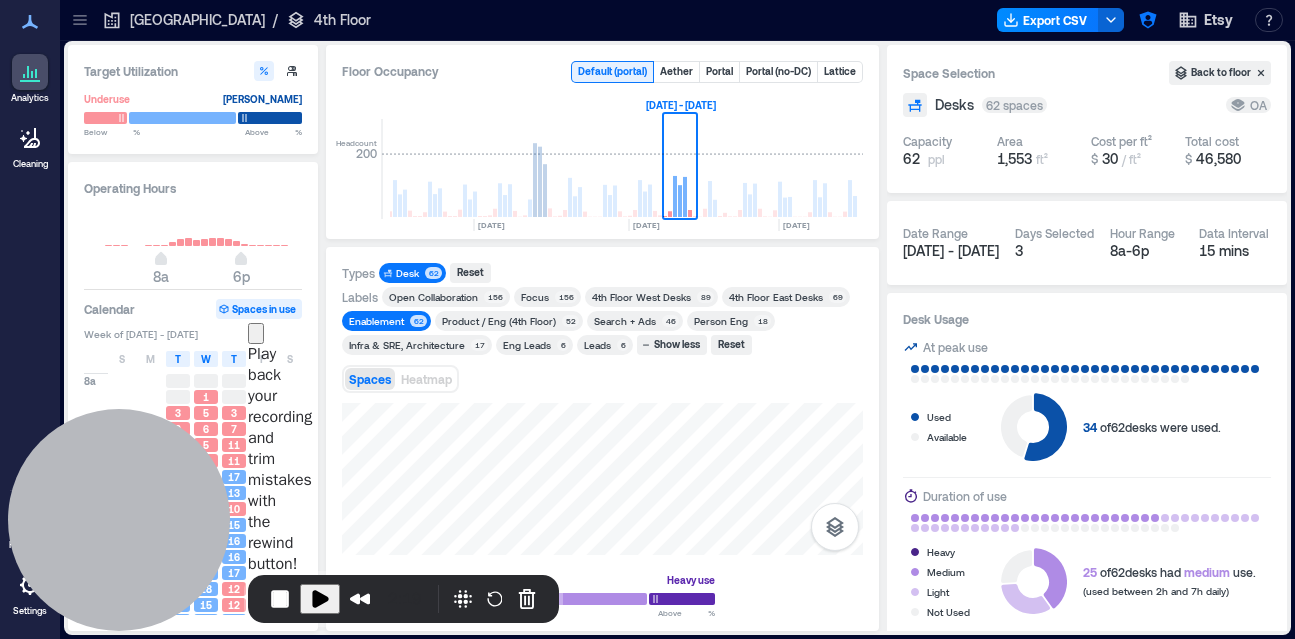 click at bounding box center (256, 333) 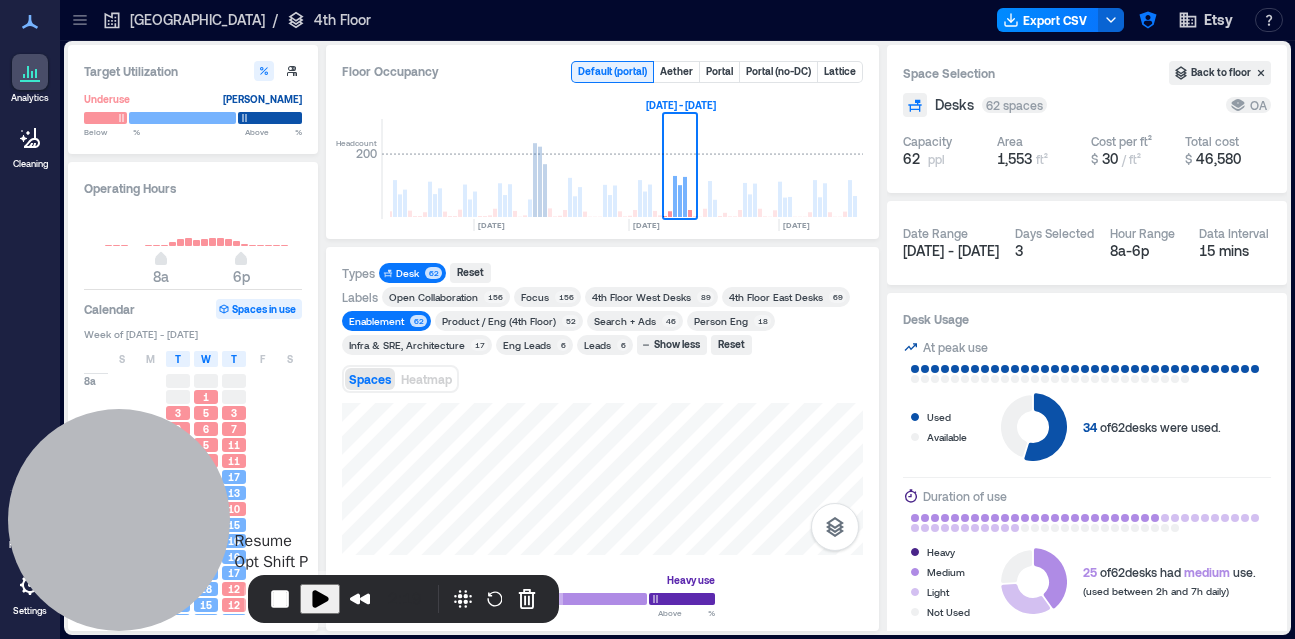 click at bounding box center (320, 599) 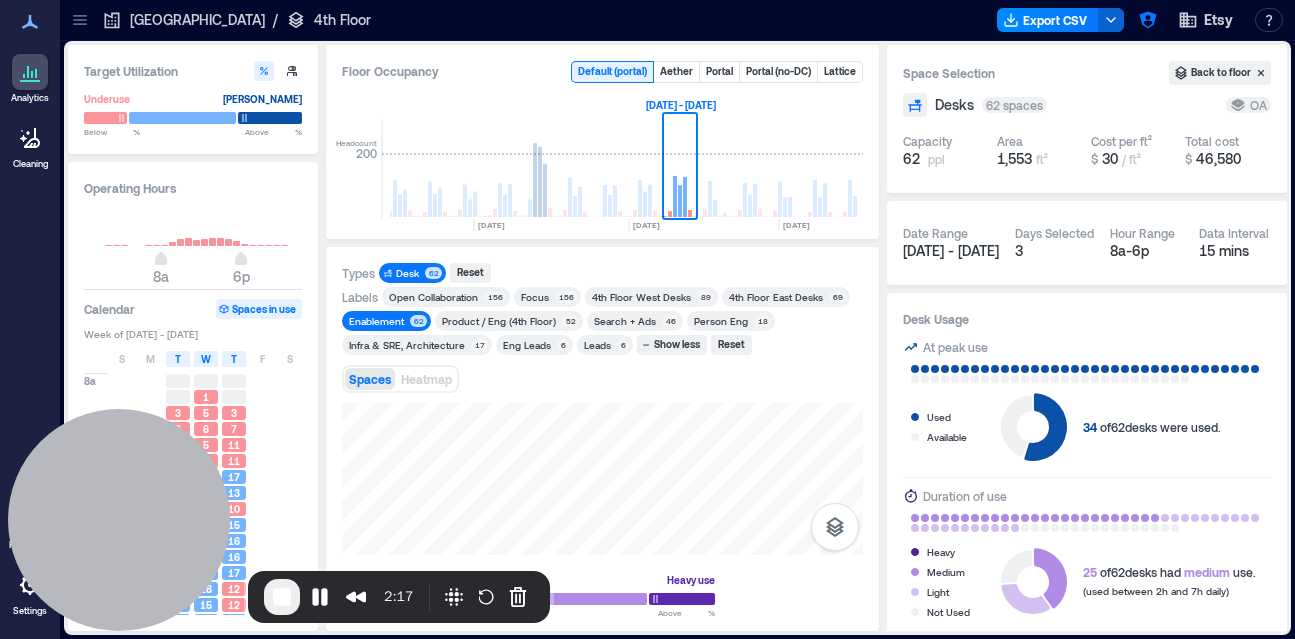 click on "[GEOGRAPHIC_DATA]" at bounding box center (197, 20) 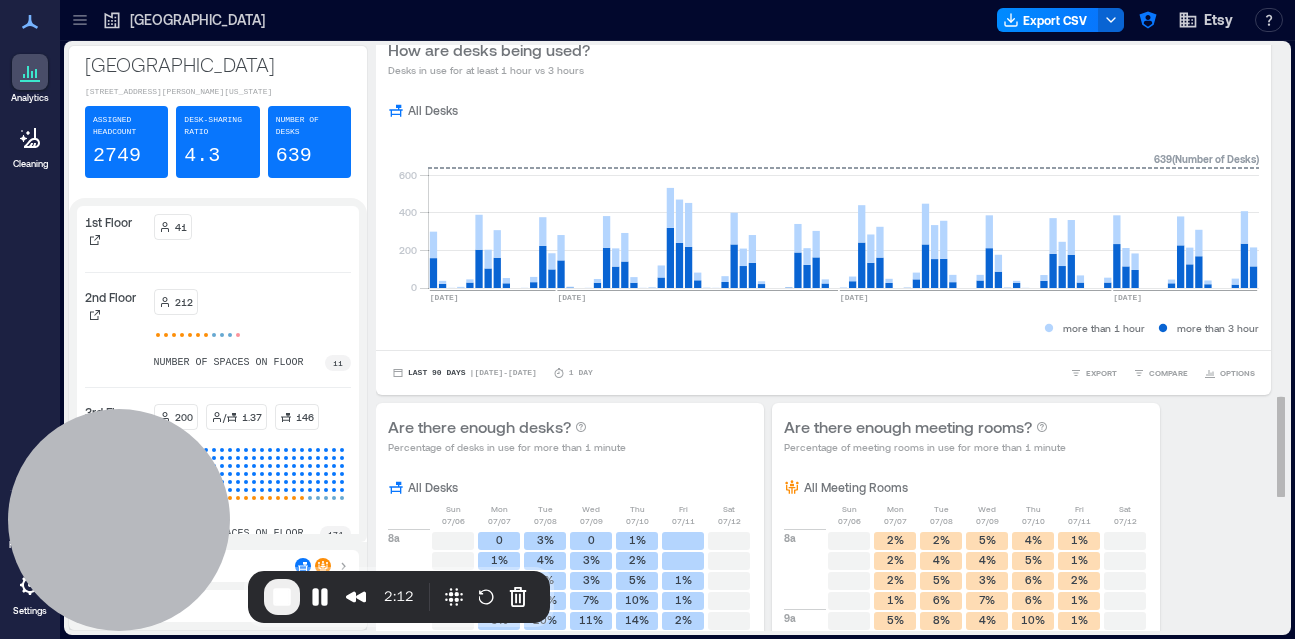 scroll, scrollTop: 2021, scrollLeft: 0, axis: vertical 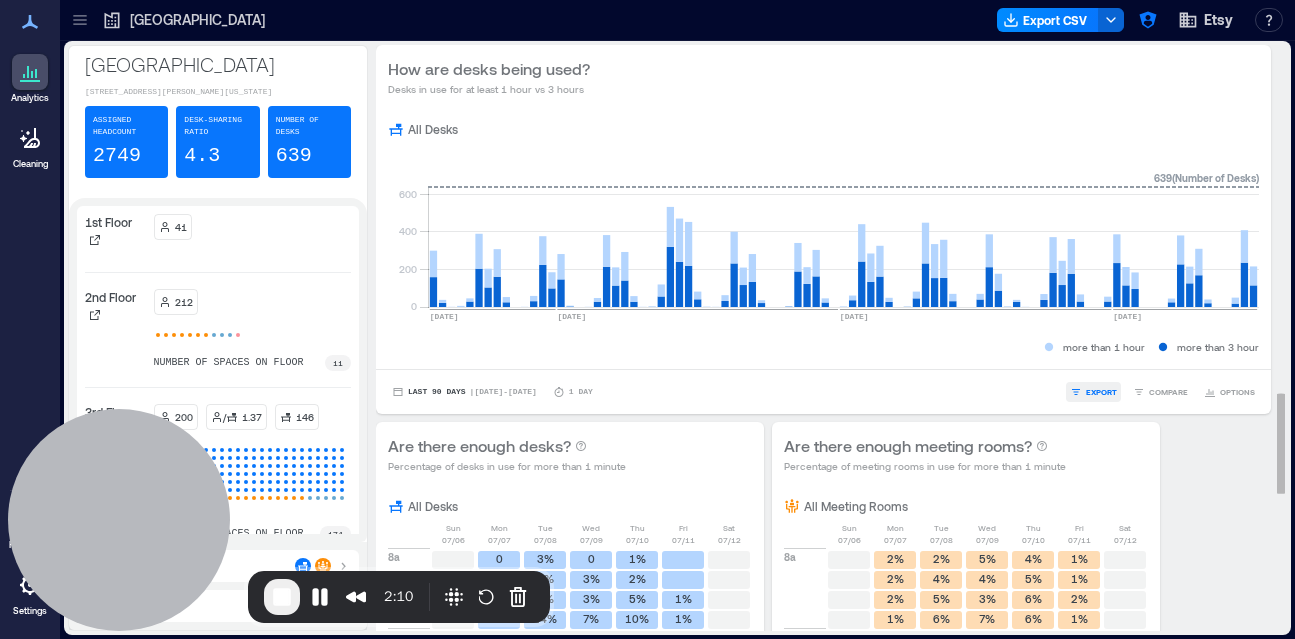 click on "EXPORT" at bounding box center (1101, 392) 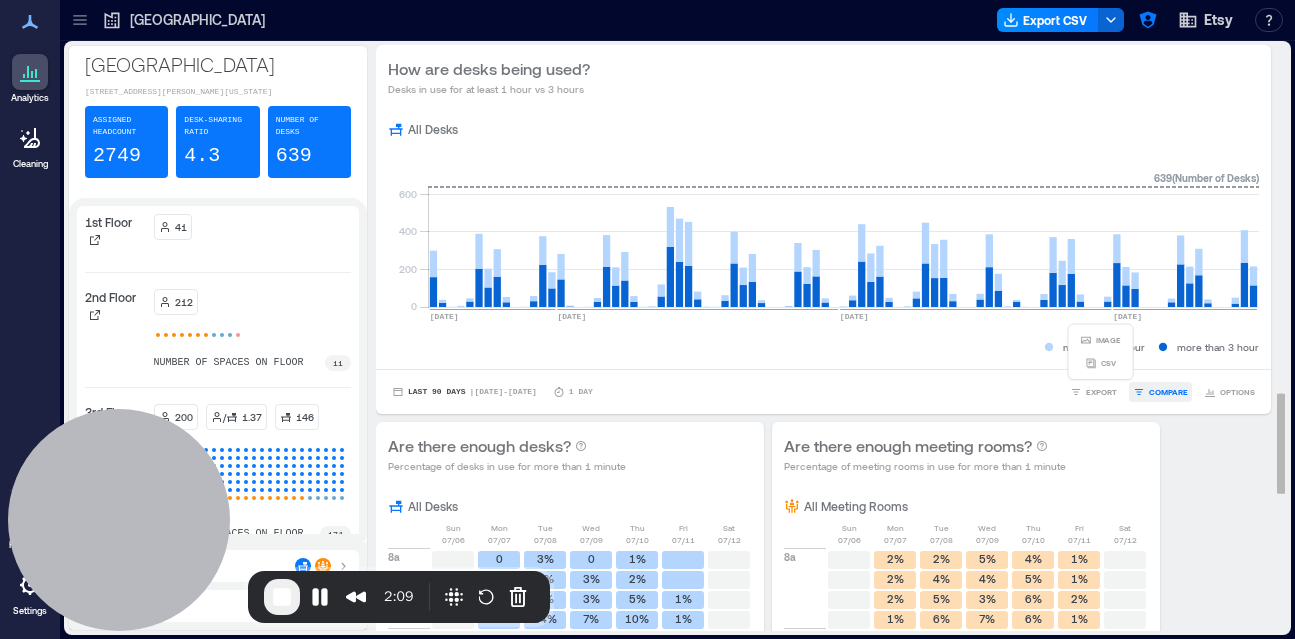 click on "COMPARE" at bounding box center (1168, 392) 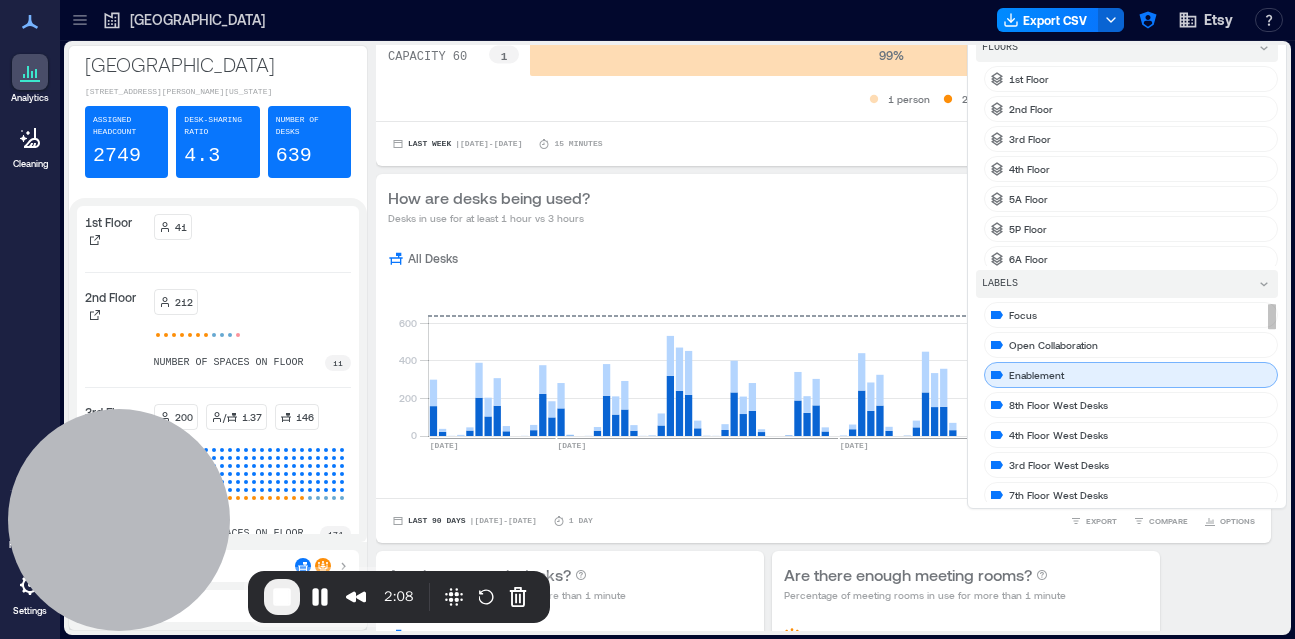 click on "Enablement" at bounding box center (1131, 375) 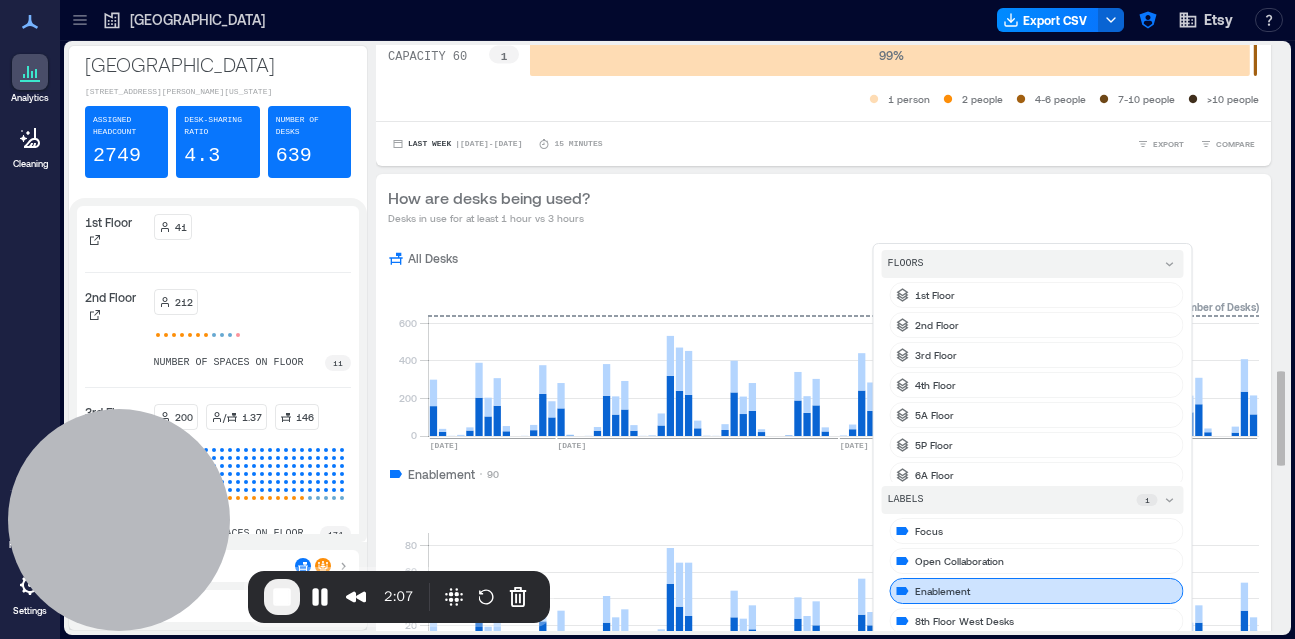 click on "All Desks" at bounding box center [823, 258] 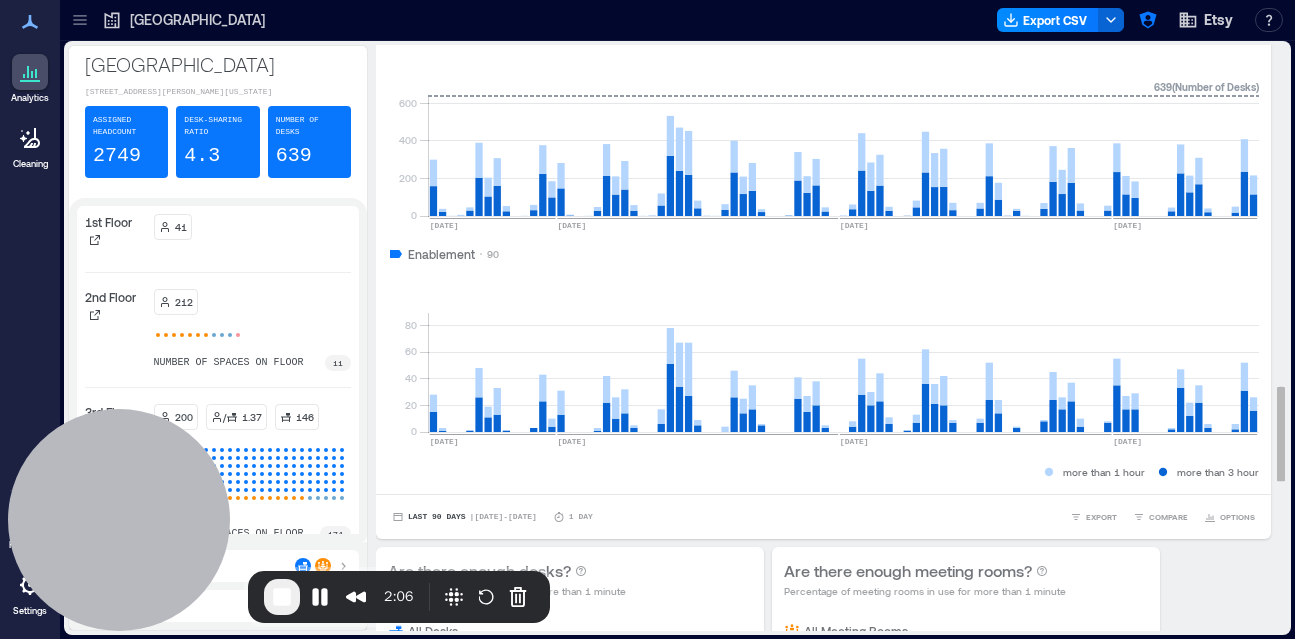 scroll, scrollTop: 2108, scrollLeft: 0, axis: vertical 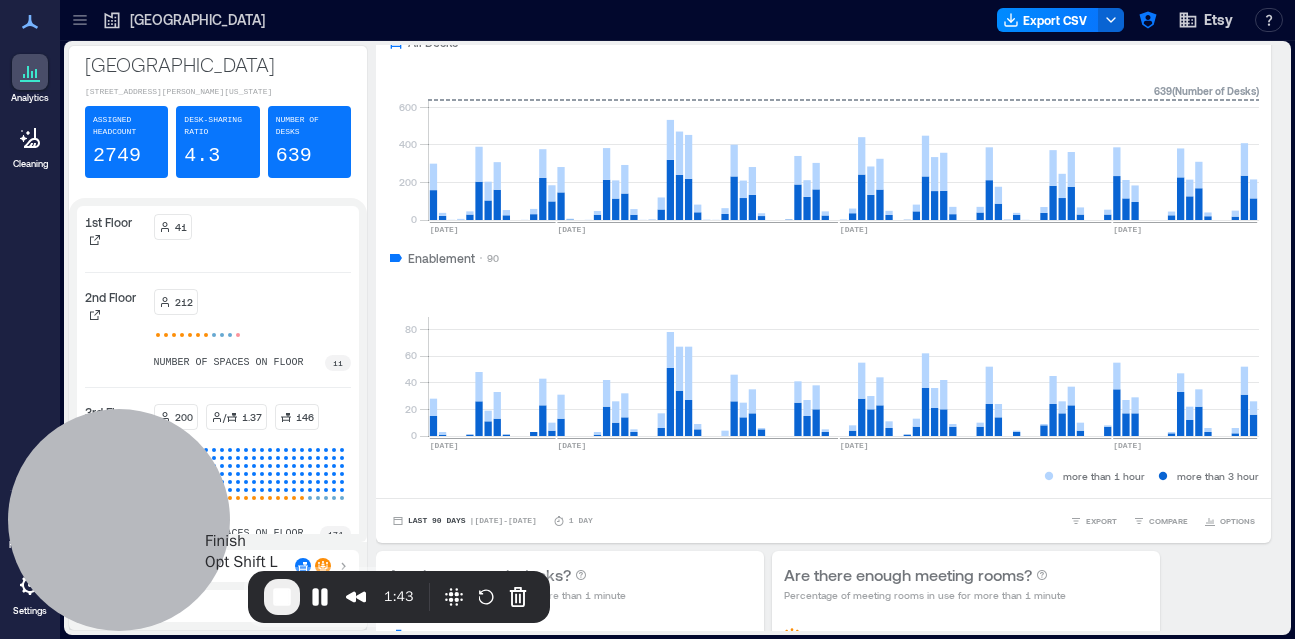 click at bounding box center [282, 597] 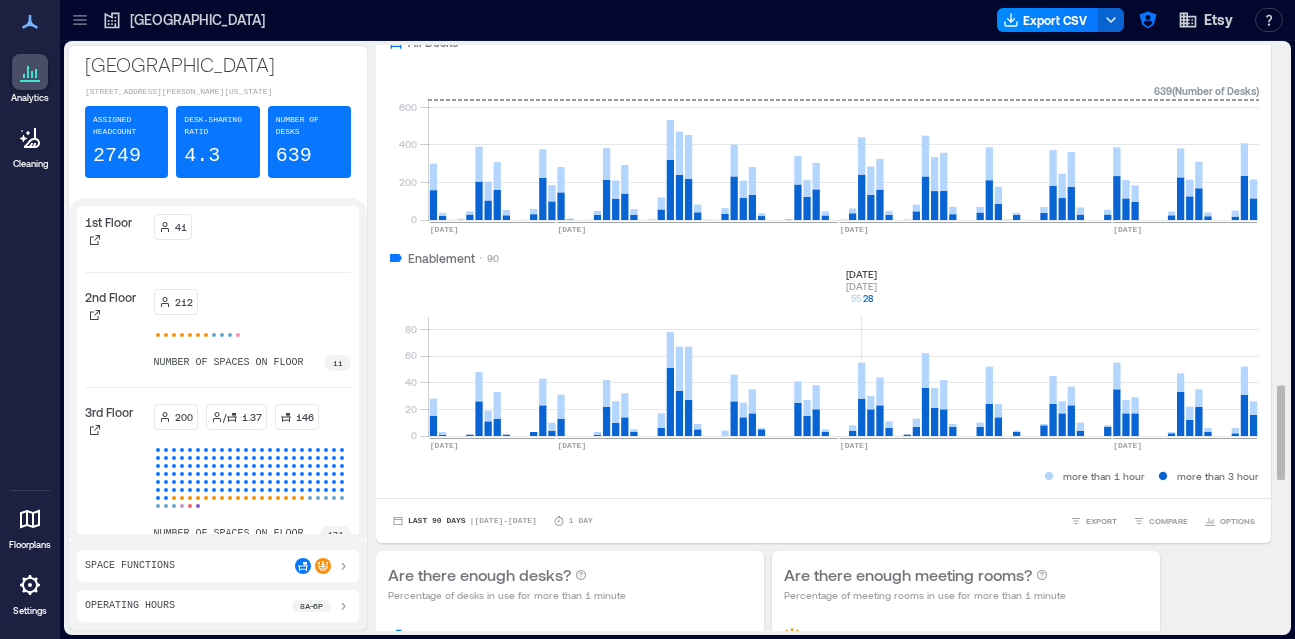 scroll, scrollTop: 2069, scrollLeft: 0, axis: vertical 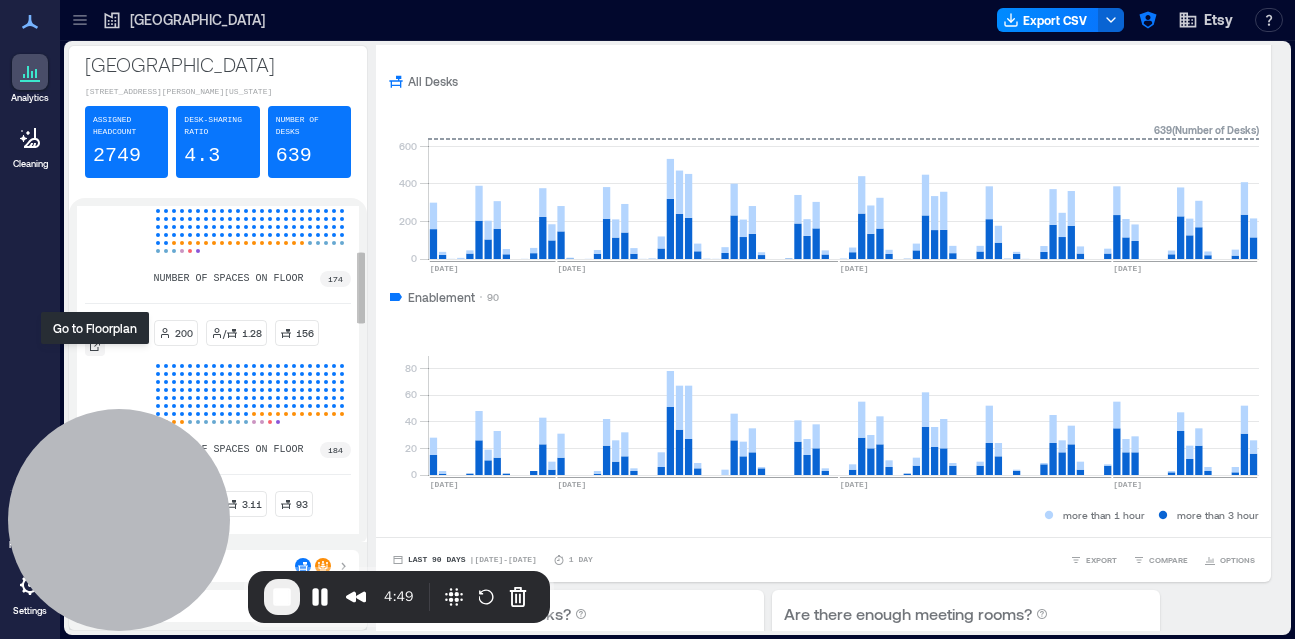 click 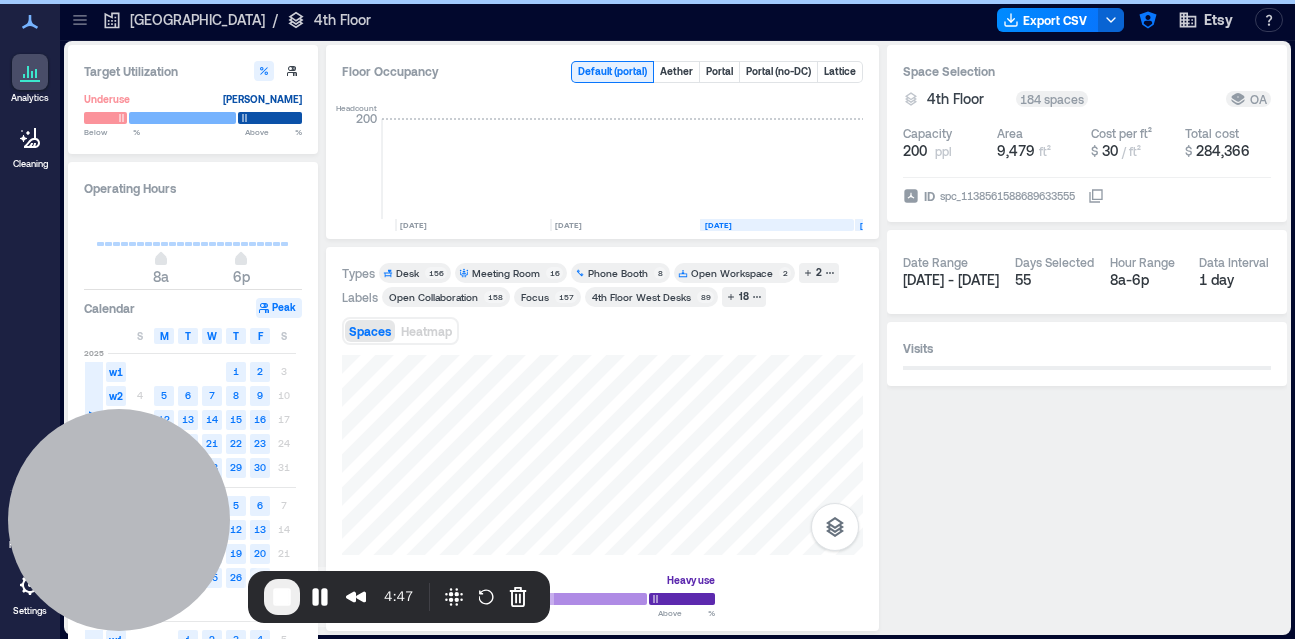 scroll, scrollTop: 0, scrollLeft: 3067, axis: horizontal 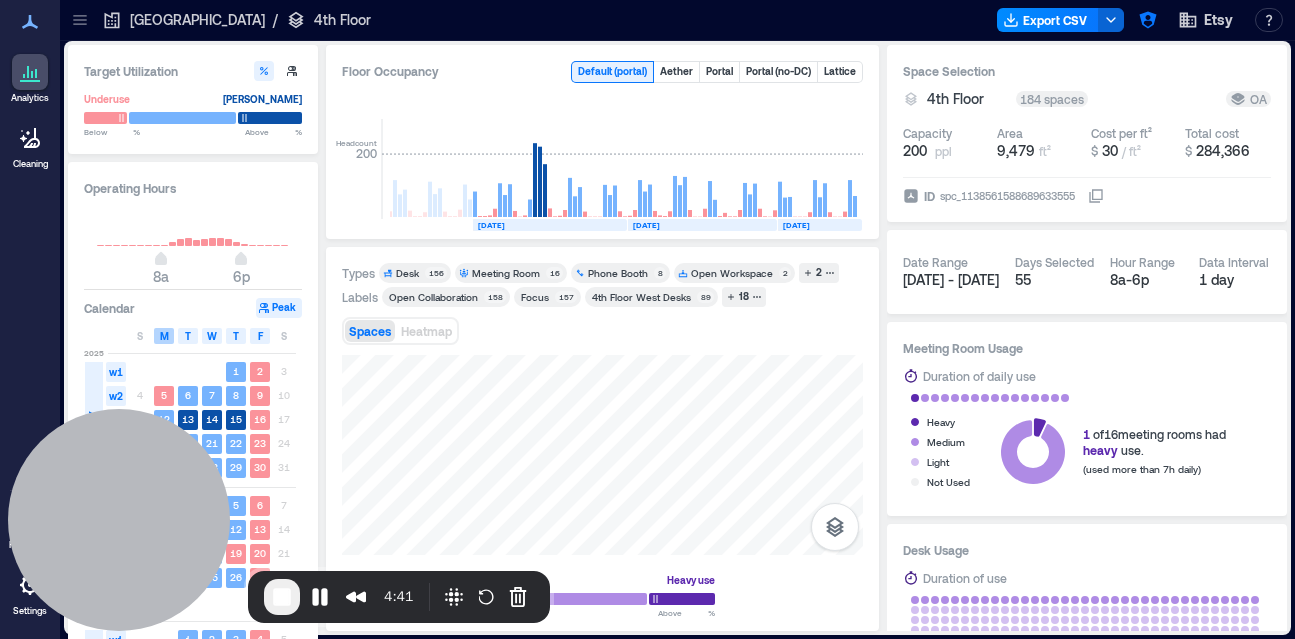 click on "M" at bounding box center (164, 336) 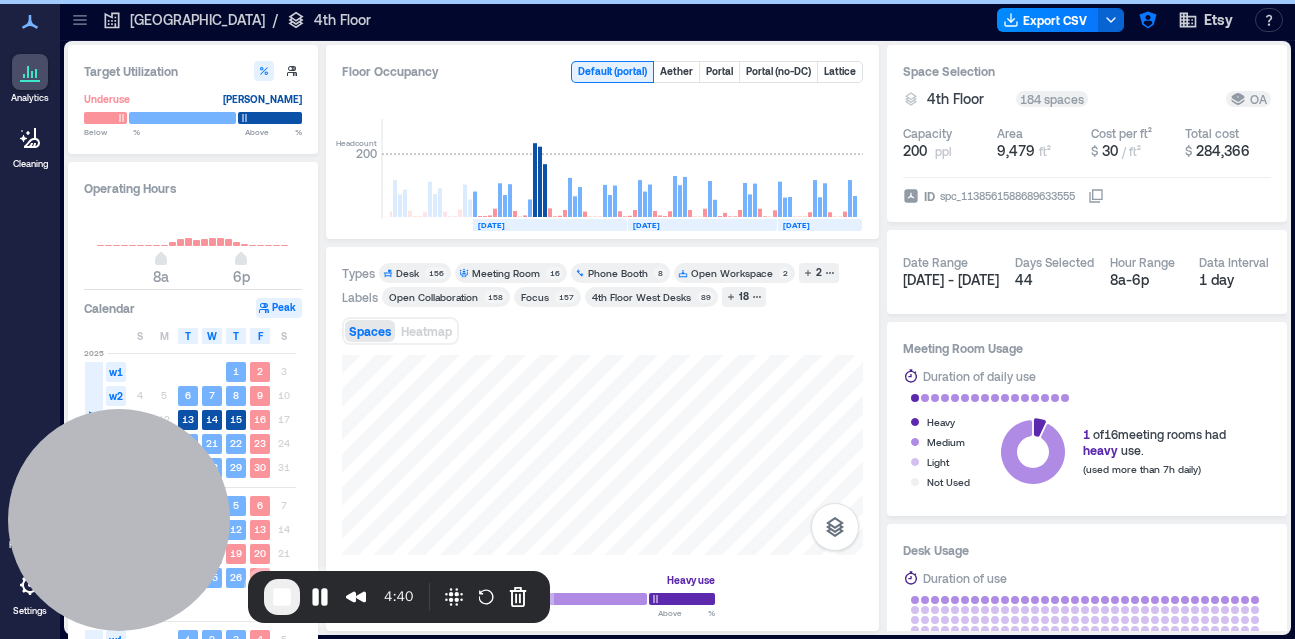 click on "S M T W T F S" at bounding box center [190, 336] 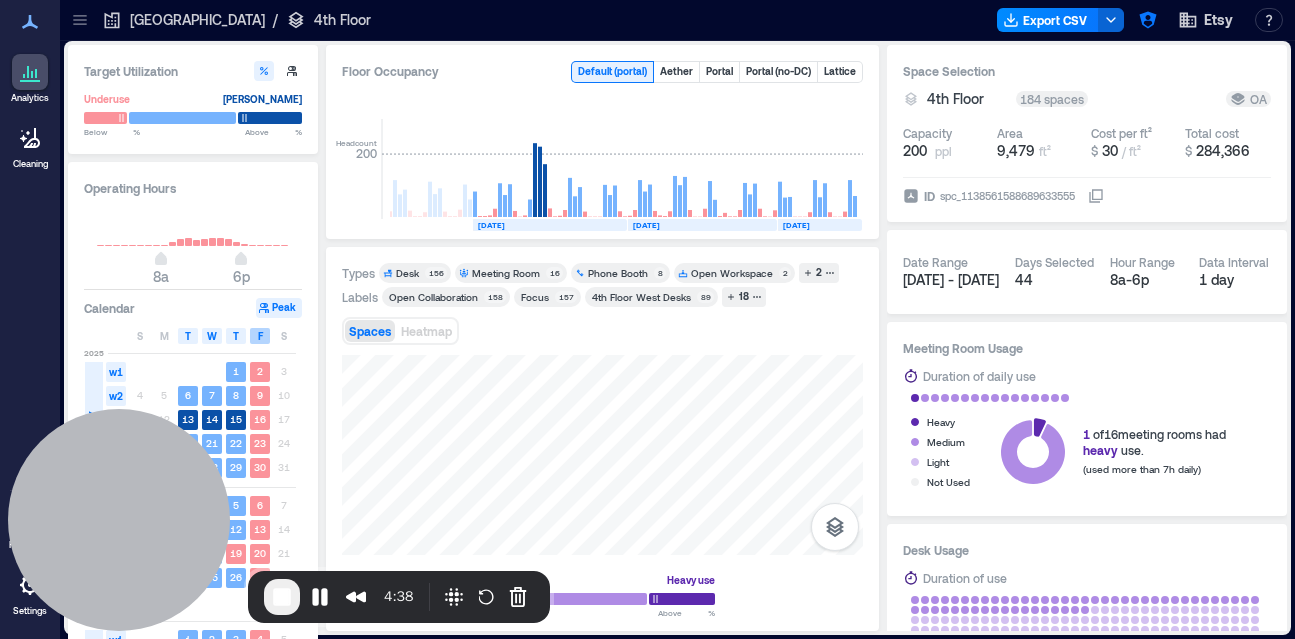 click on "F" at bounding box center [260, 336] 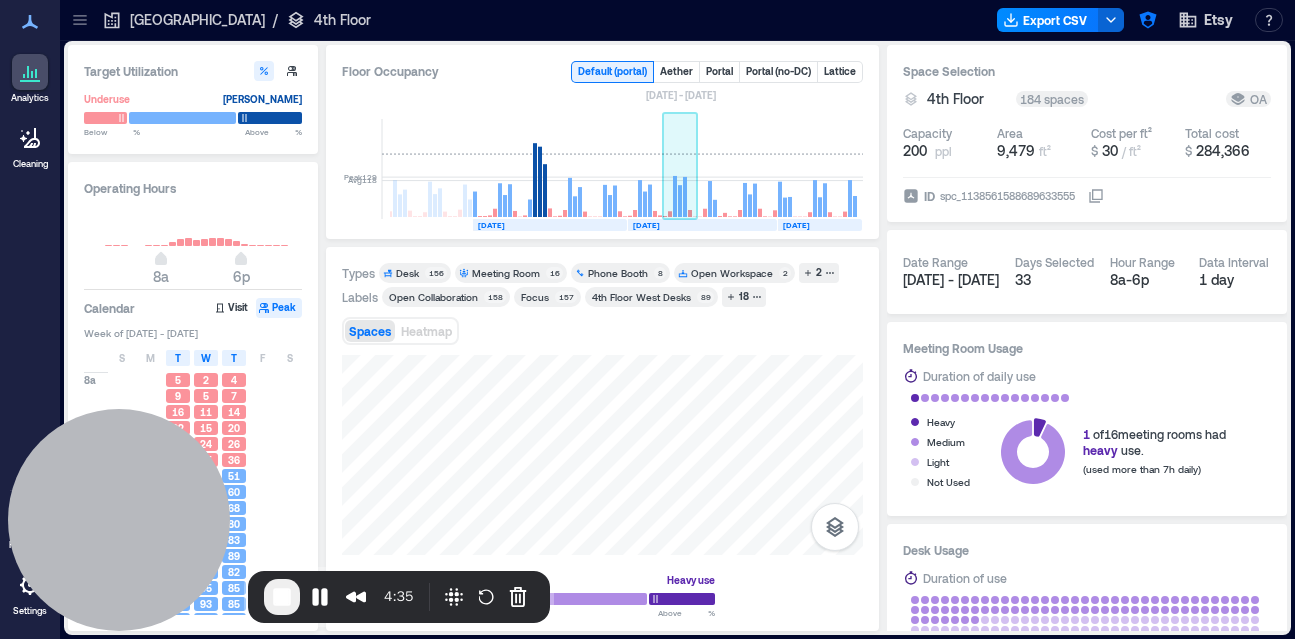 click 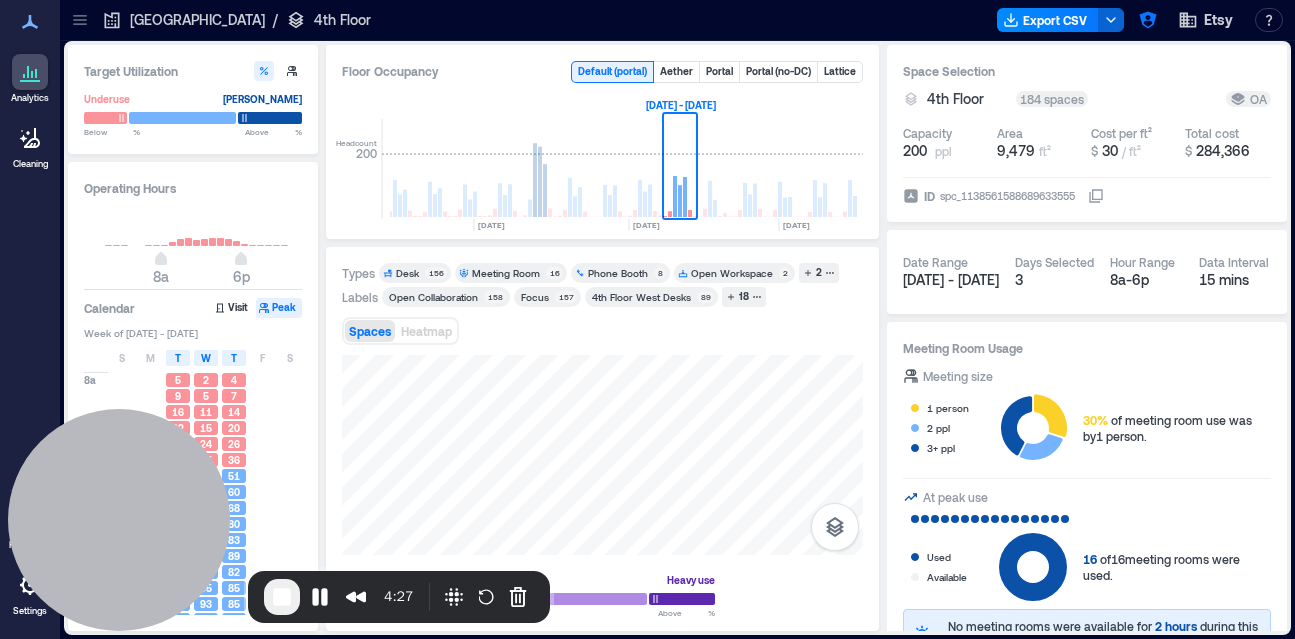 click on "Desk" at bounding box center [407, 273] 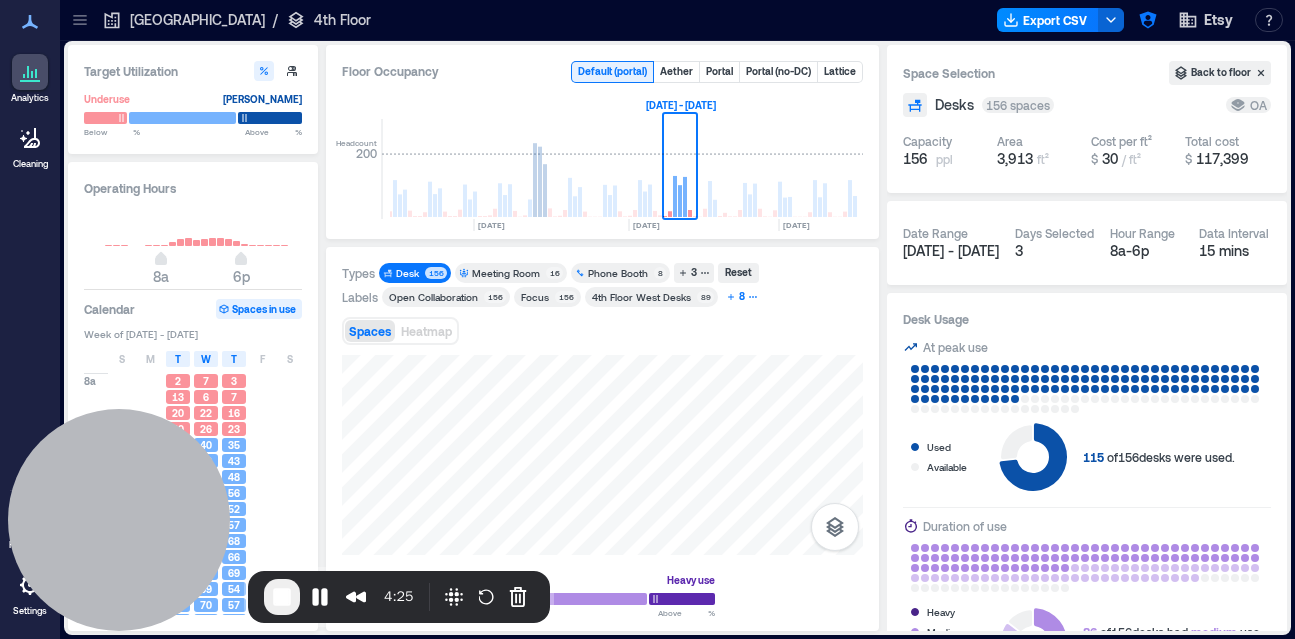 click on "8" at bounding box center [742, 297] 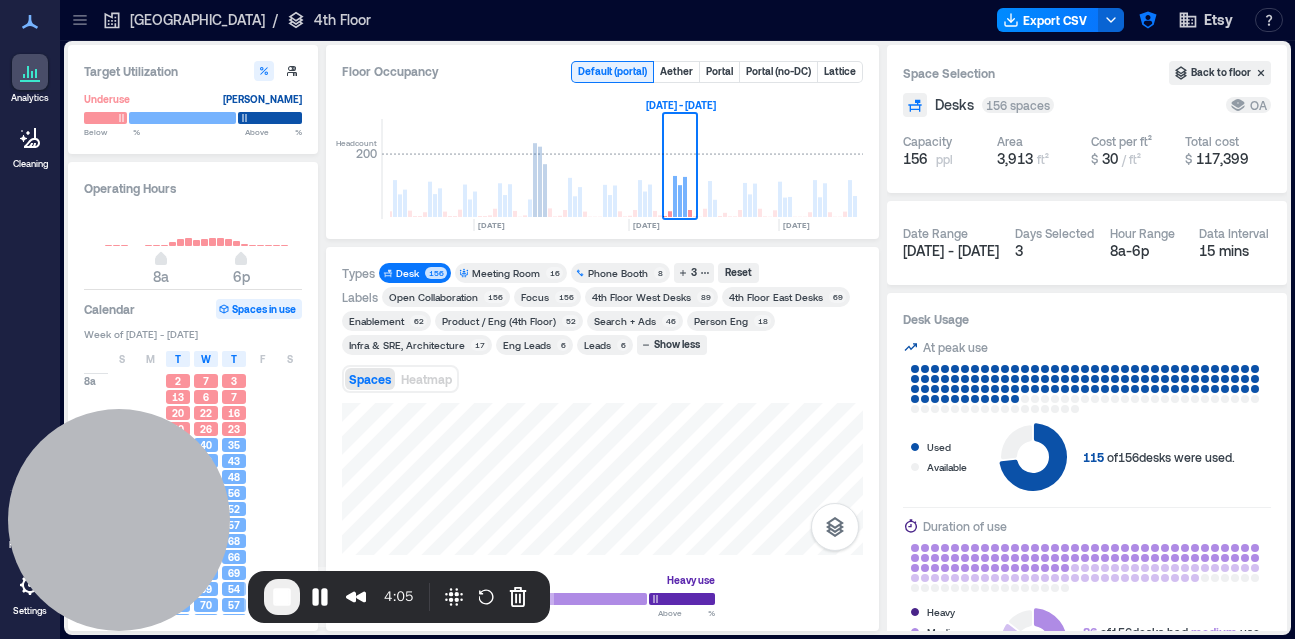 click on "Enablement" at bounding box center (376, 321) 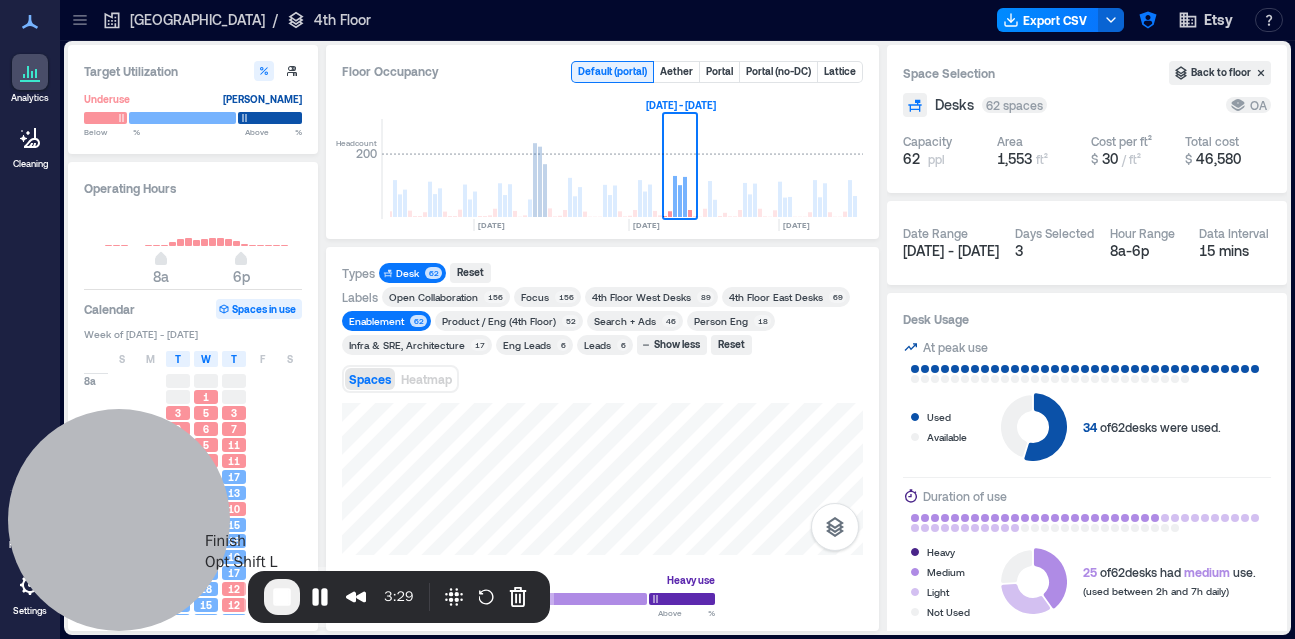 click at bounding box center (282, 597) 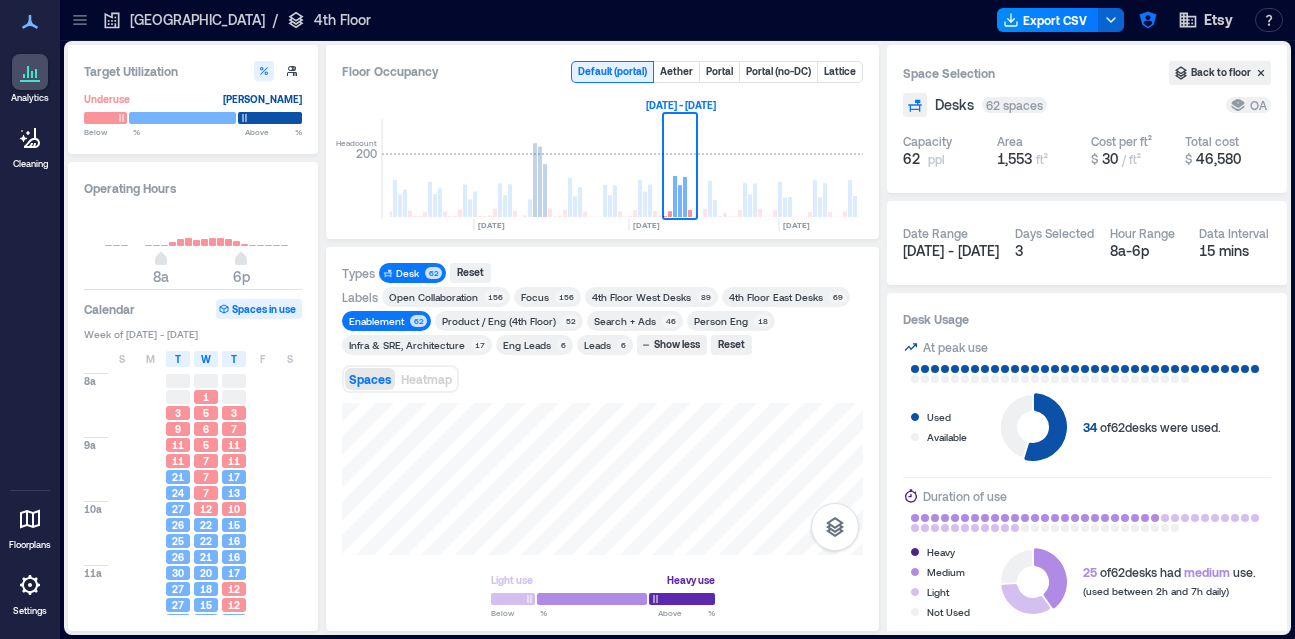 click on "Brooklyn / 4th Floor" at bounding box center [236, 20] 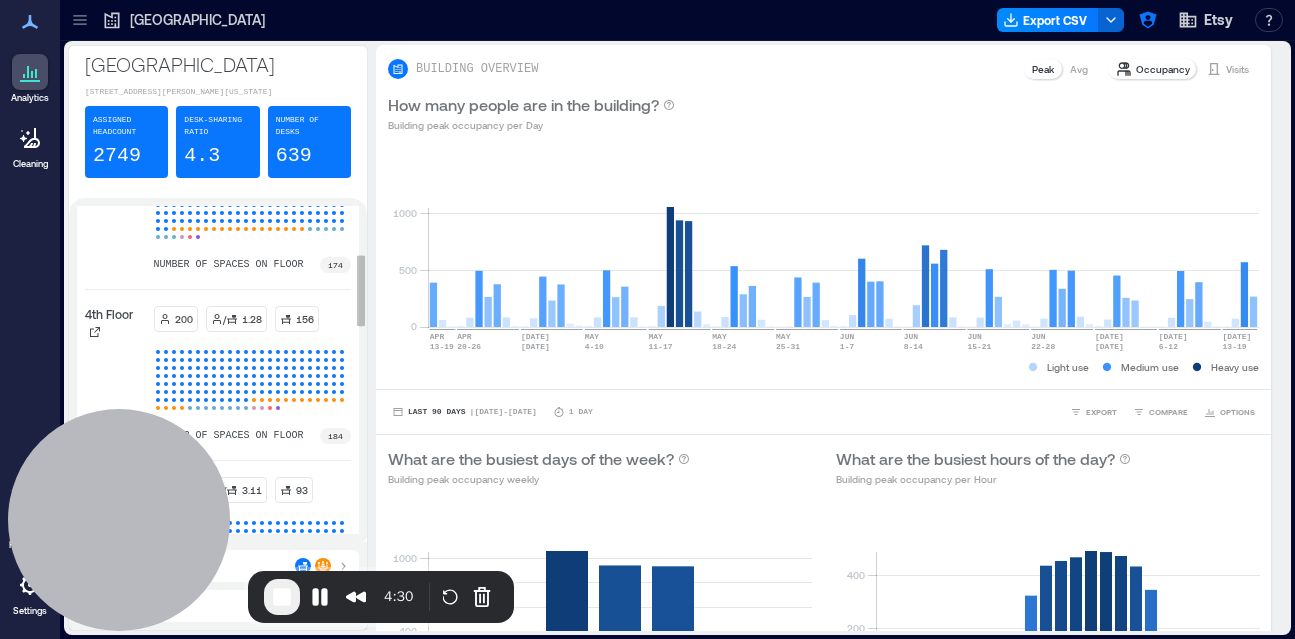 scroll, scrollTop: 314, scrollLeft: 0, axis: vertical 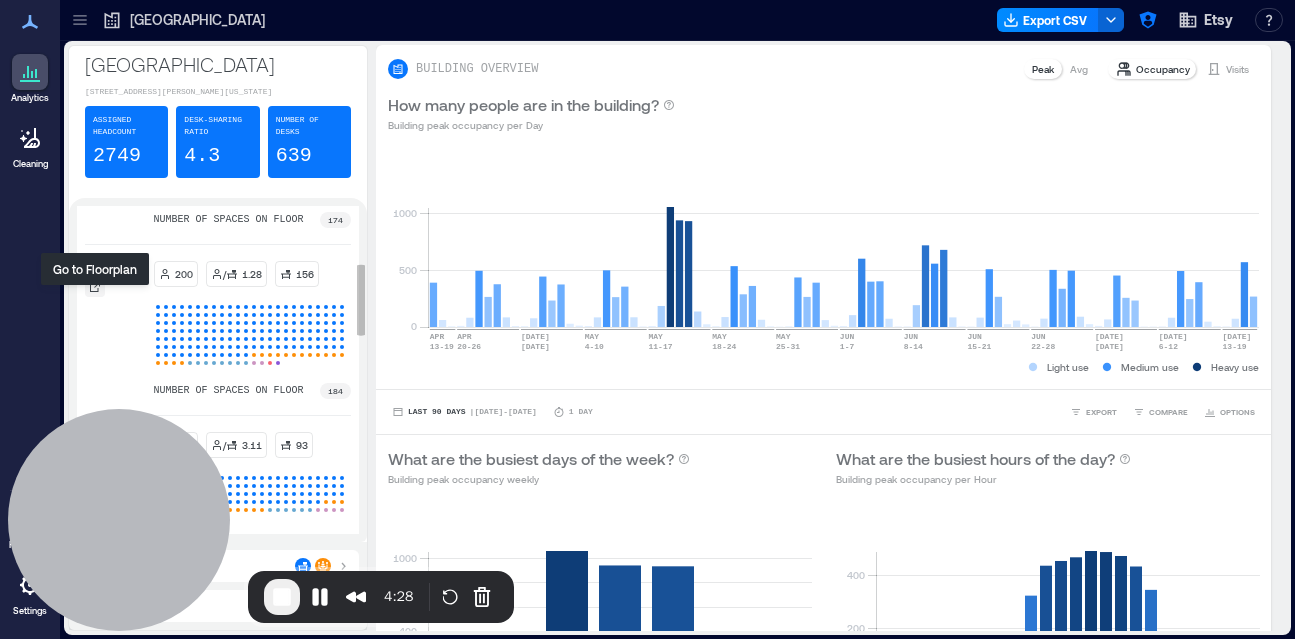 click 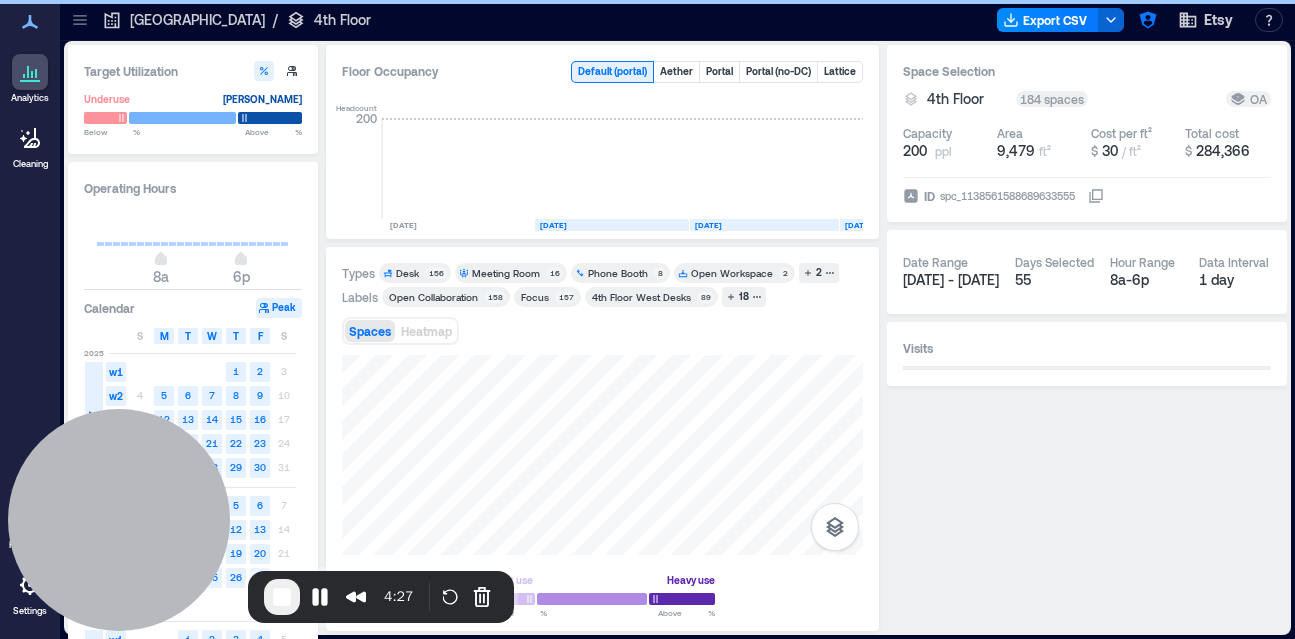 scroll, scrollTop: 0, scrollLeft: 3067, axis: horizontal 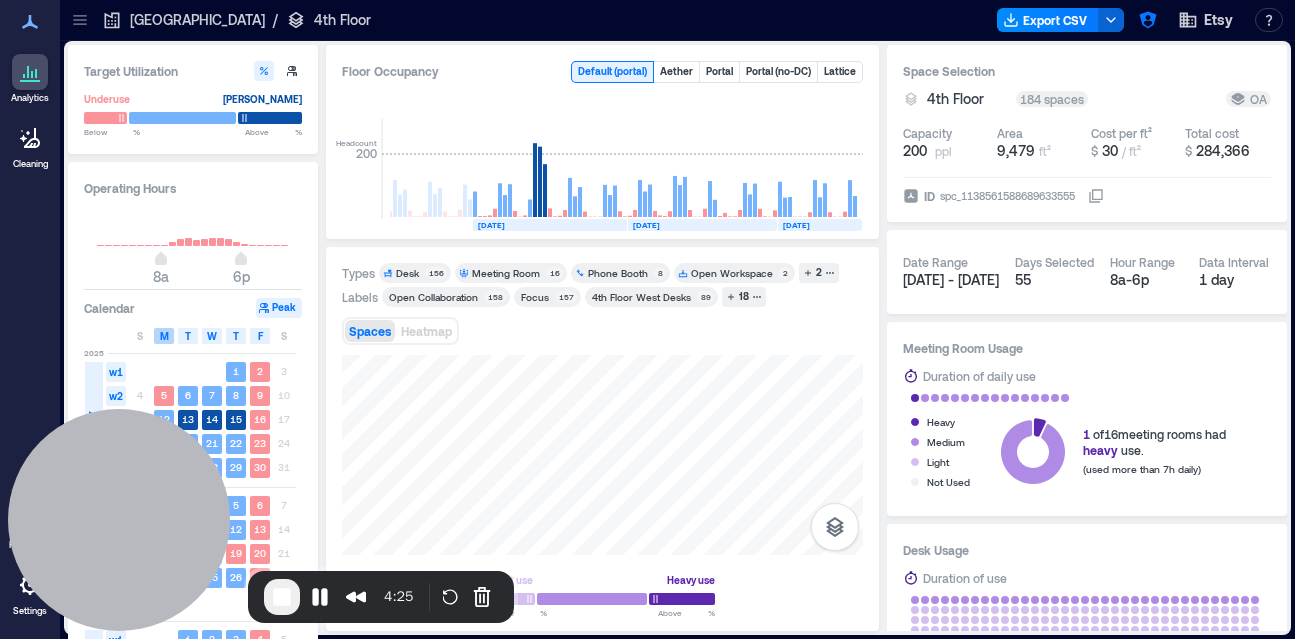 click on "M" at bounding box center [164, 336] 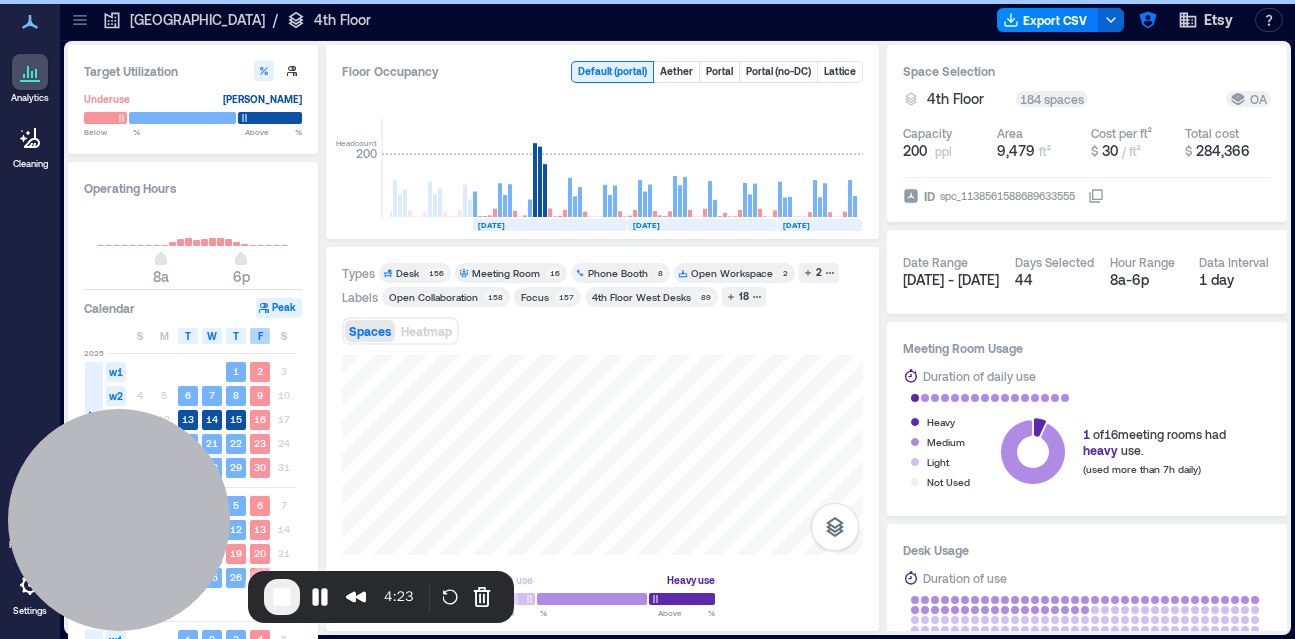 click on "F" at bounding box center (260, 336) 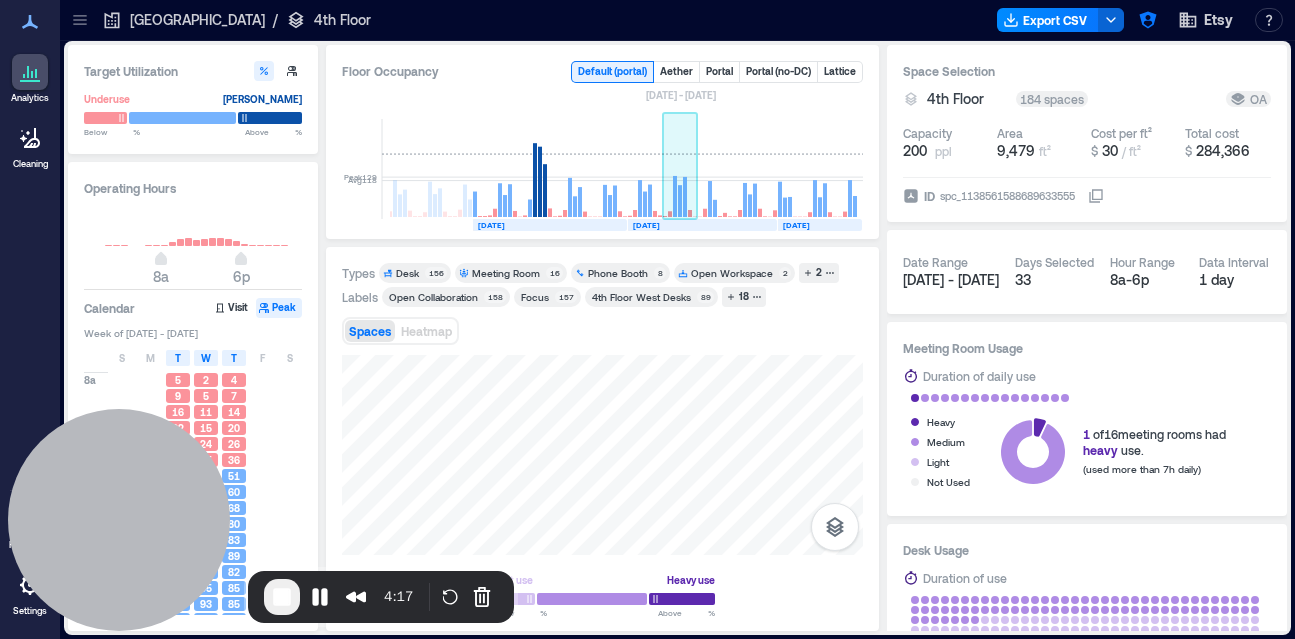 click 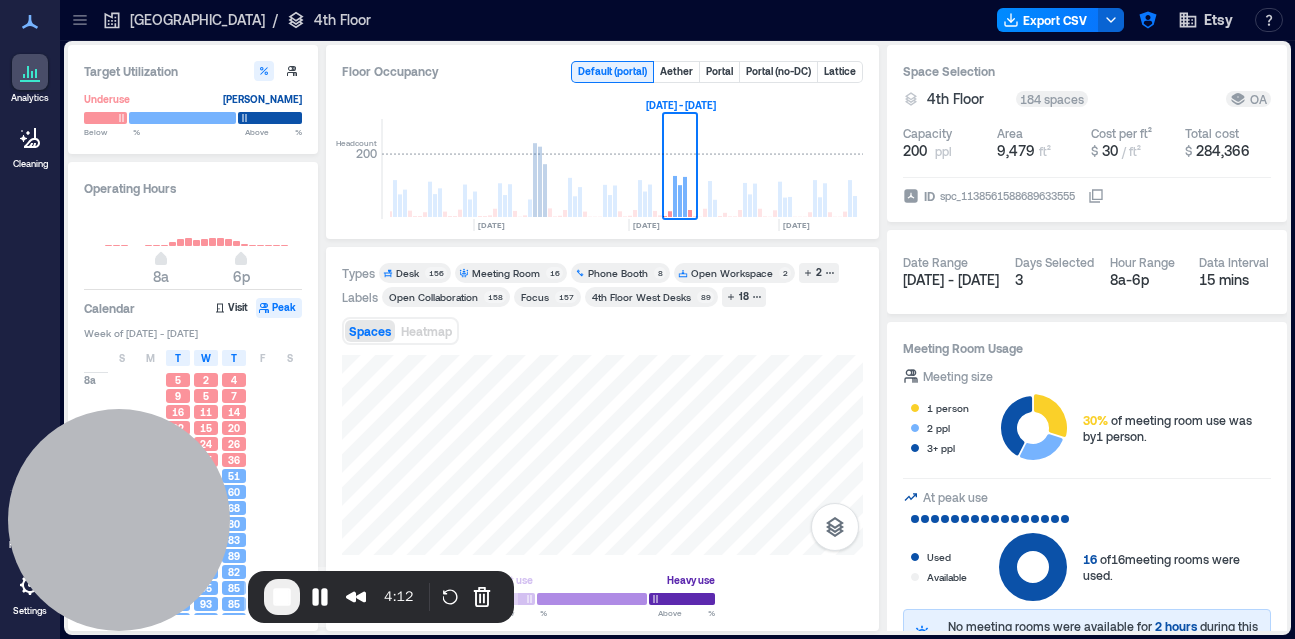 click on "Desk 156" at bounding box center (415, 273) 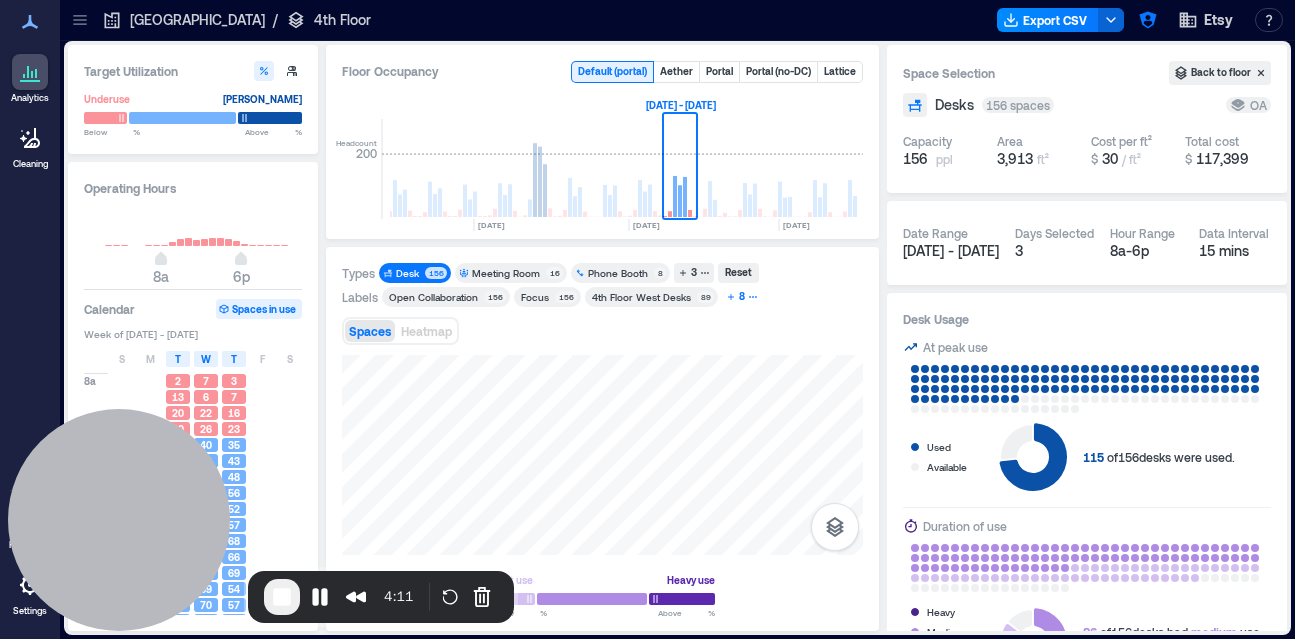 click on "8" at bounding box center [742, 297] 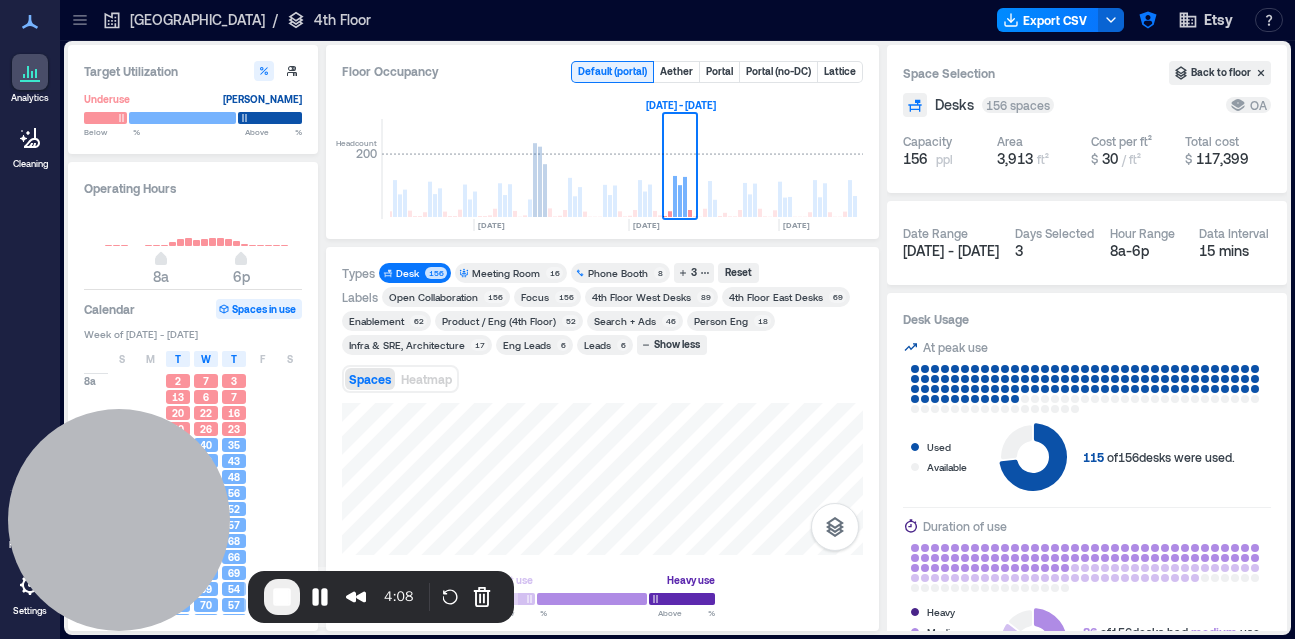 click on "Enablement" at bounding box center (376, 321) 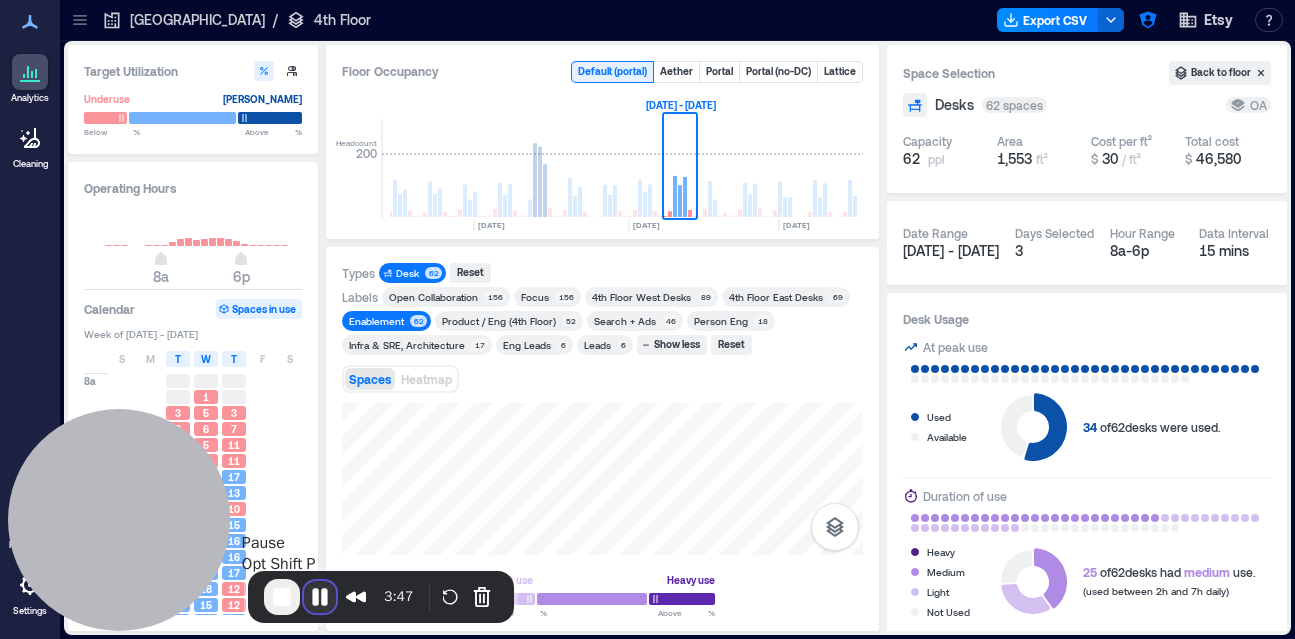 click at bounding box center (320, 597) 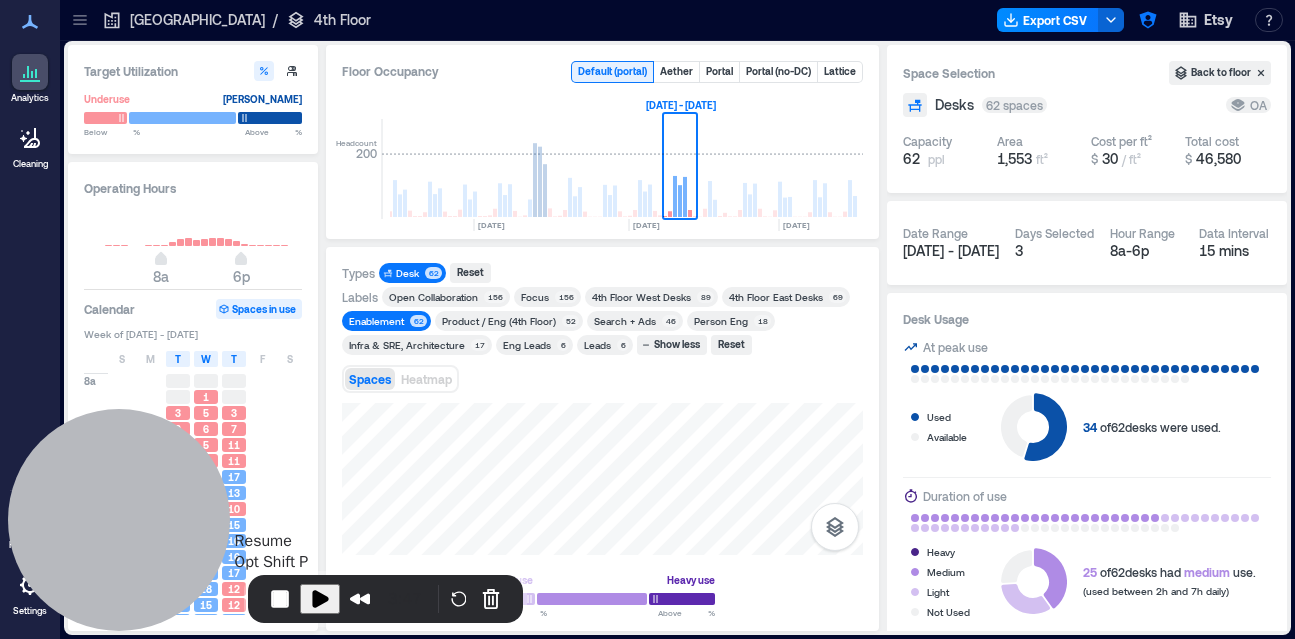 click at bounding box center [320, 599] 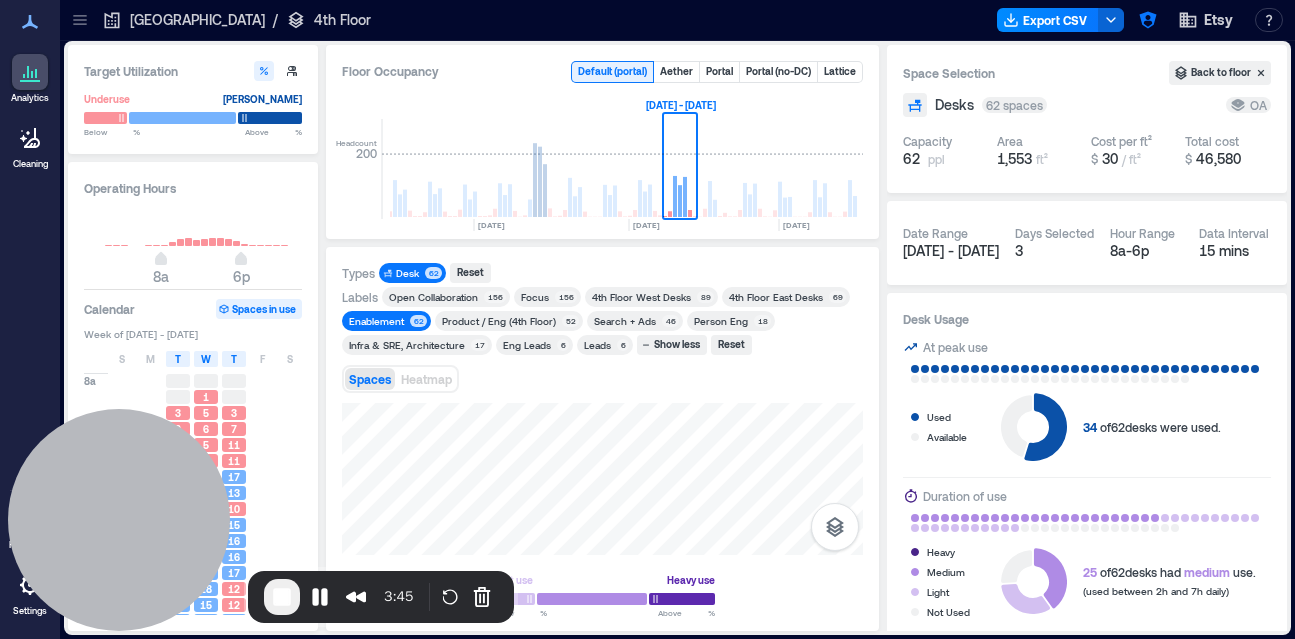 click on "[GEOGRAPHIC_DATA]" at bounding box center (197, 20) 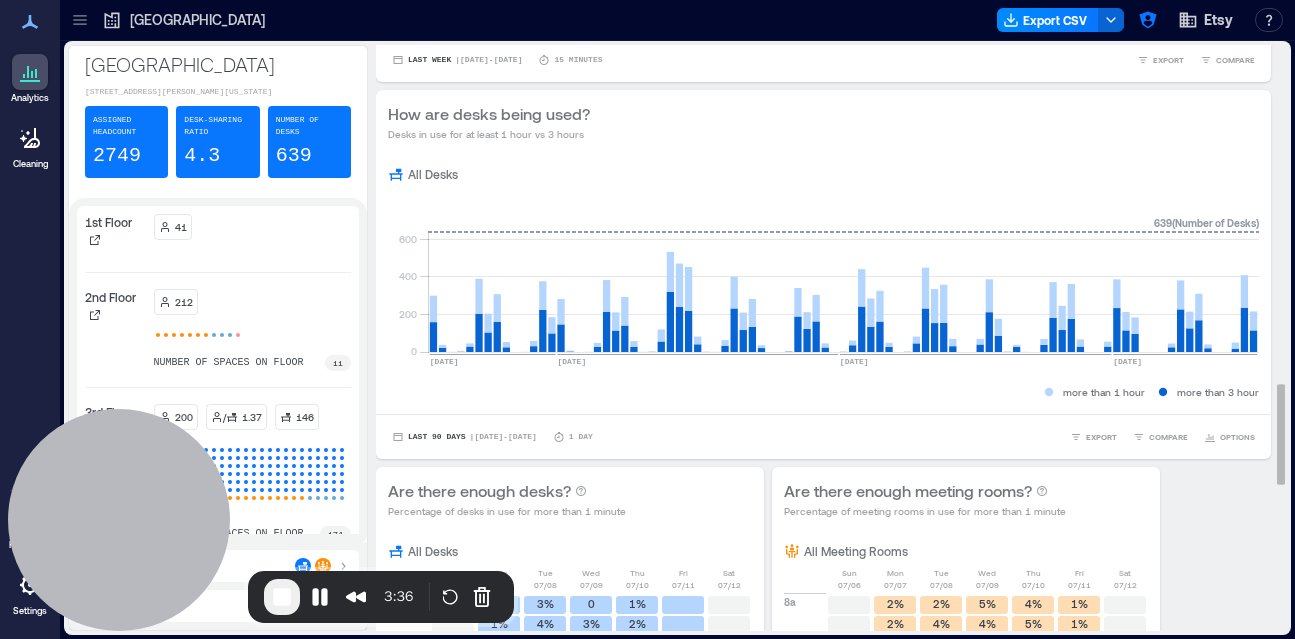 scroll, scrollTop: 1988, scrollLeft: 0, axis: vertical 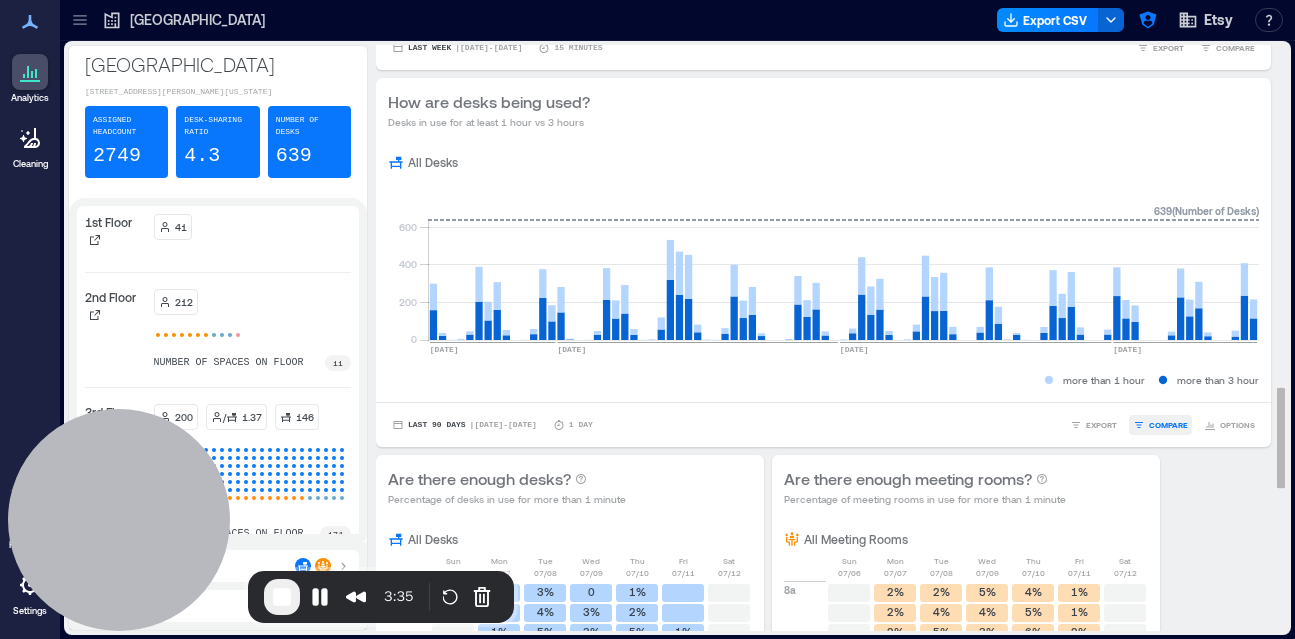 click on "COMPARE" at bounding box center [1168, 425] 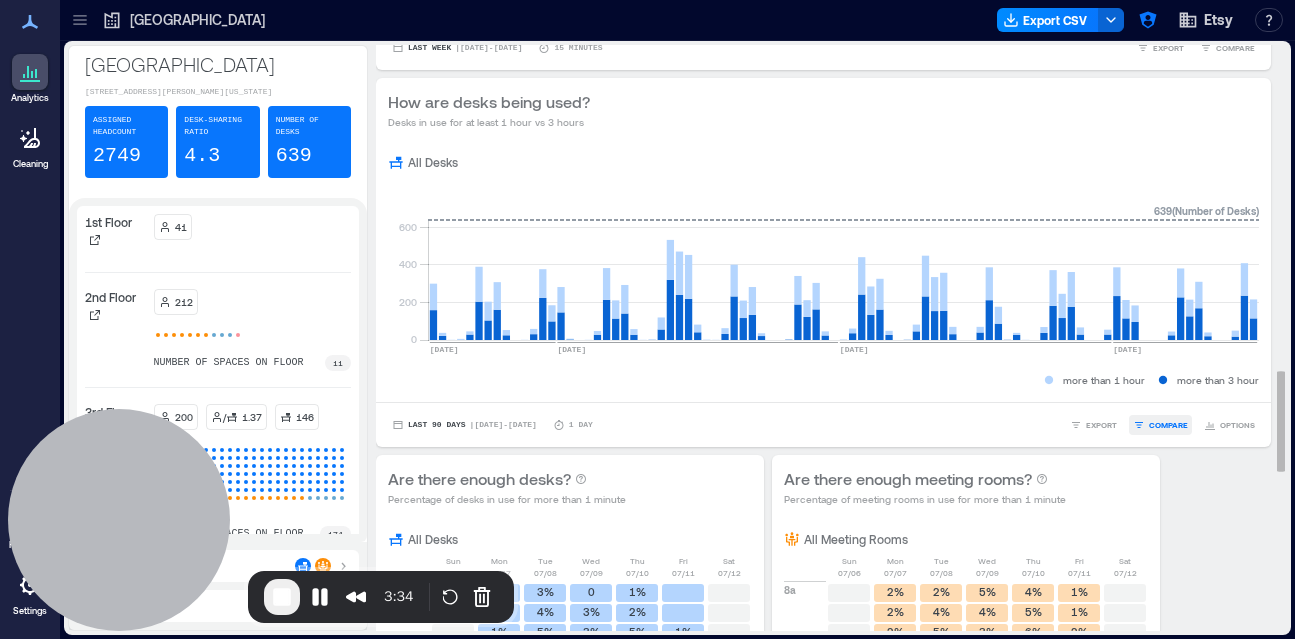 scroll, scrollTop: 1892, scrollLeft: 0, axis: vertical 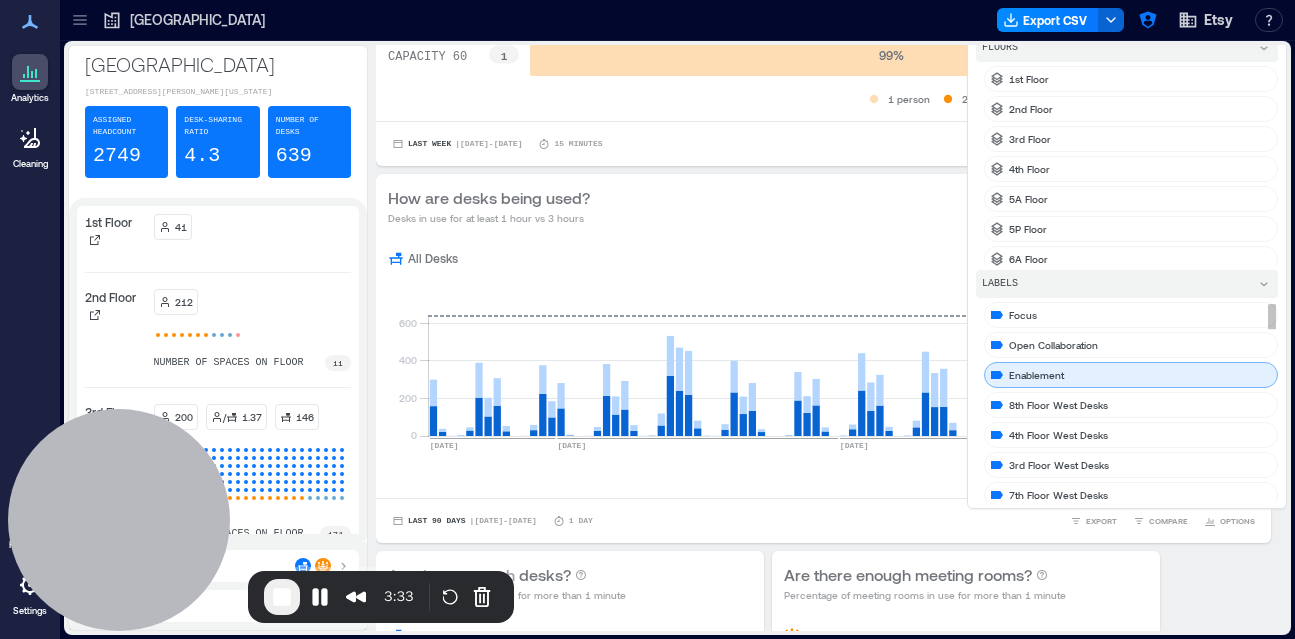 click on "Enablement" at bounding box center [1131, 375] 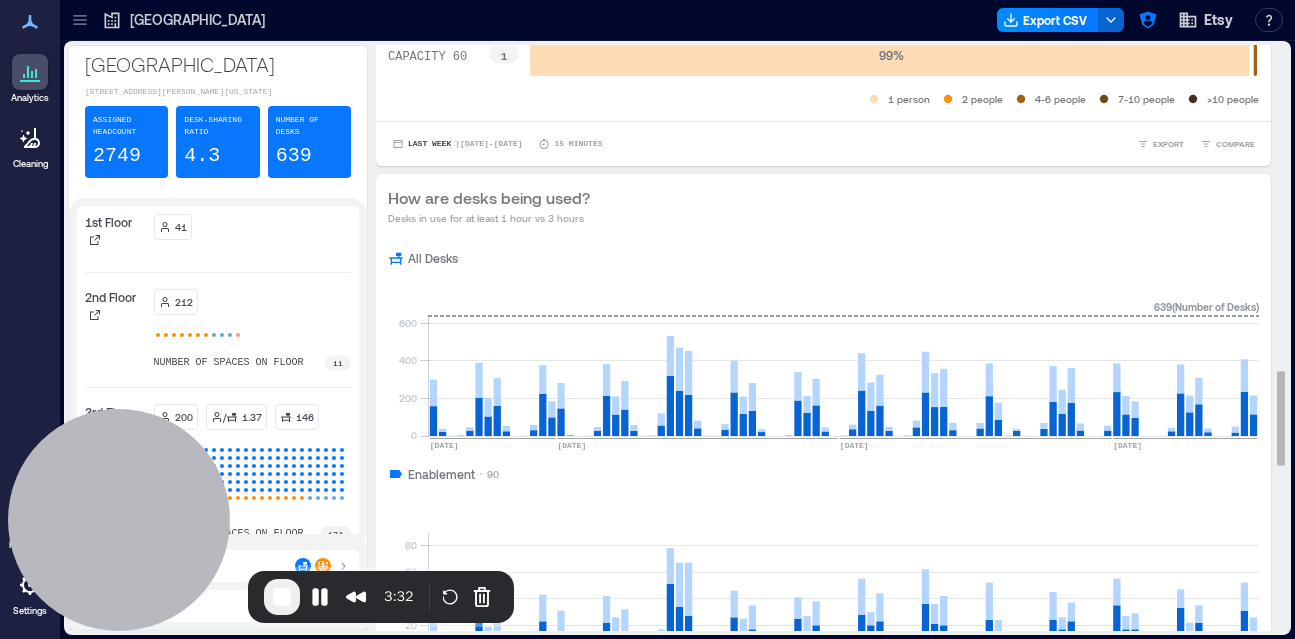 click on "How are desks being used? Desks in use for at least 1 hour vs 3 hours" at bounding box center [823, 206] 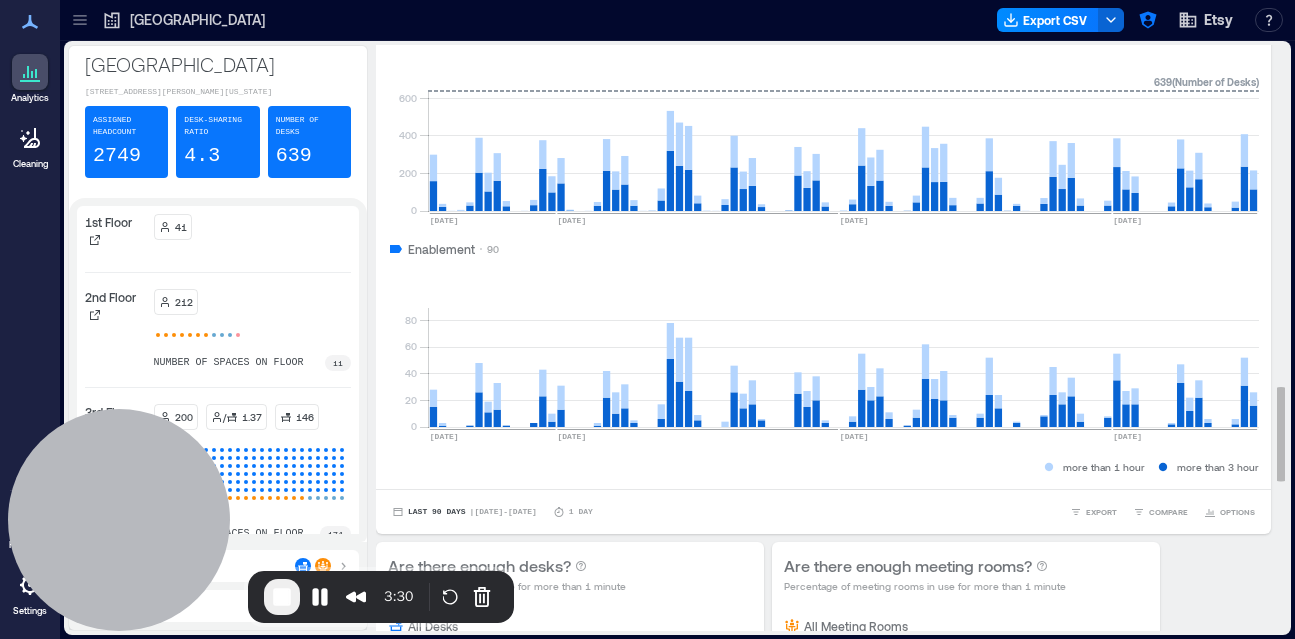 scroll, scrollTop: 2095, scrollLeft: 0, axis: vertical 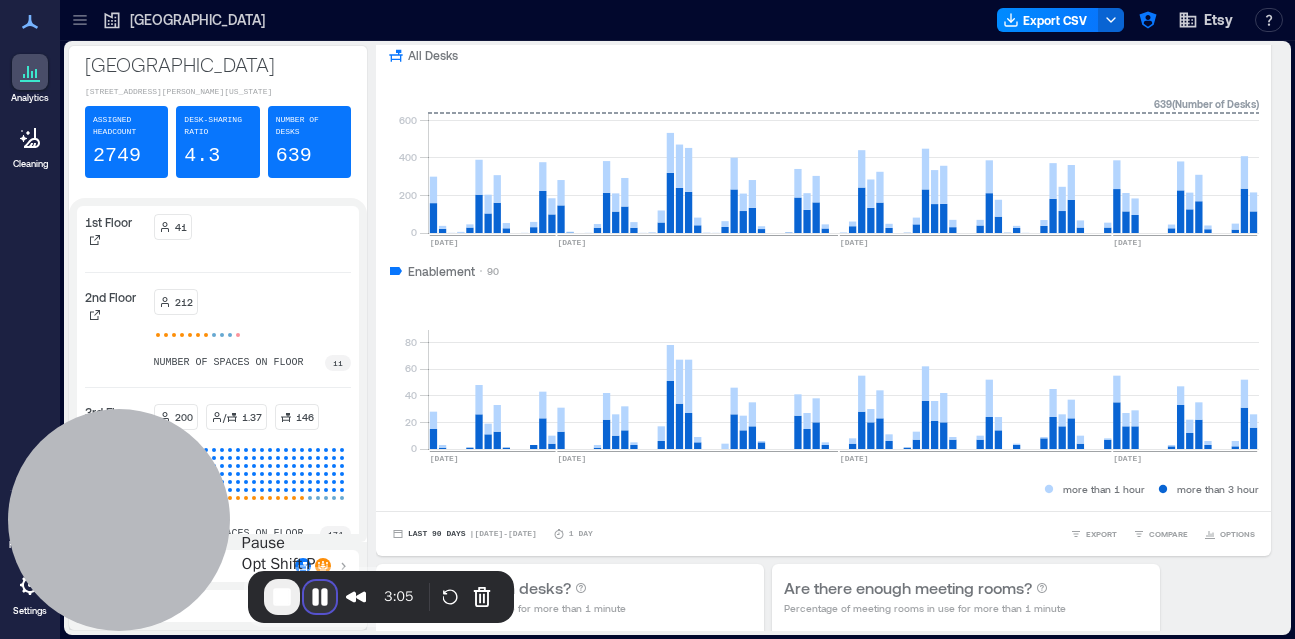 click at bounding box center [320, 597] 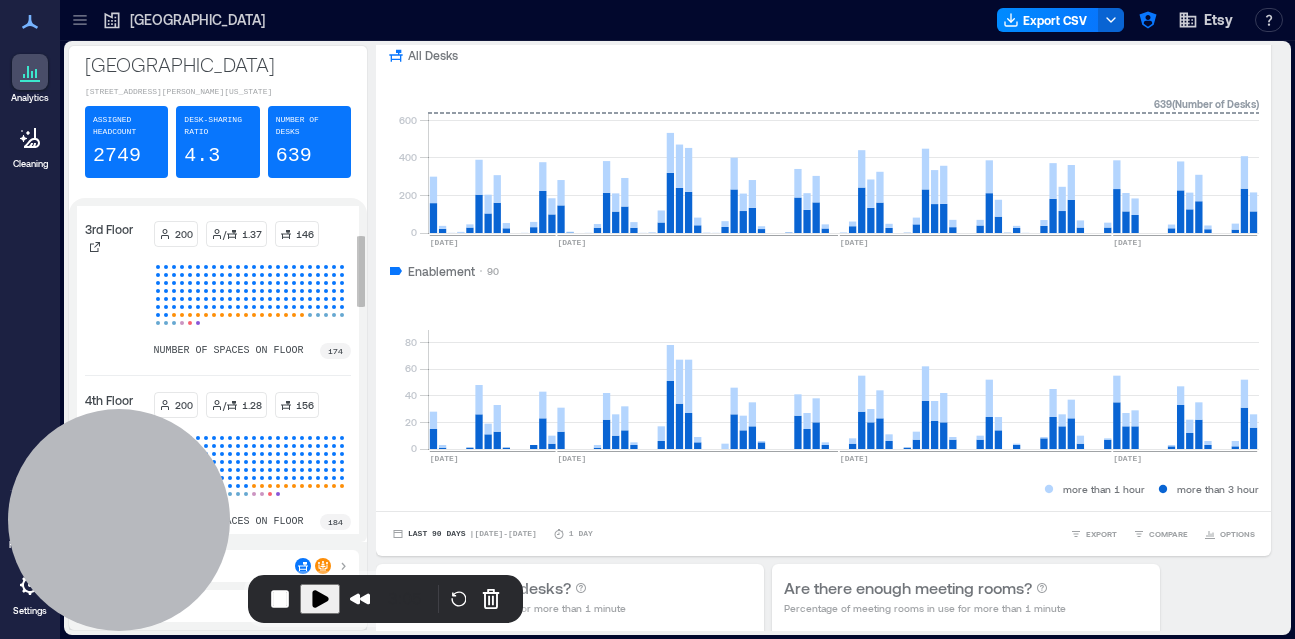 scroll, scrollTop: 175, scrollLeft: 0, axis: vertical 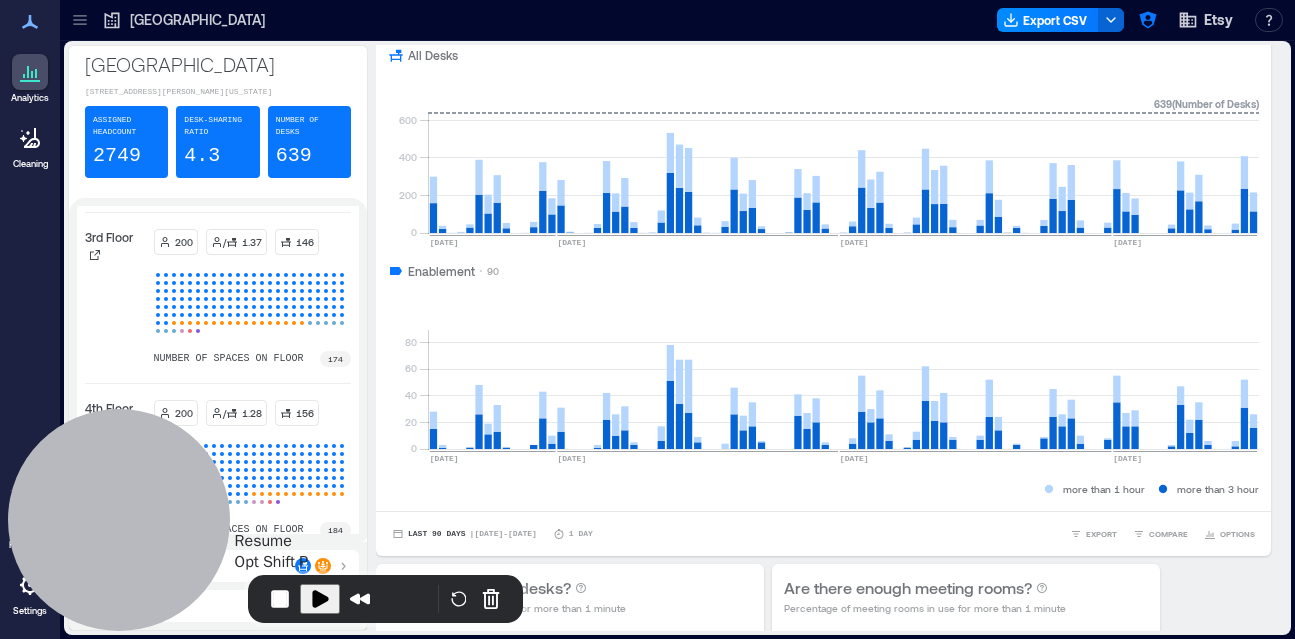 click at bounding box center (320, 599) 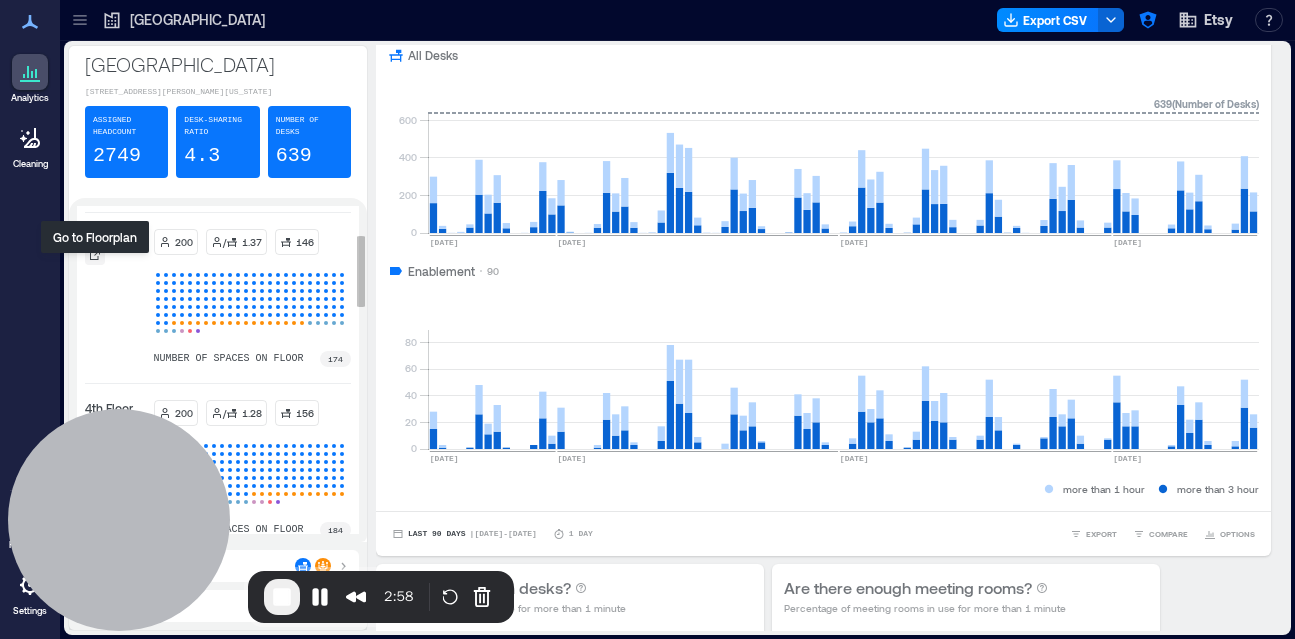 click at bounding box center (95, 255) 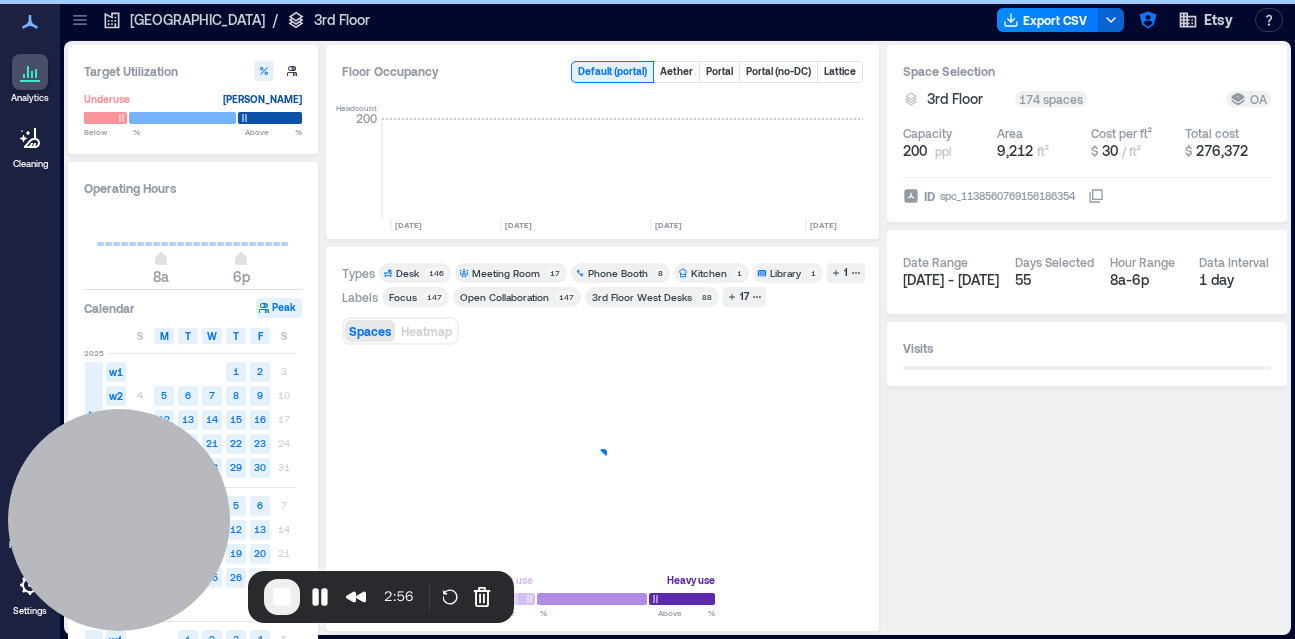 scroll, scrollTop: 0, scrollLeft: 3067, axis: horizontal 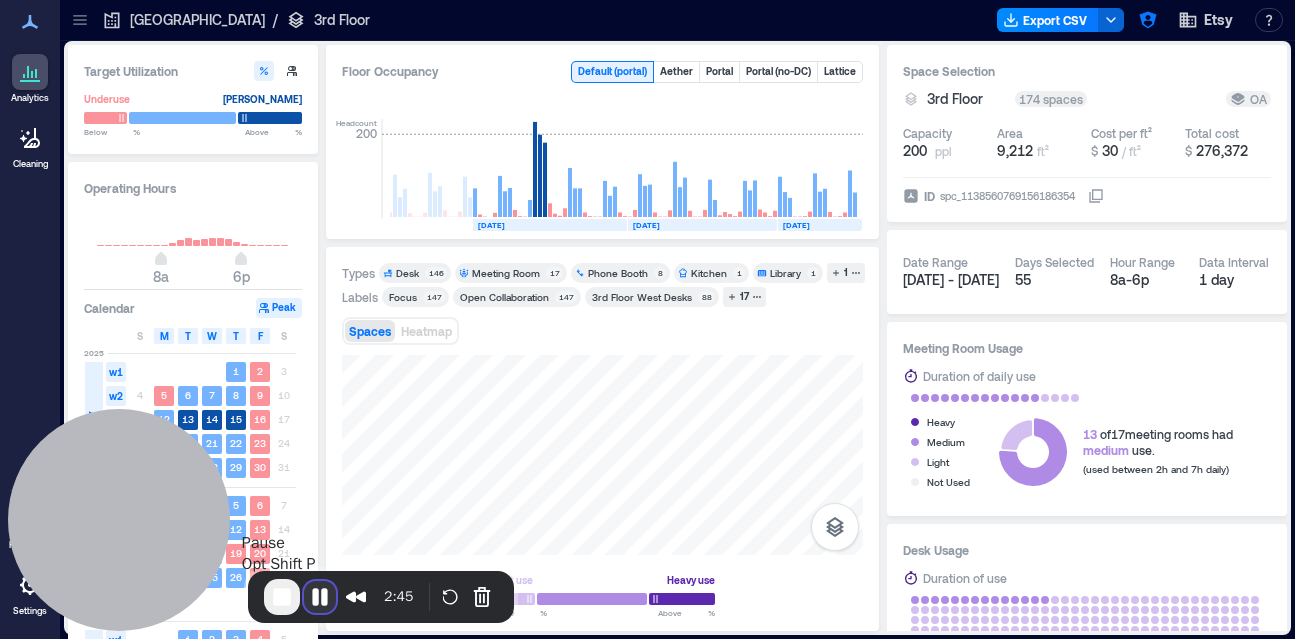 click at bounding box center (320, 597) 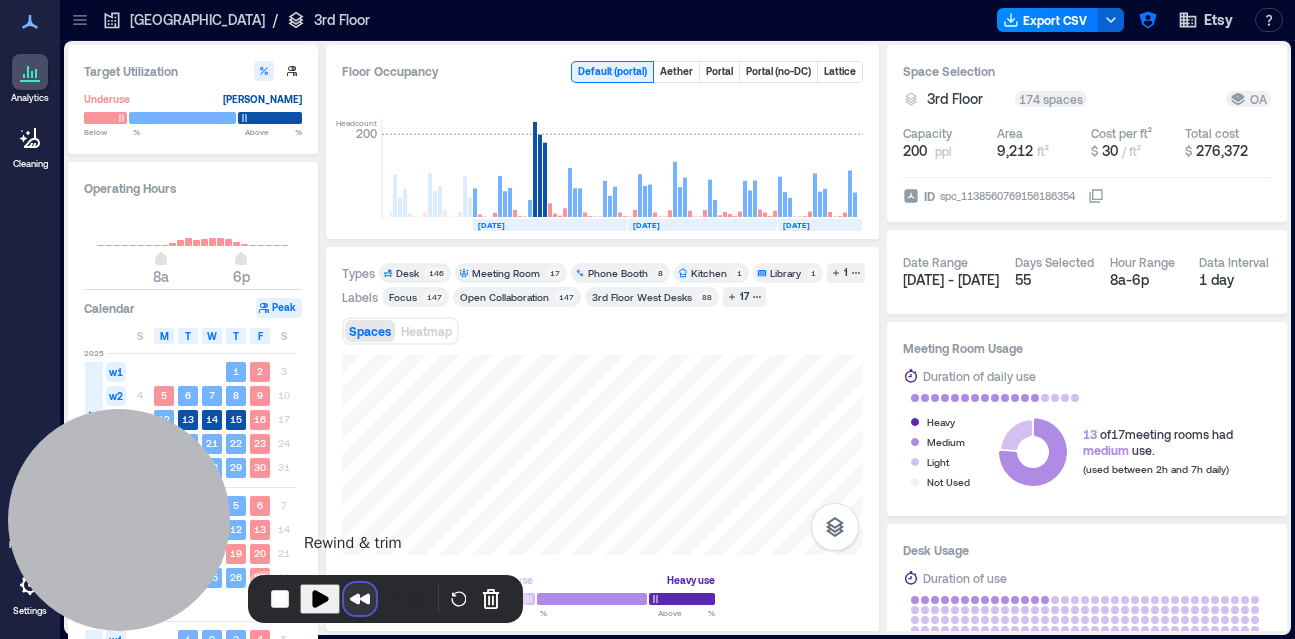 click at bounding box center [360, 599] 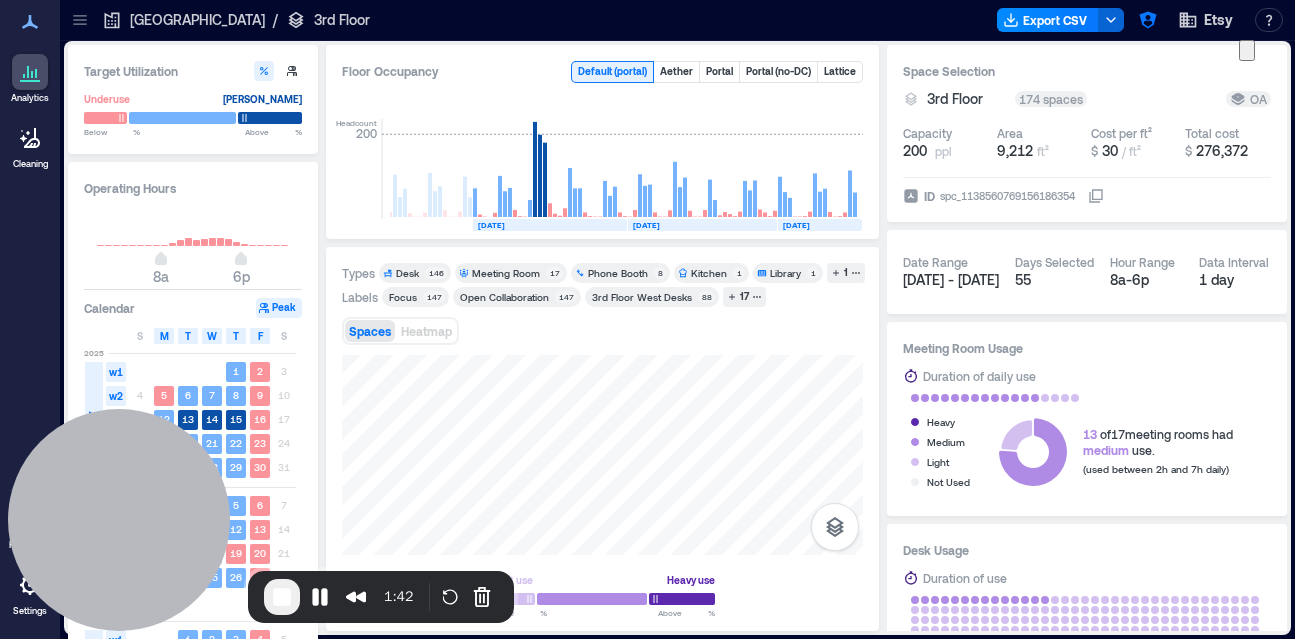 scroll, scrollTop: 140, scrollLeft: 0, axis: vertical 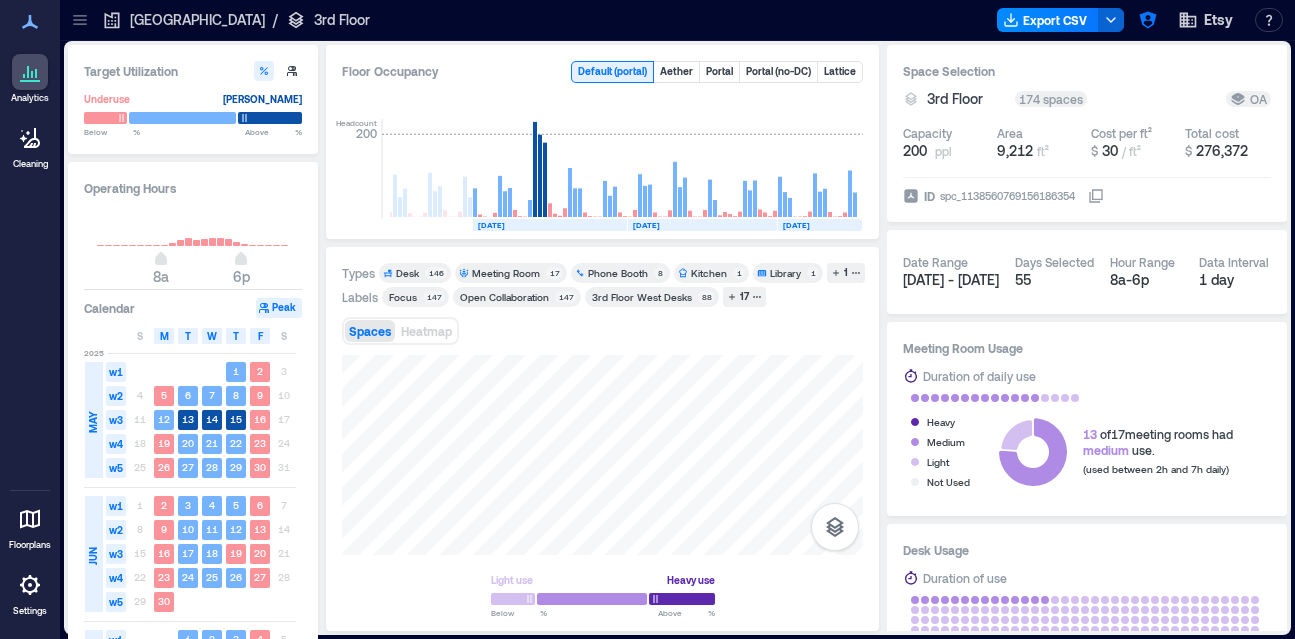 click on "[GEOGRAPHIC_DATA]" at bounding box center (197, 20) 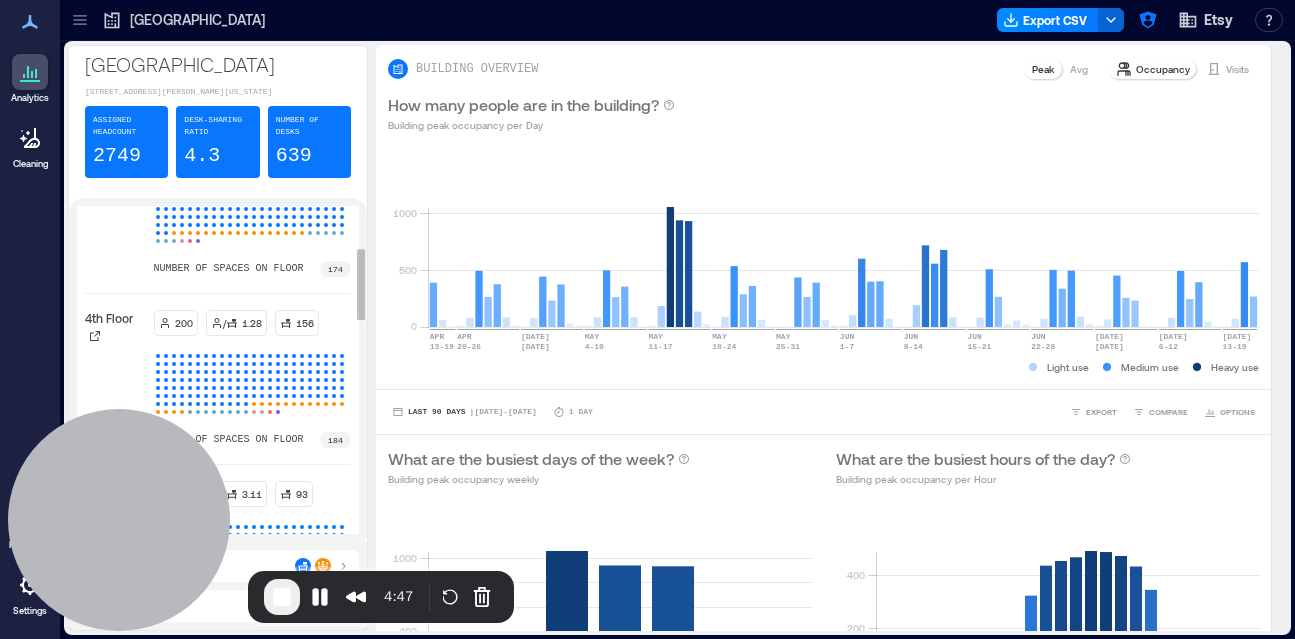 scroll, scrollTop: 304, scrollLeft: 0, axis: vertical 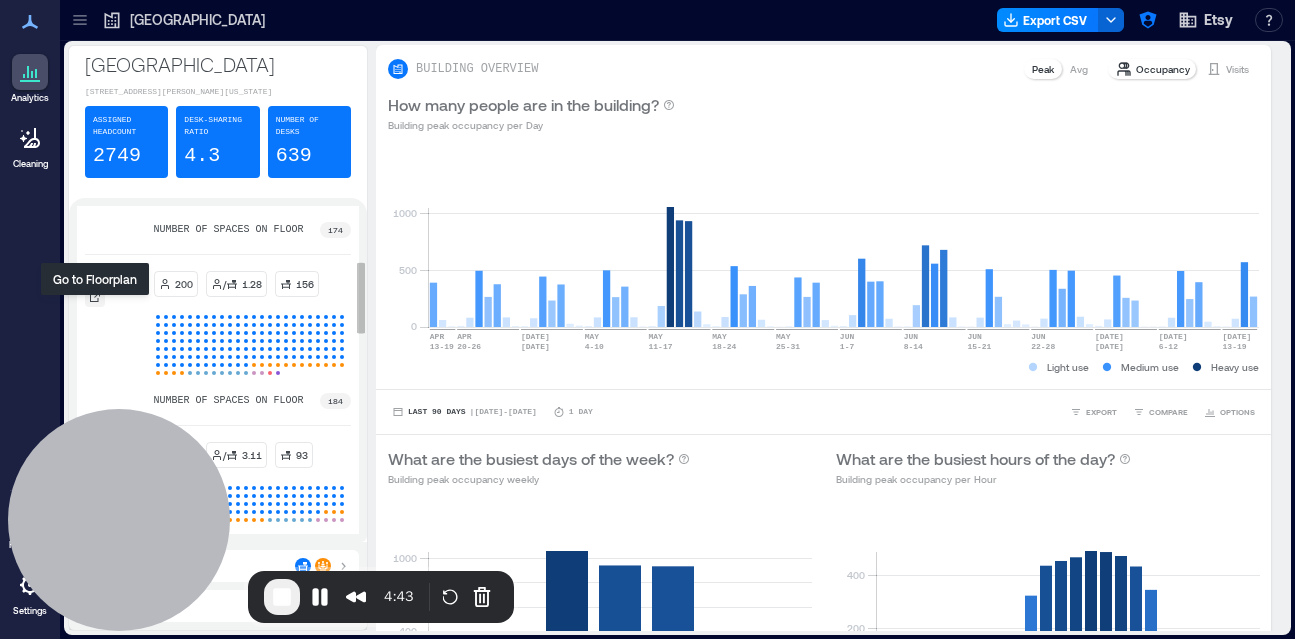 click 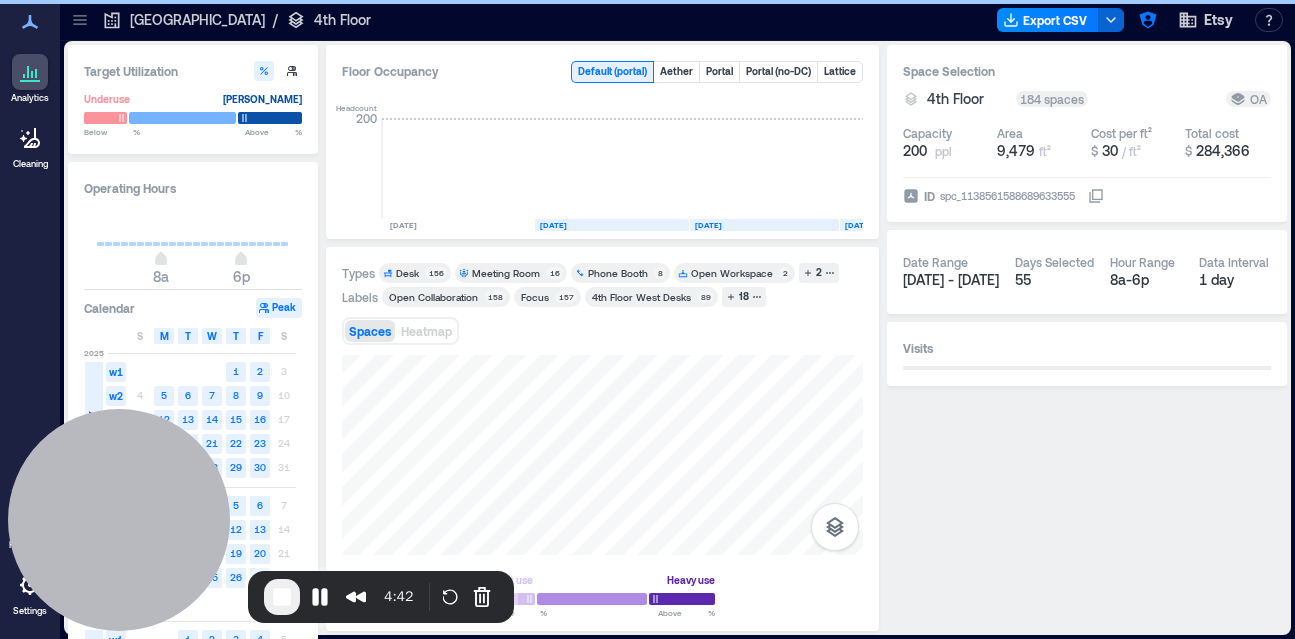 scroll, scrollTop: 0, scrollLeft: 3067, axis: horizontal 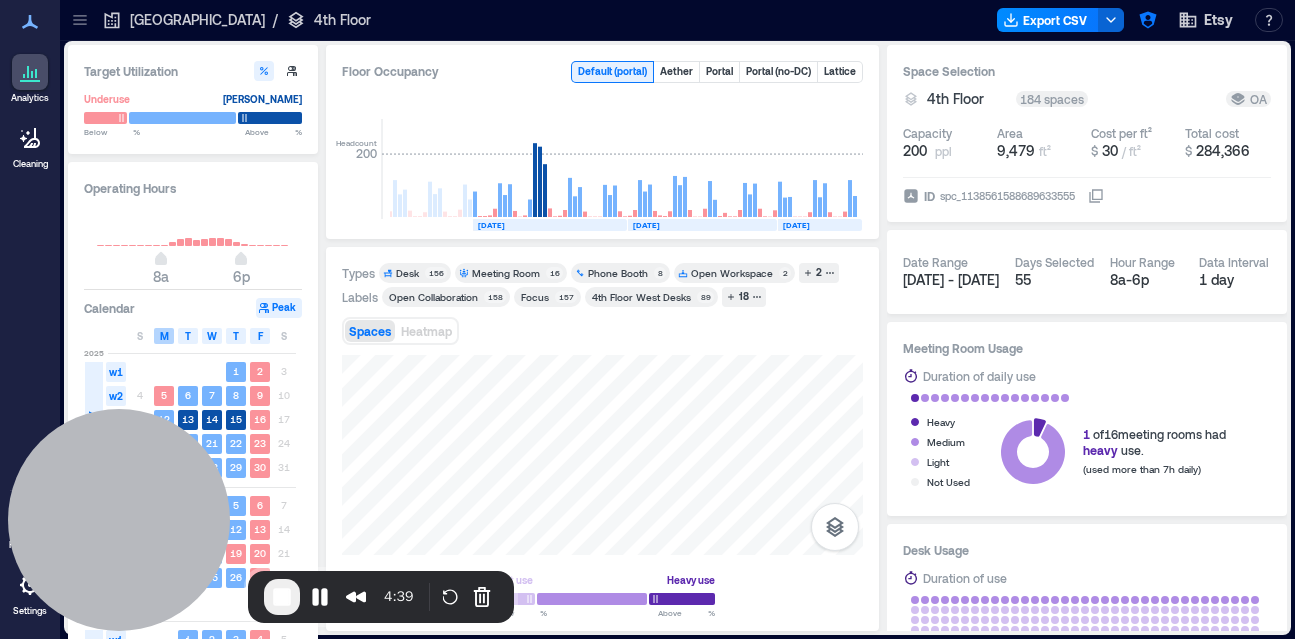 click on "M" at bounding box center [164, 336] 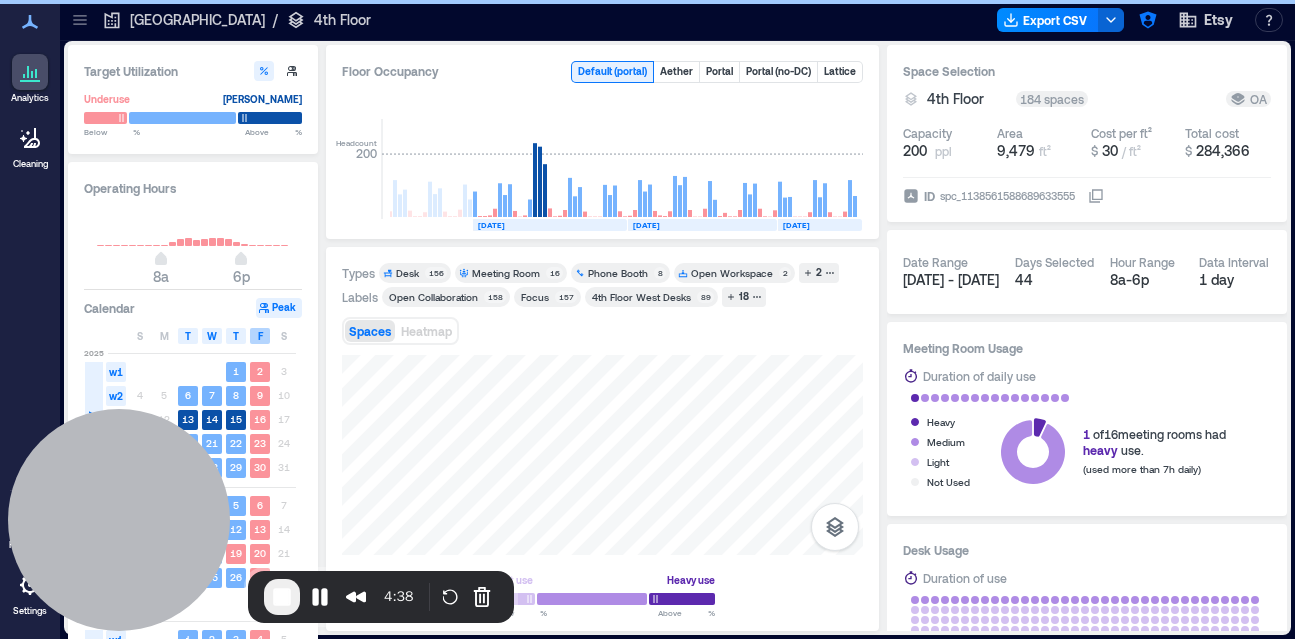click on "F" at bounding box center (260, 336) 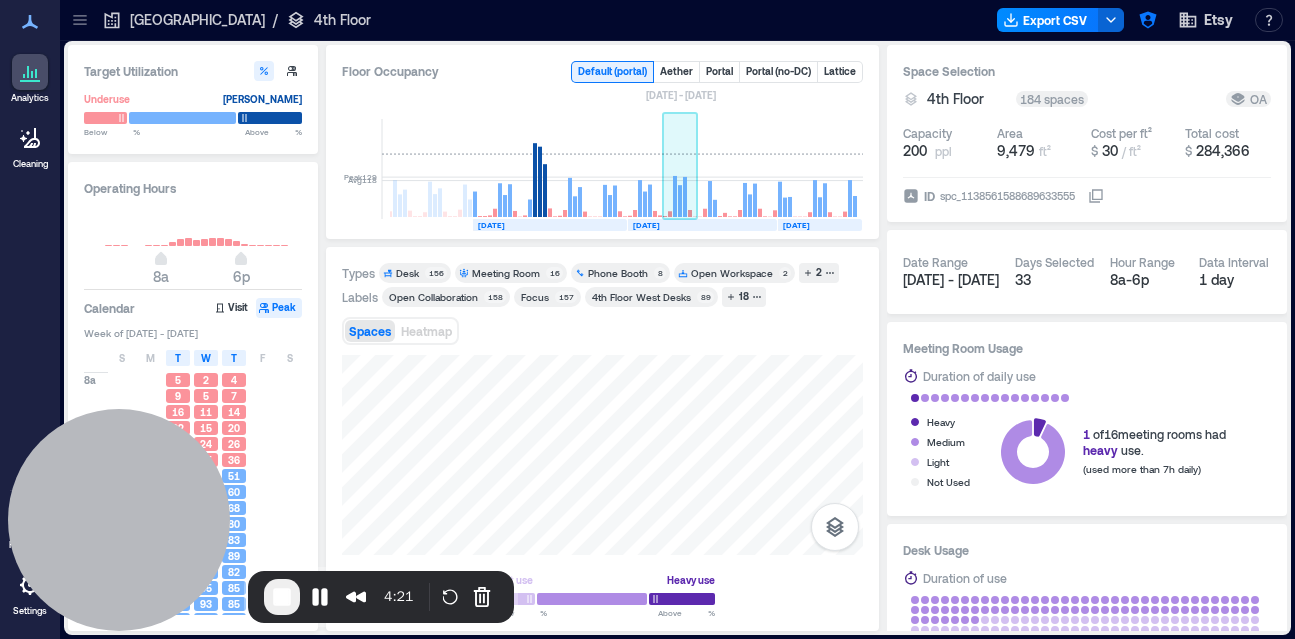 click 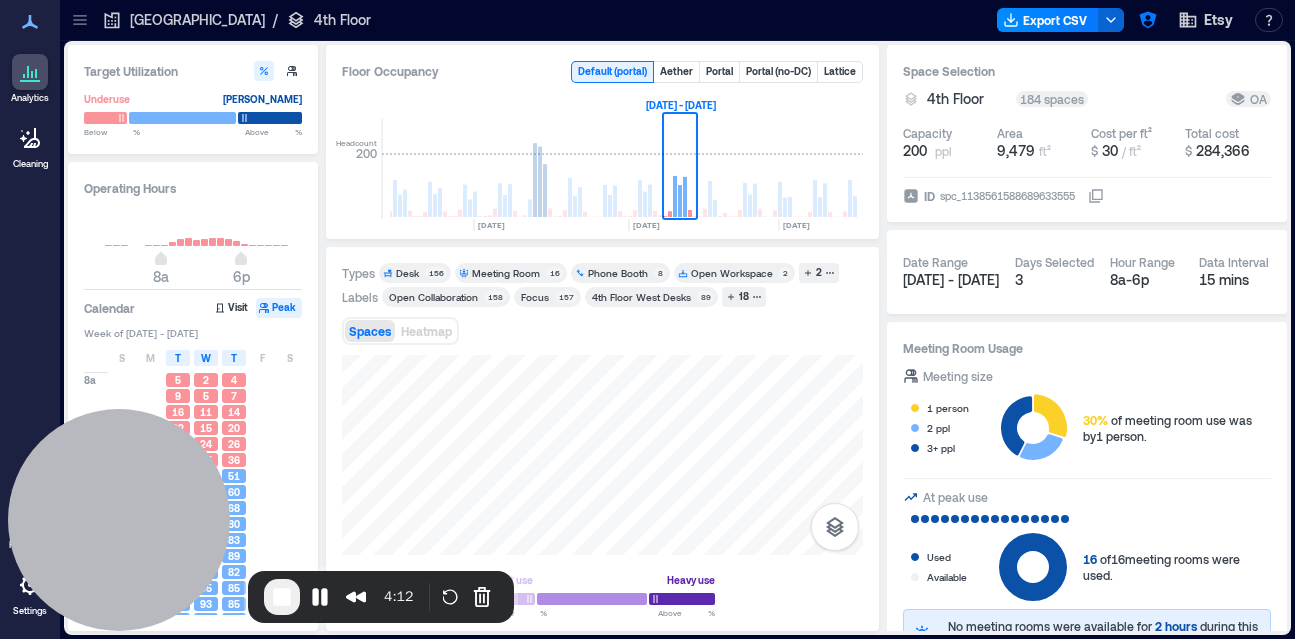 click on "Desk" at bounding box center [409, 273] 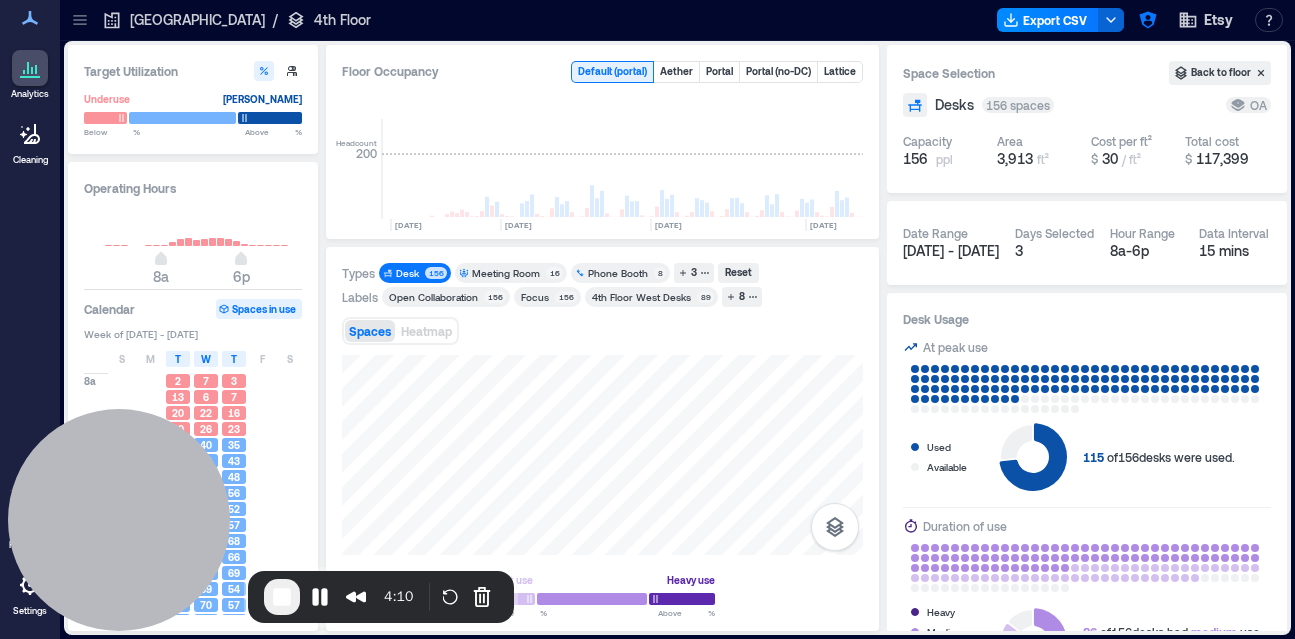 scroll, scrollTop: 0, scrollLeft: 0, axis: both 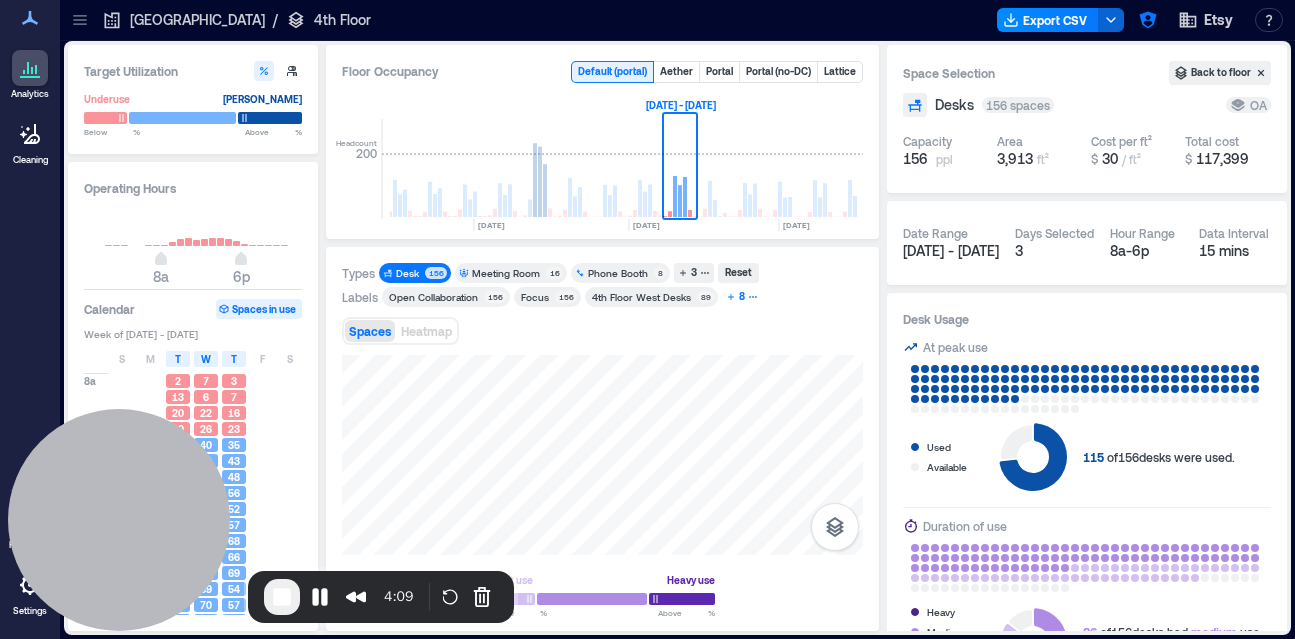 click on "8" at bounding box center (742, 297) 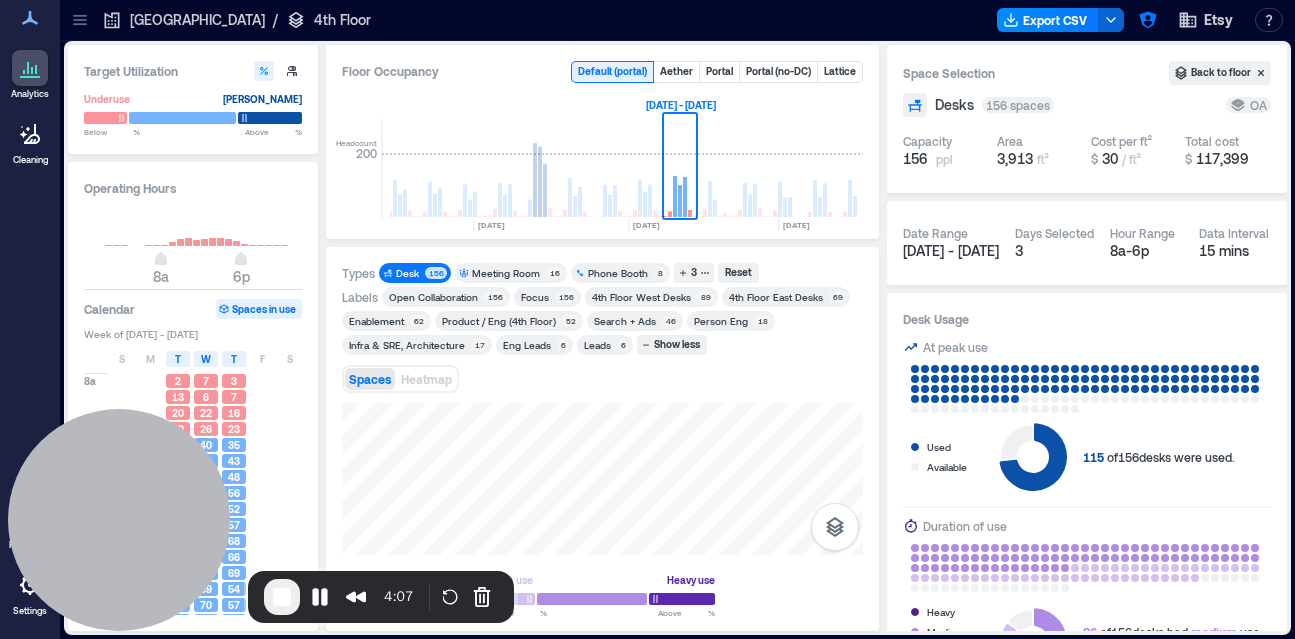 click on "Enablement" at bounding box center (376, 321) 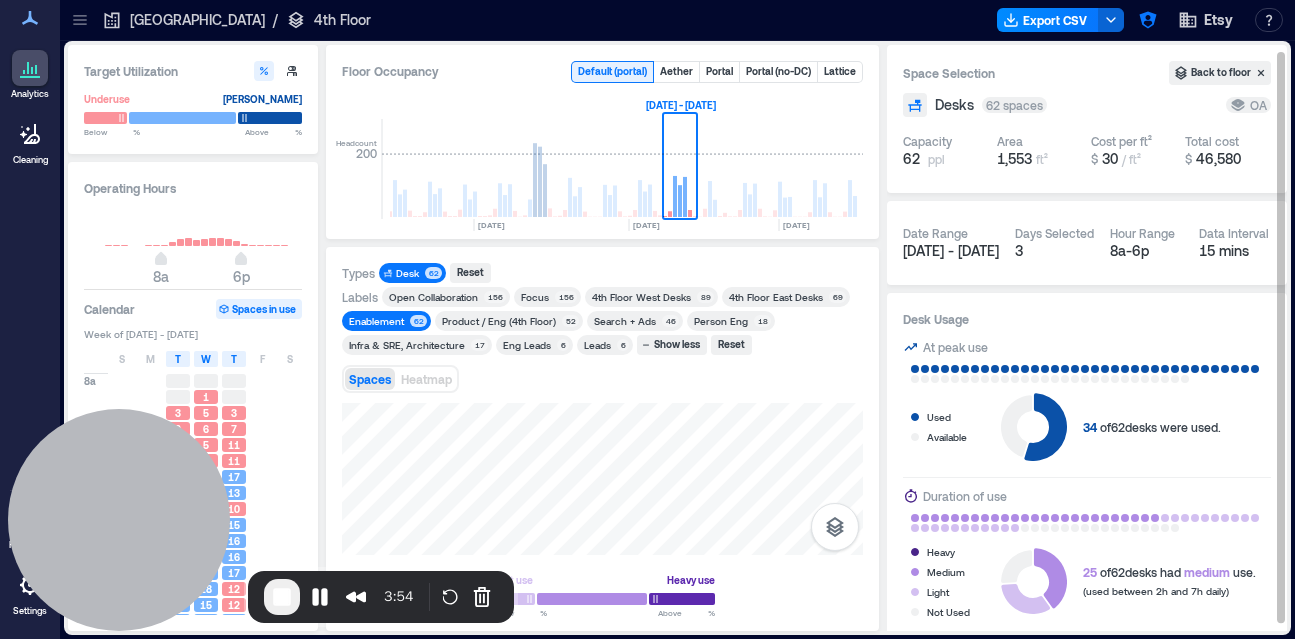 scroll, scrollTop: 15, scrollLeft: 0, axis: vertical 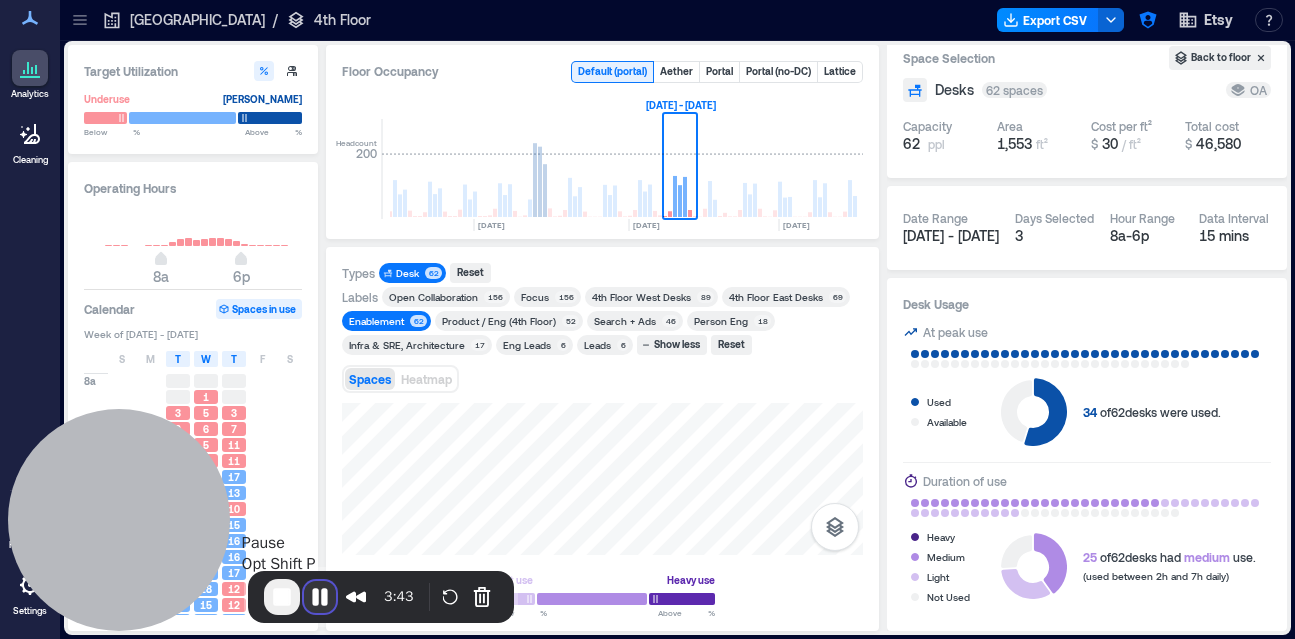 click at bounding box center [320, 597] 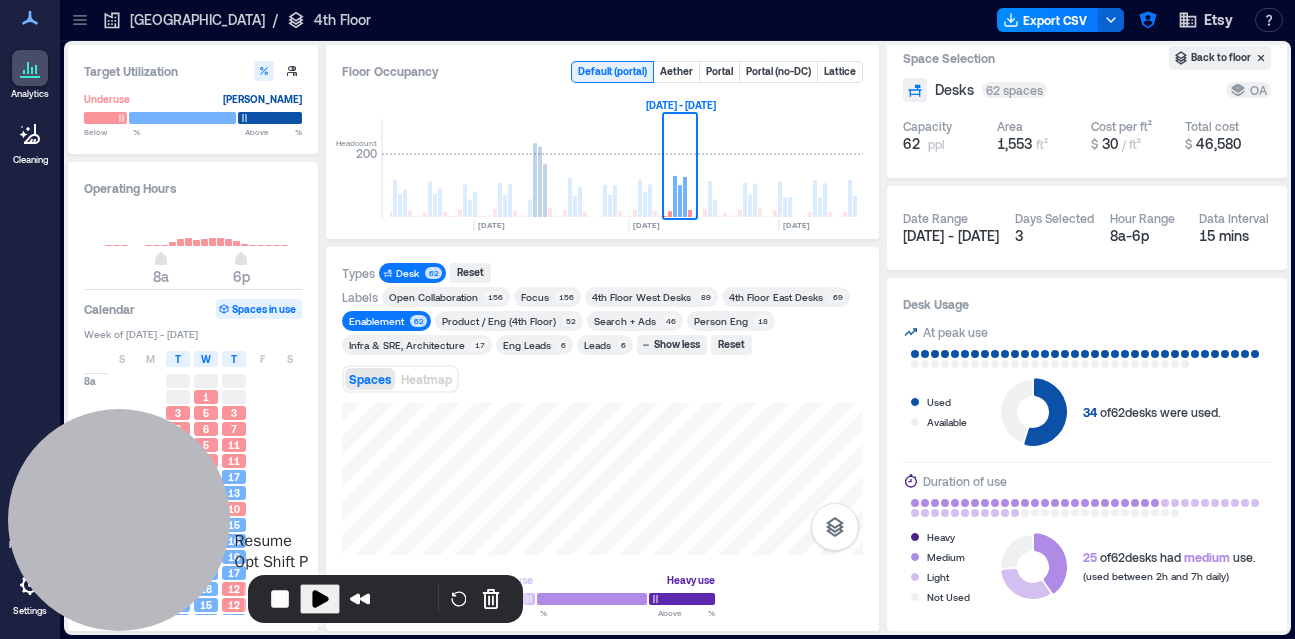 click at bounding box center [320, 599] 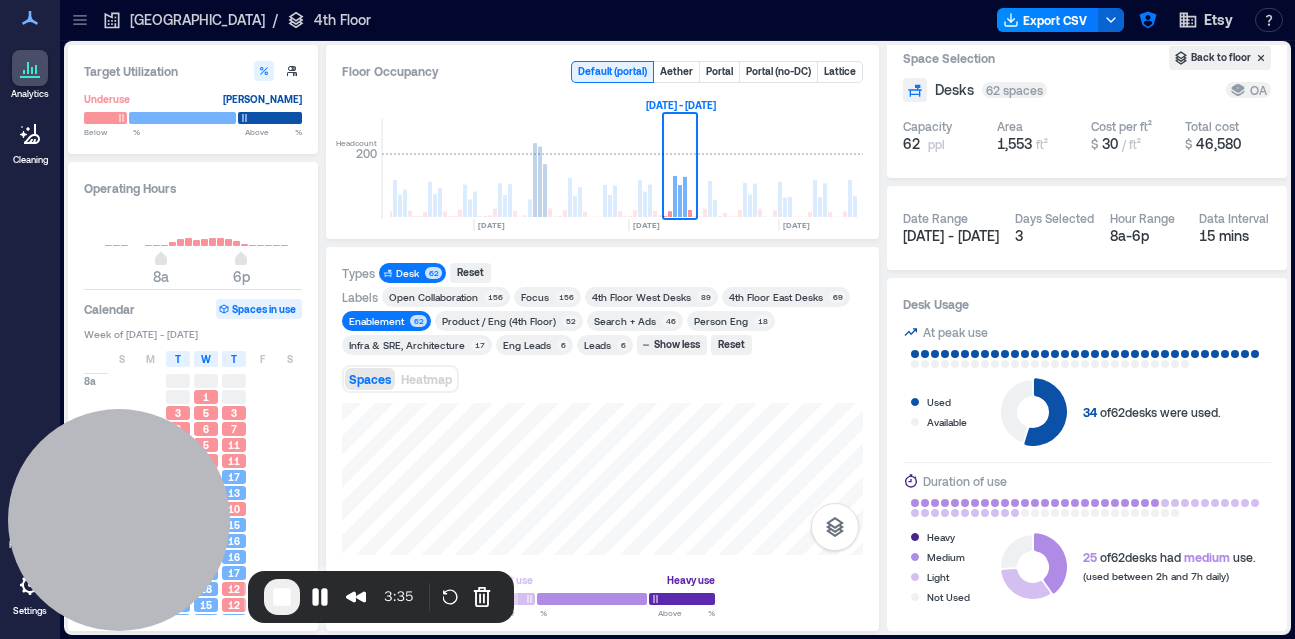 click on "[GEOGRAPHIC_DATA]" at bounding box center [197, 20] 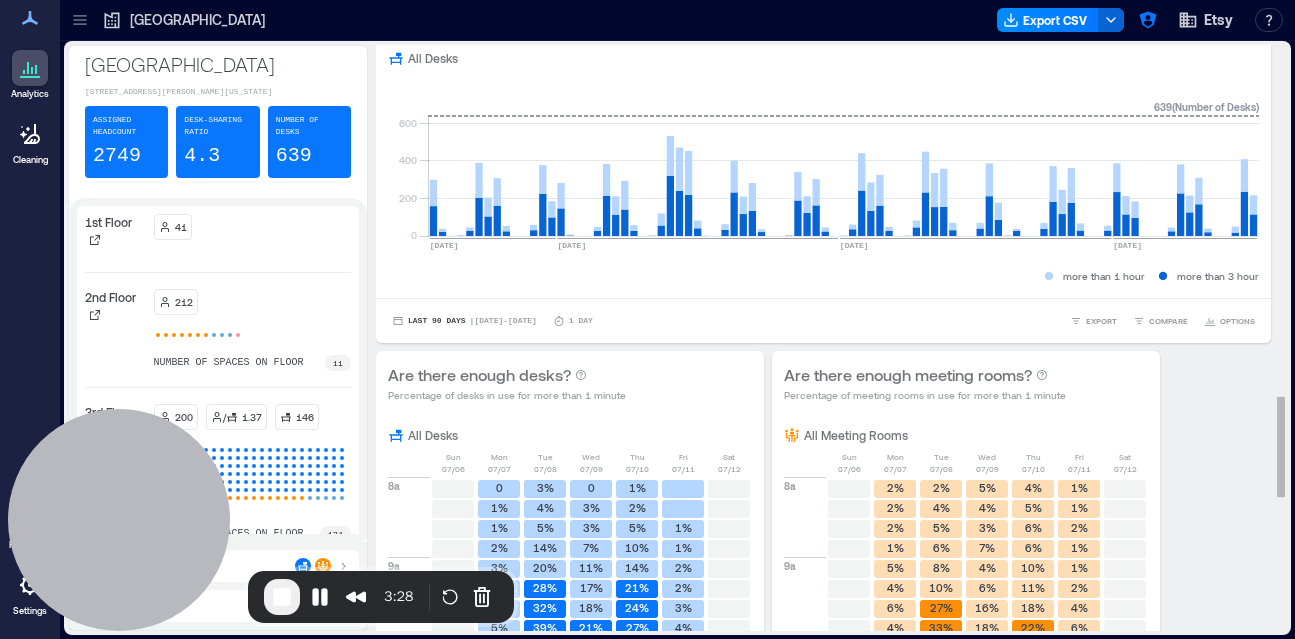 scroll, scrollTop: 2042, scrollLeft: 0, axis: vertical 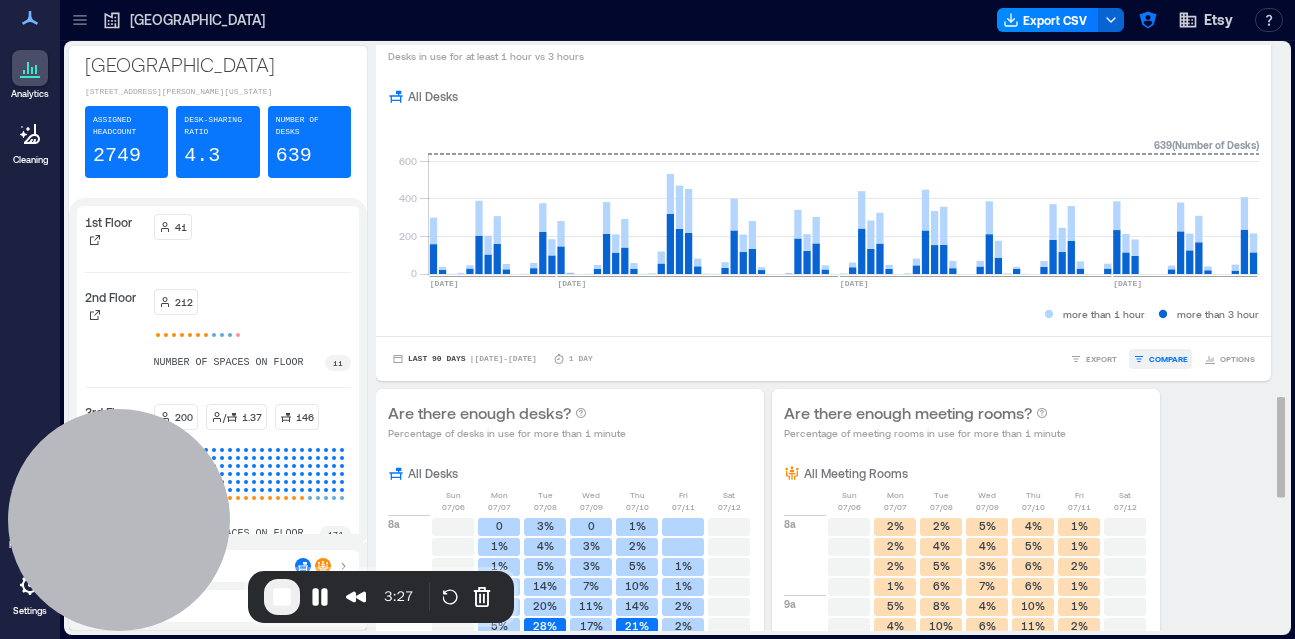 click on "COMPARE" at bounding box center [1168, 359] 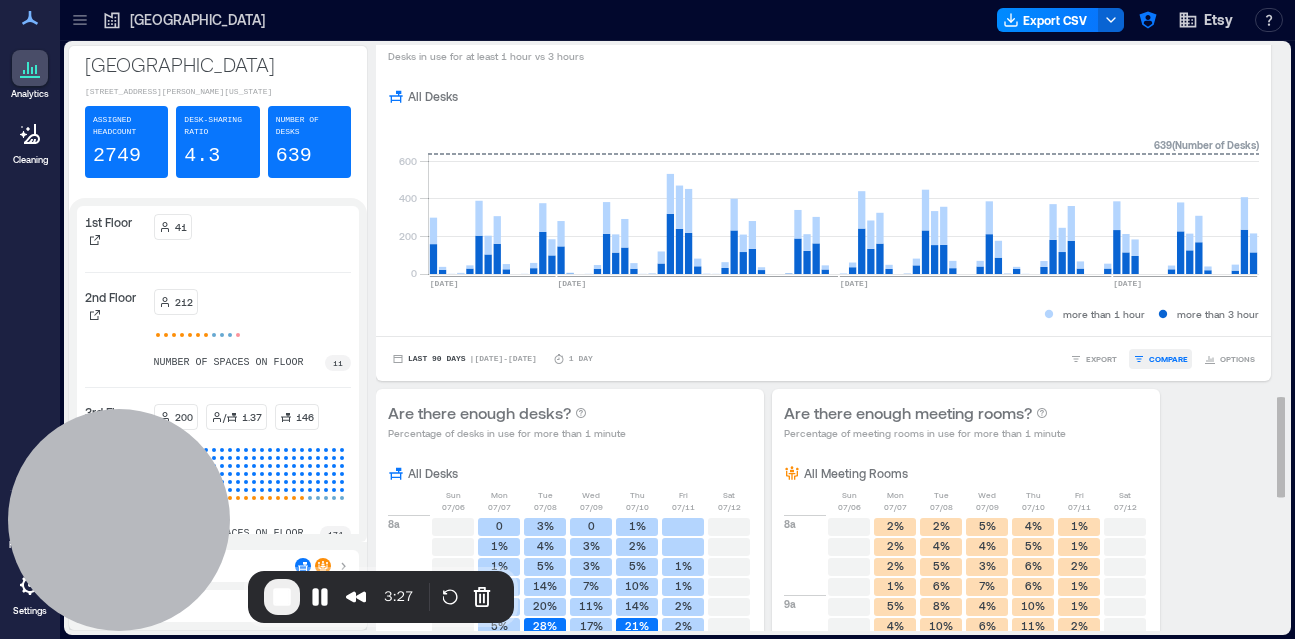 scroll, scrollTop: 1891, scrollLeft: 0, axis: vertical 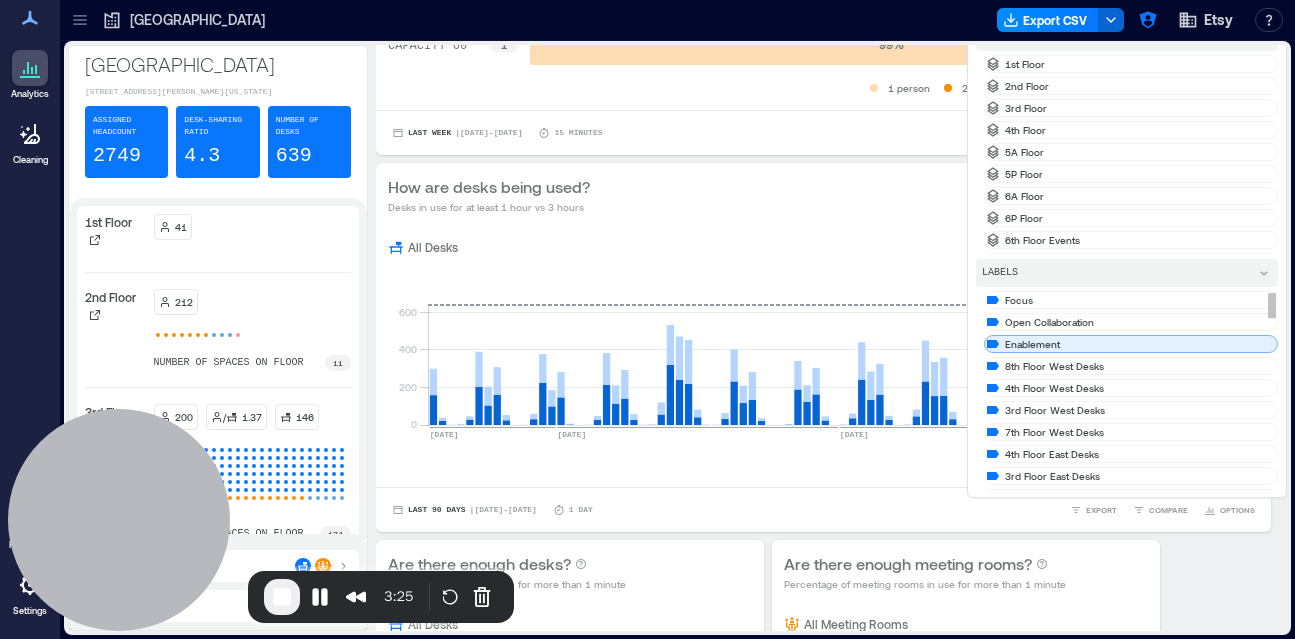 click on "Enablement" at bounding box center [1032, 344] 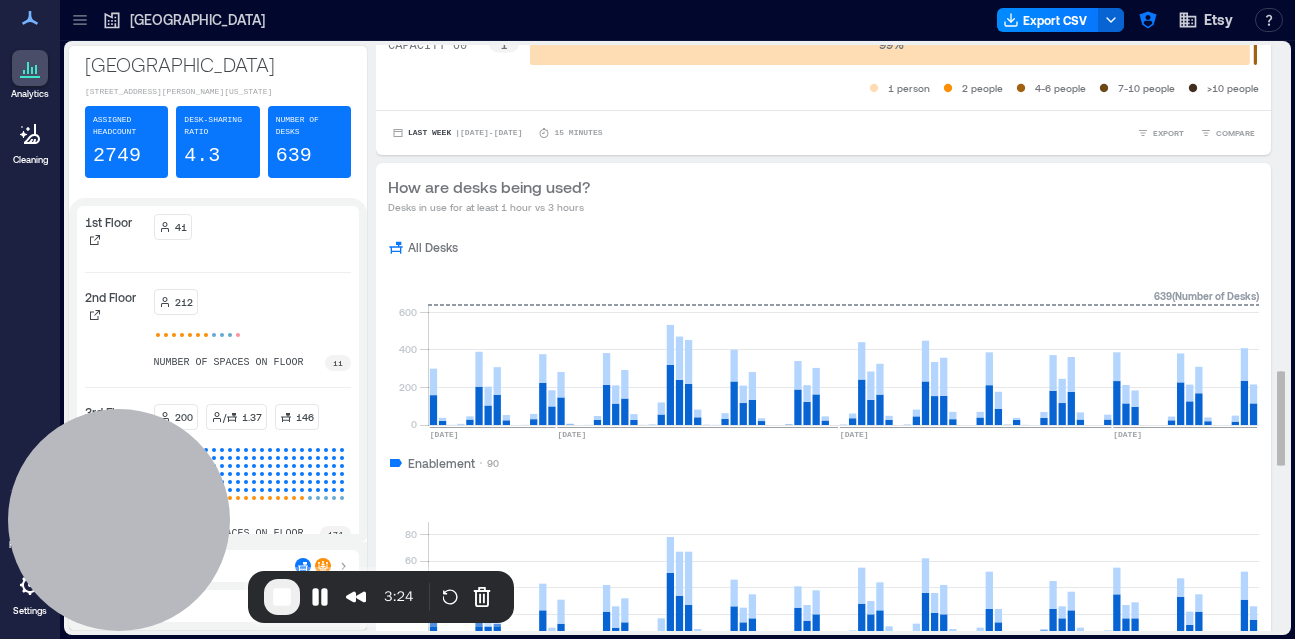 click on "All Desks 0 200 400 600 [DATE] [DATE] [DATE] [DATE] 639  ( Number of Desks ) Enablement 90 0 20 40 60 80 [DATE] [DATE] [DATE] [DATE] 639  ( Number of Desks ) more than 1 hour more than 3 hour" at bounding box center [823, 465] 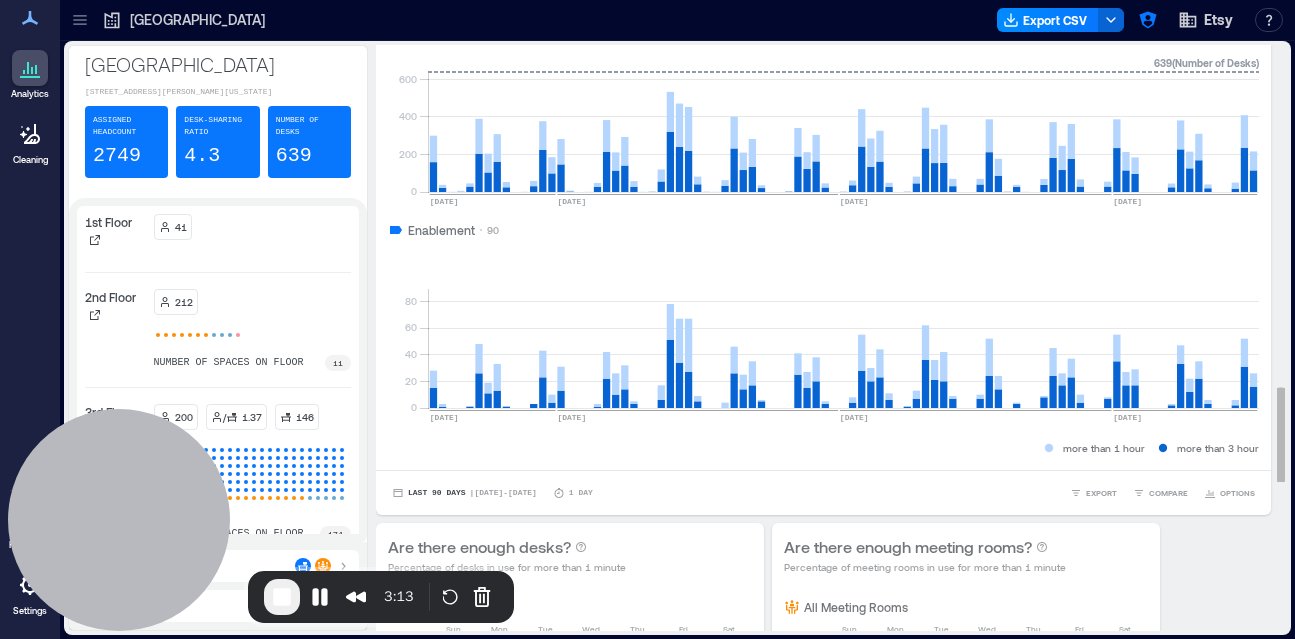 scroll, scrollTop: 2093, scrollLeft: 0, axis: vertical 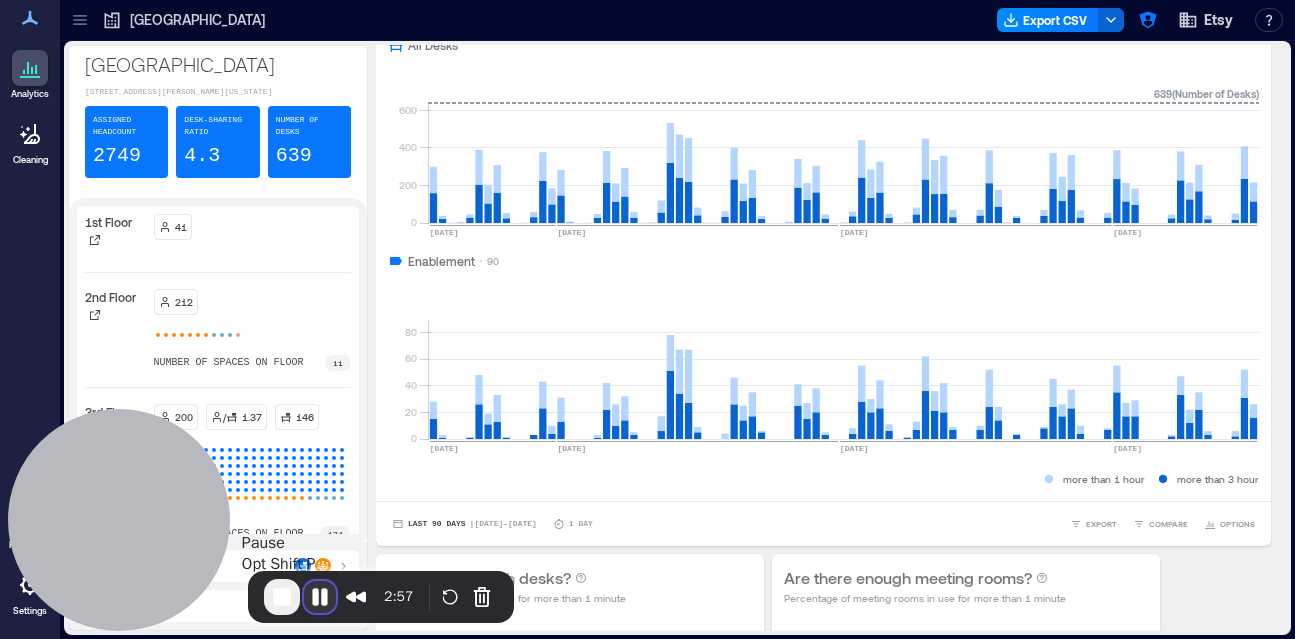 click at bounding box center [320, 597] 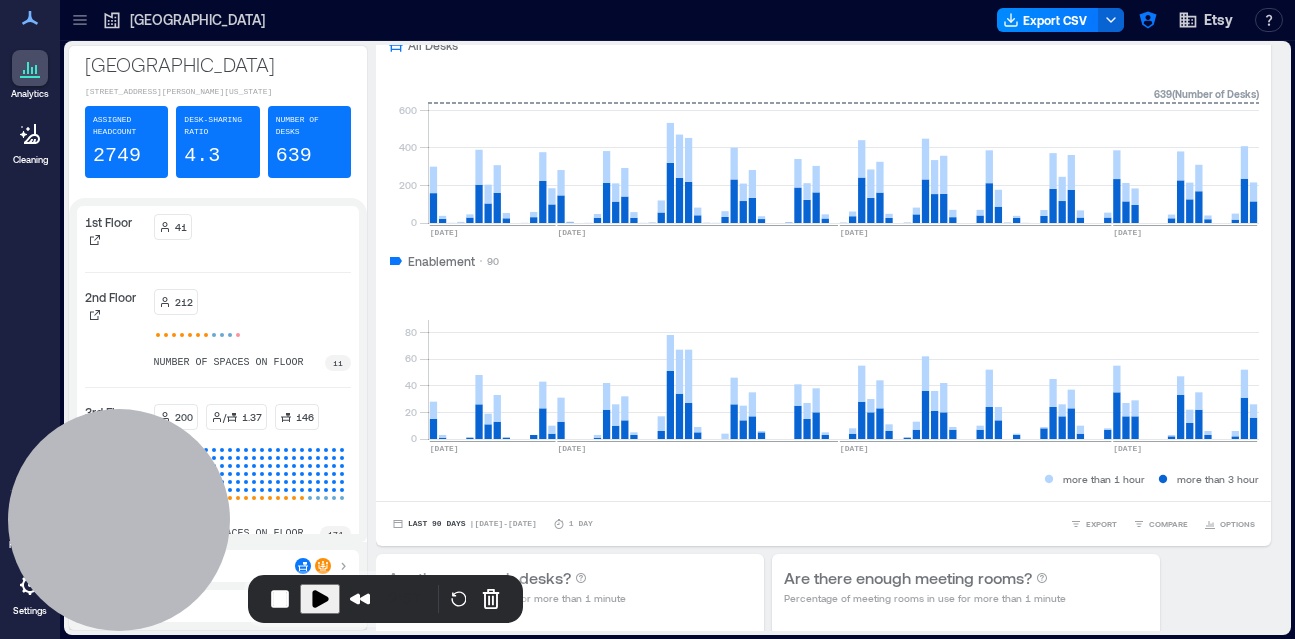 click at bounding box center [802, 60] 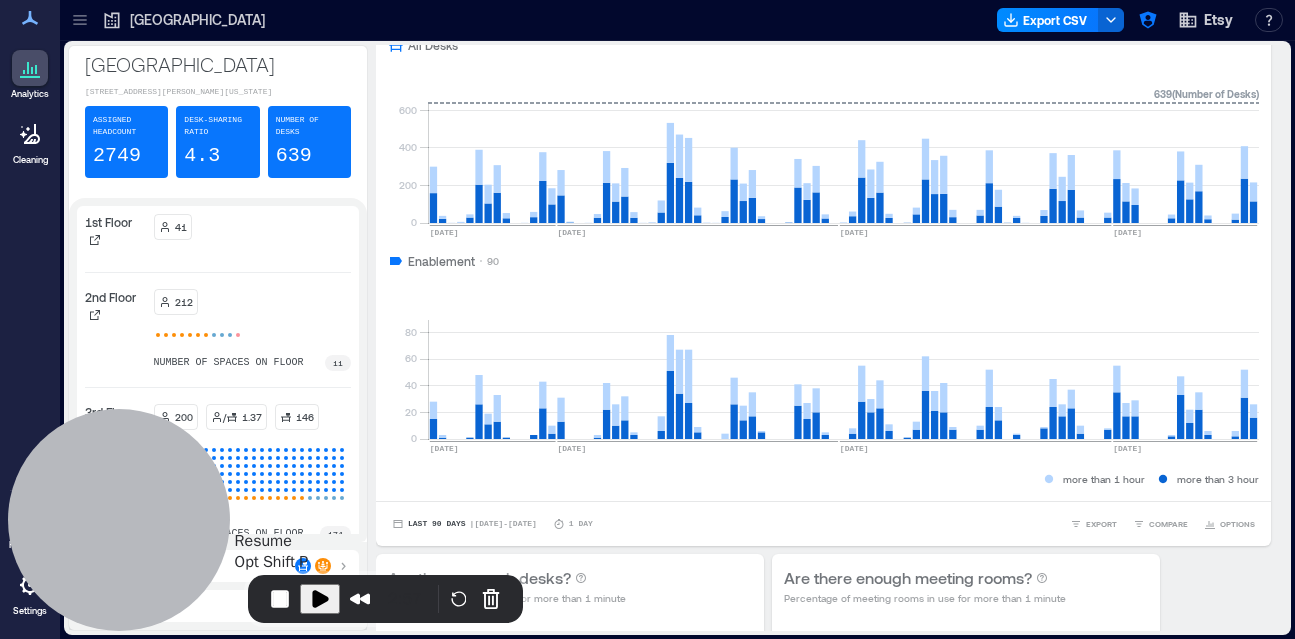 click at bounding box center (320, 599) 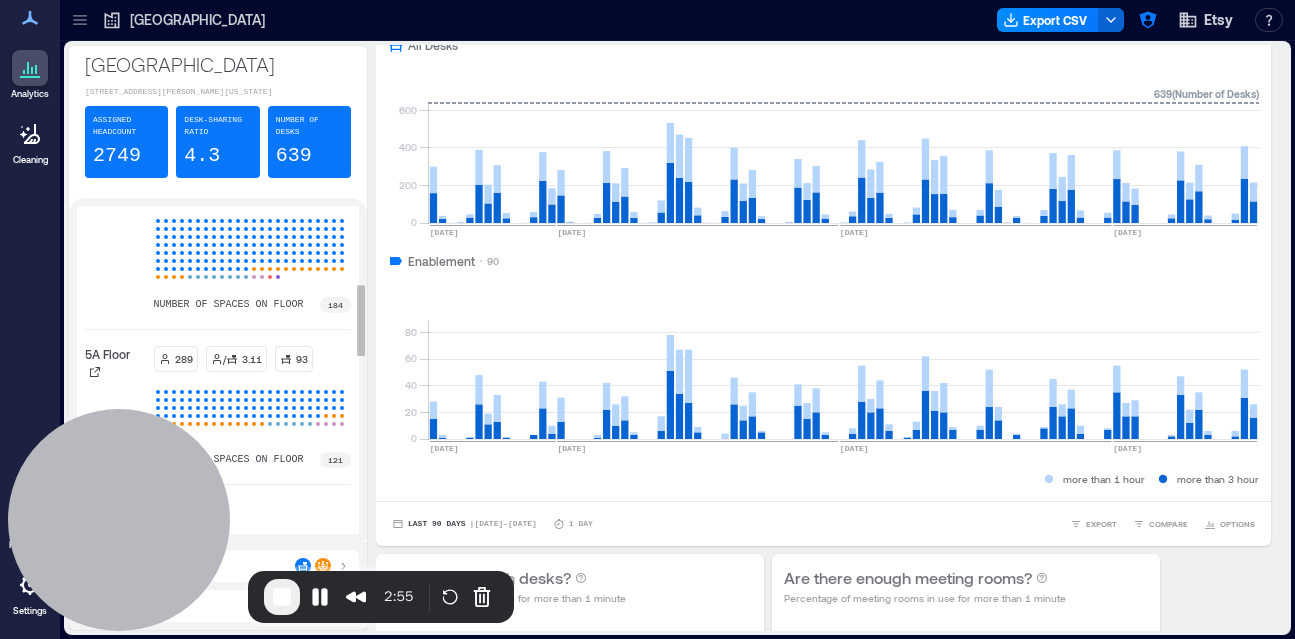 scroll, scrollTop: 369, scrollLeft: 0, axis: vertical 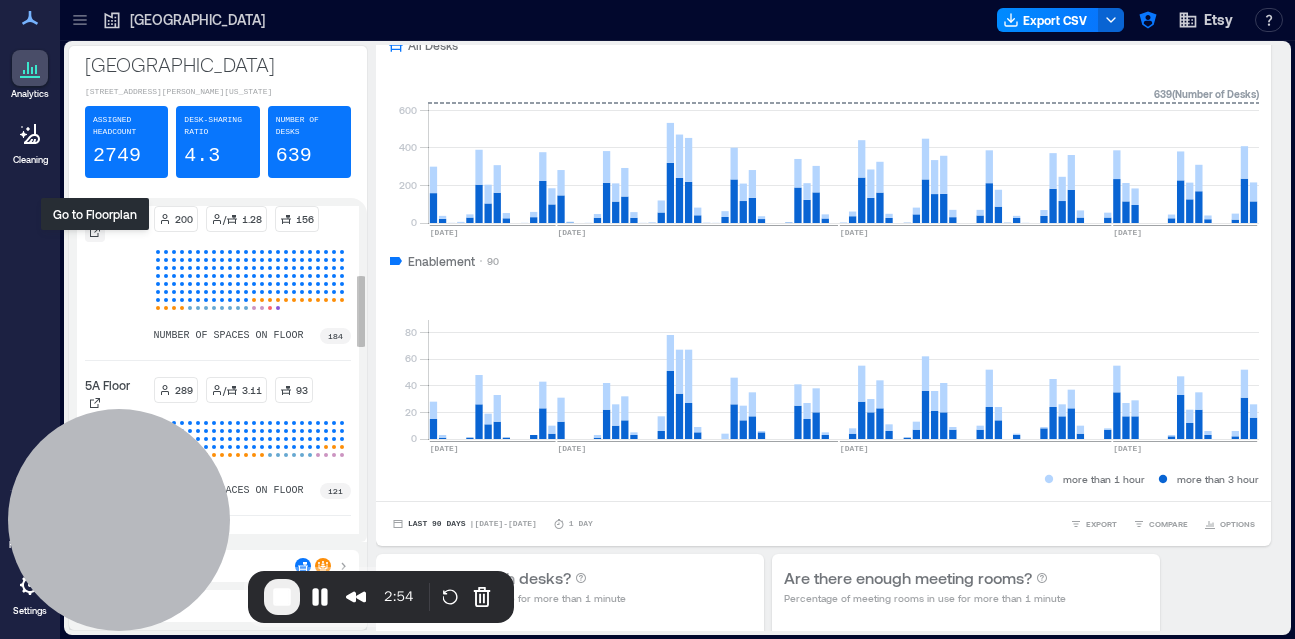 click 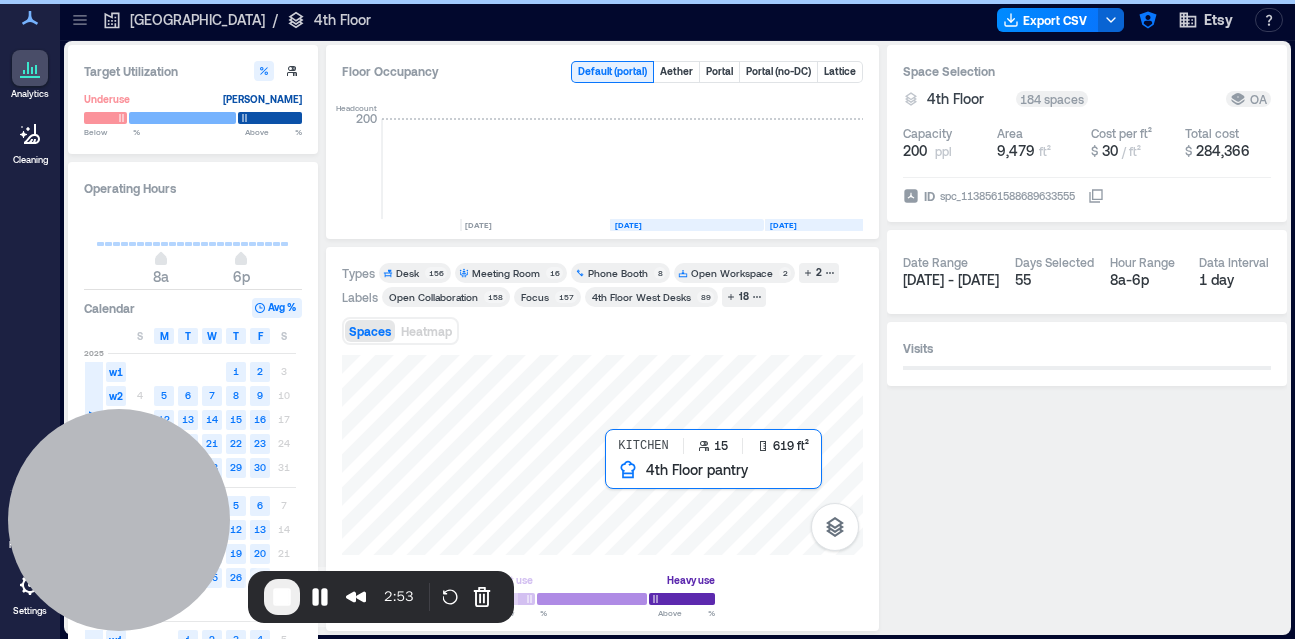 scroll, scrollTop: 0, scrollLeft: 3067, axis: horizontal 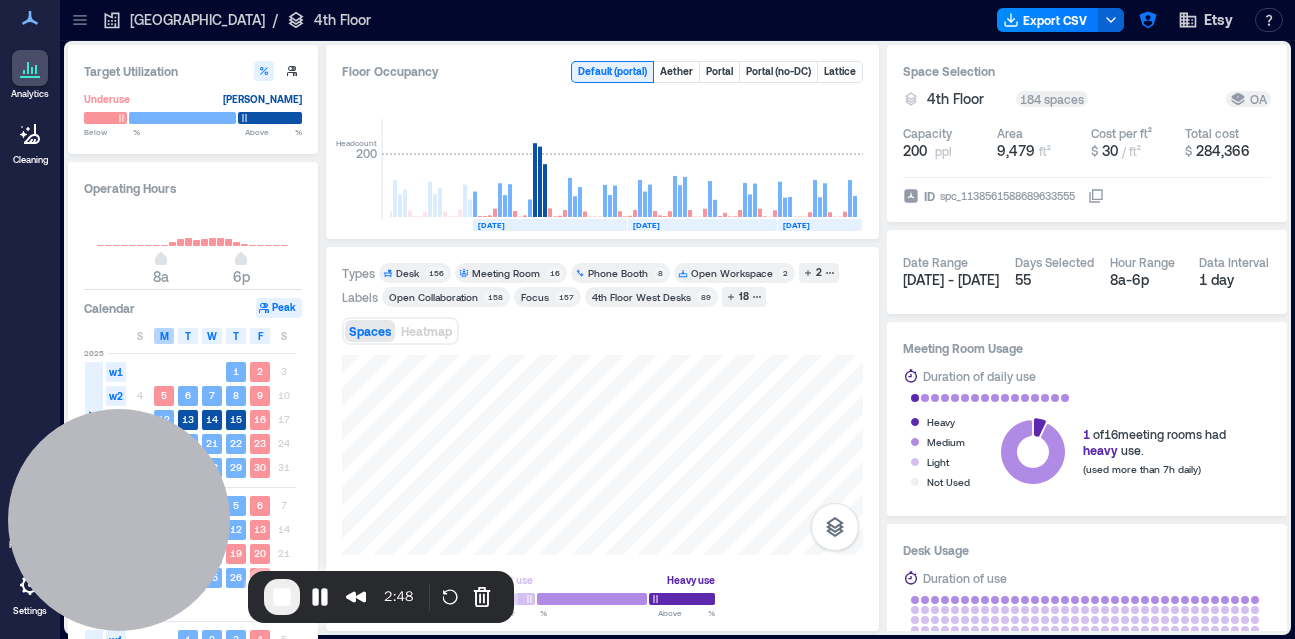 click on "M" at bounding box center [164, 336] 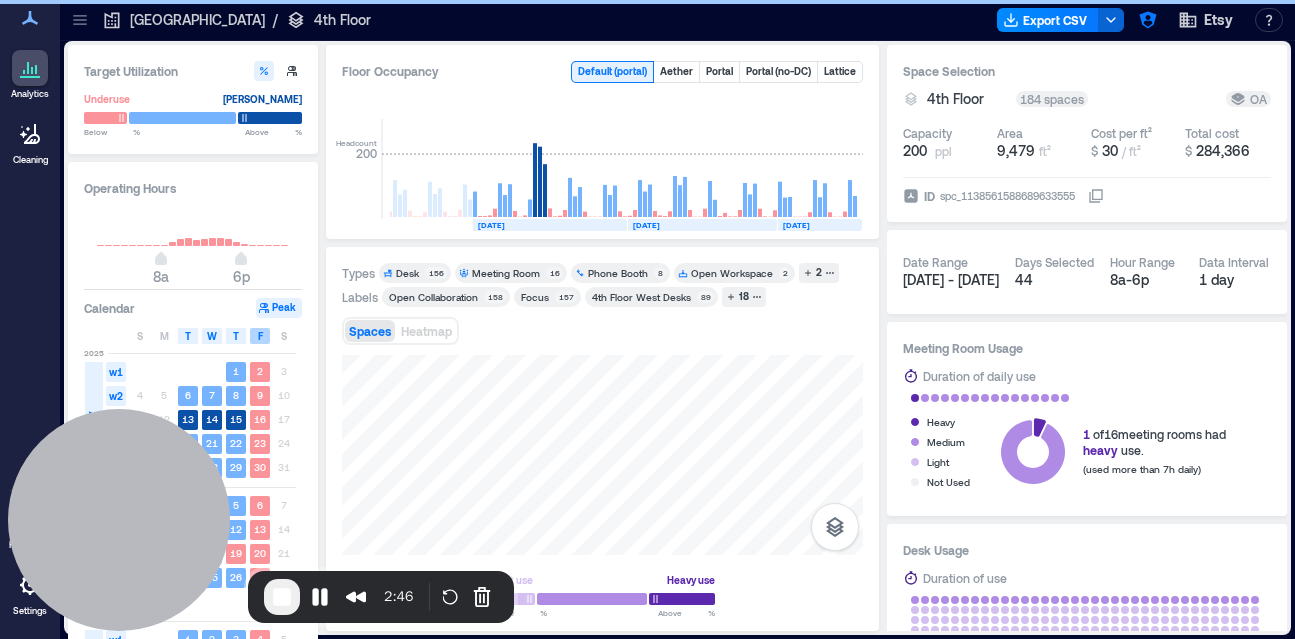 click on "F" at bounding box center [260, 336] 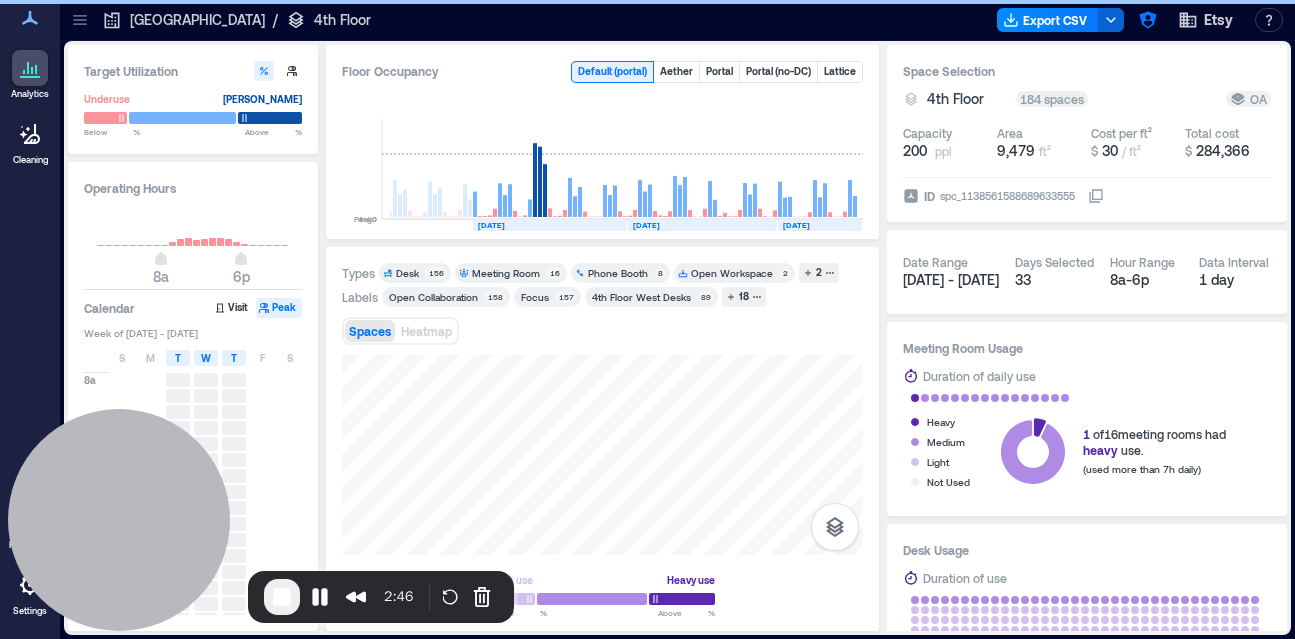 click 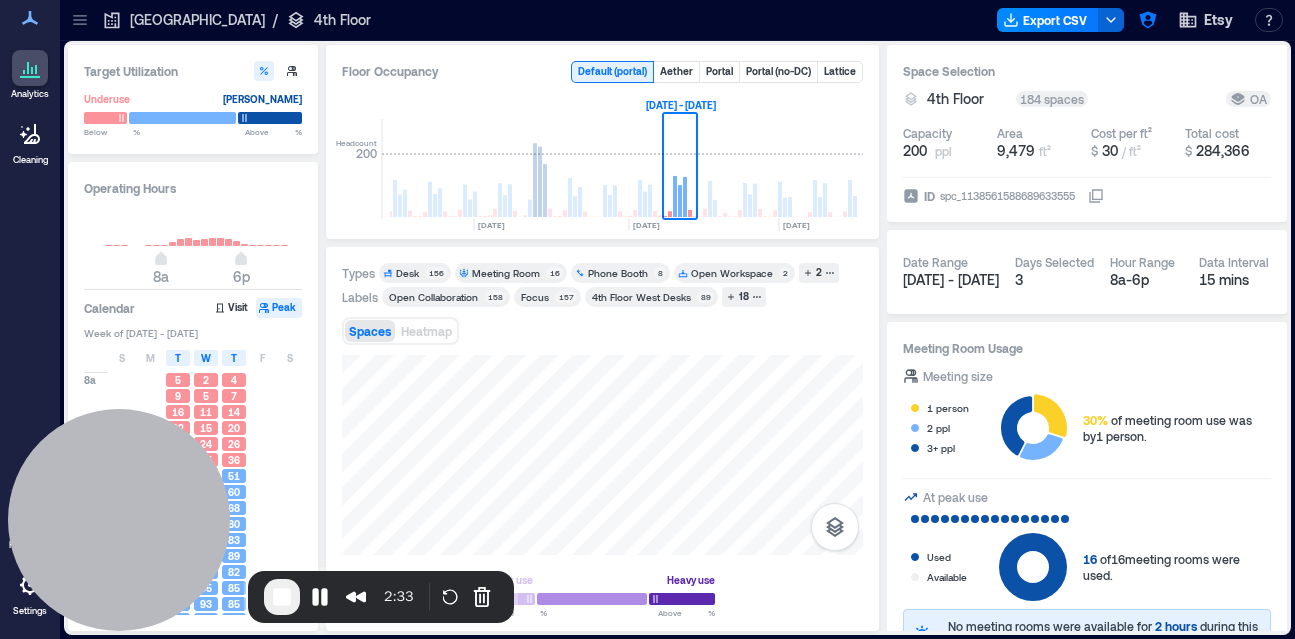 click on "Meeting Room" at bounding box center (506, 273) 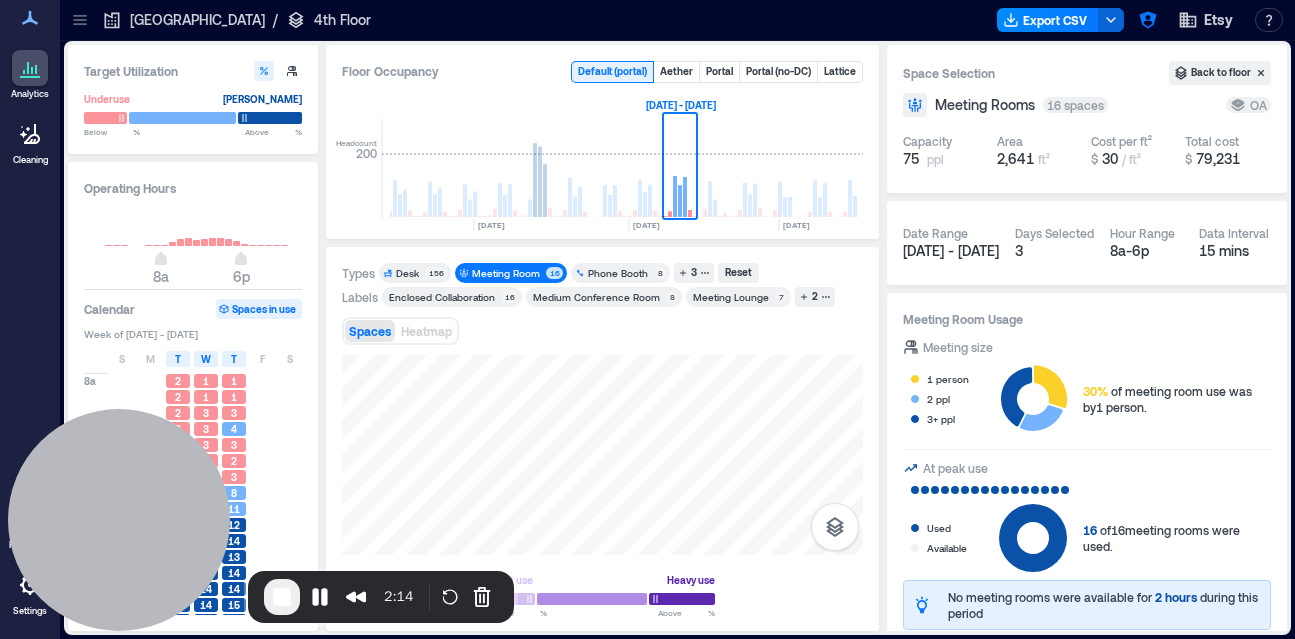 click on "[GEOGRAPHIC_DATA]" at bounding box center (197, 20) 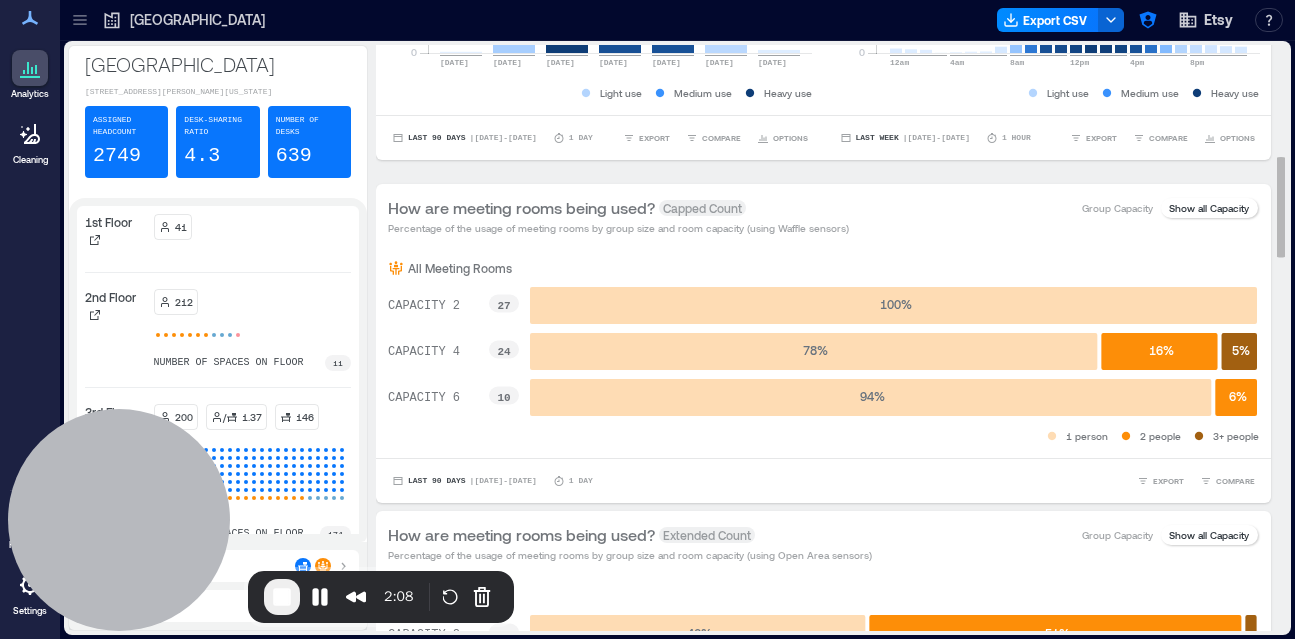 scroll, scrollTop: 642, scrollLeft: 0, axis: vertical 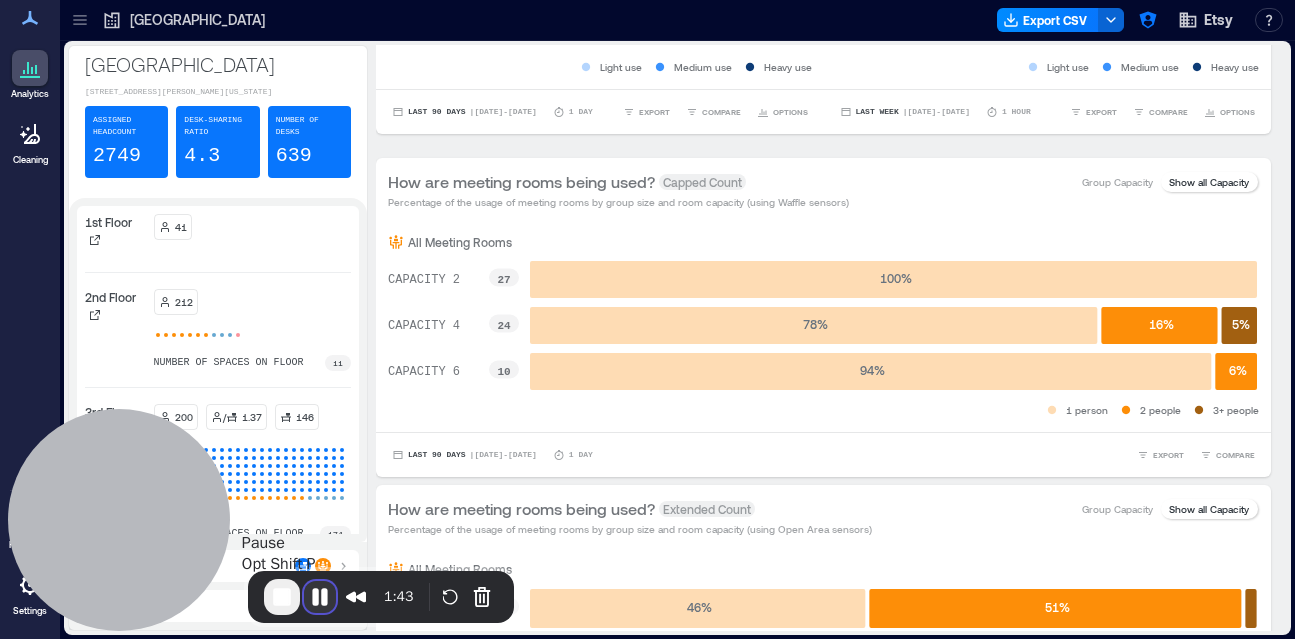click at bounding box center [320, 597] 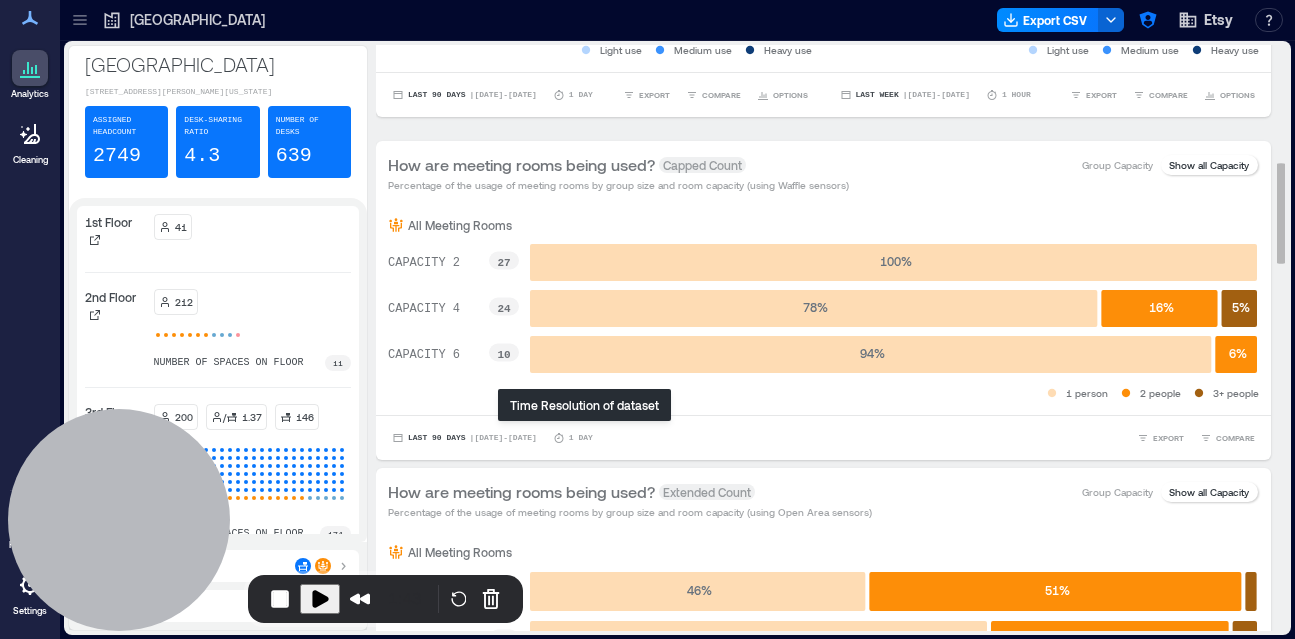 scroll, scrollTop: 678, scrollLeft: 0, axis: vertical 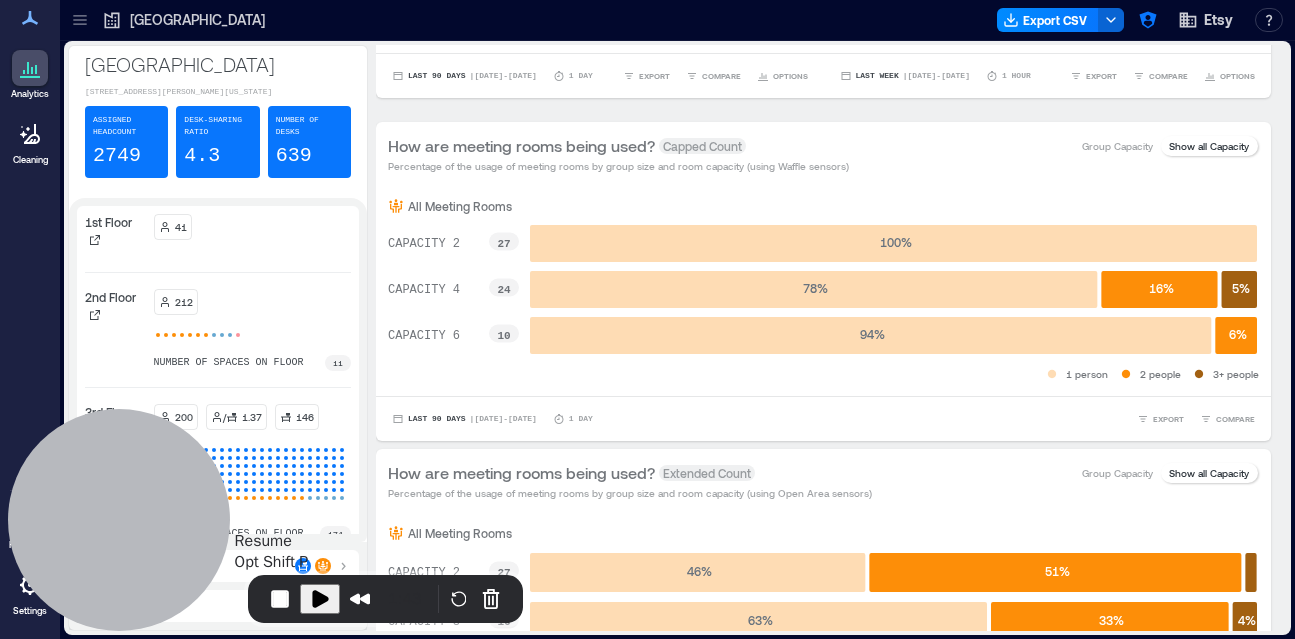 click at bounding box center [320, 599] 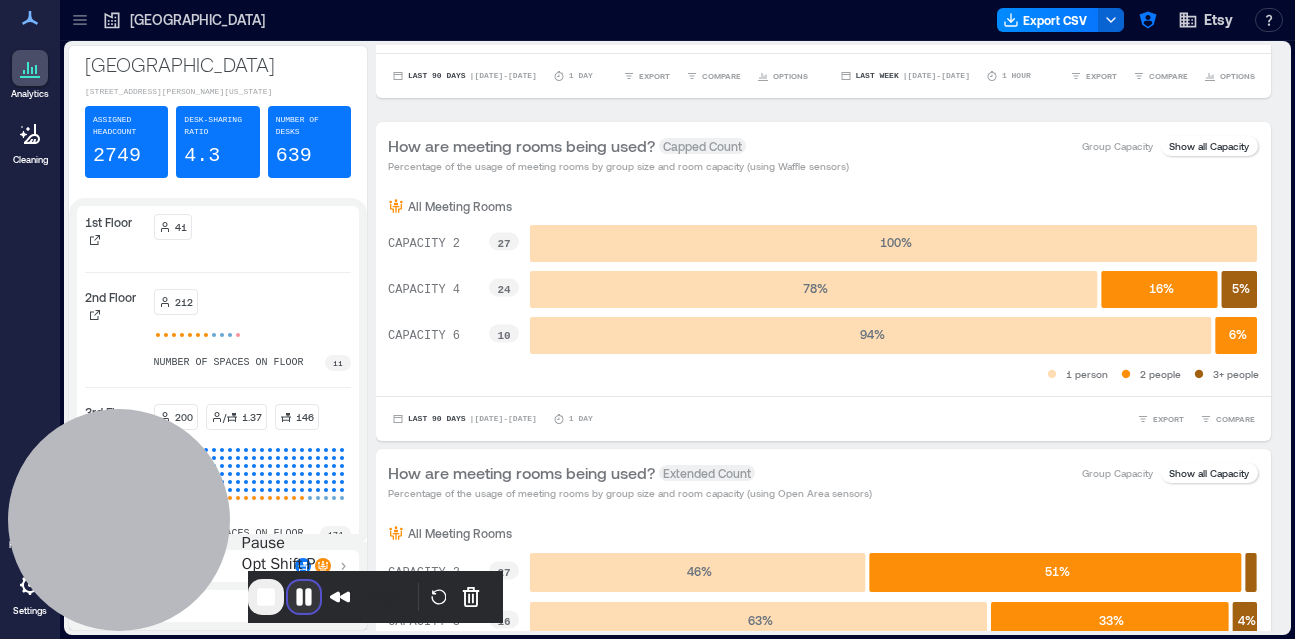 click at bounding box center (304, 597) 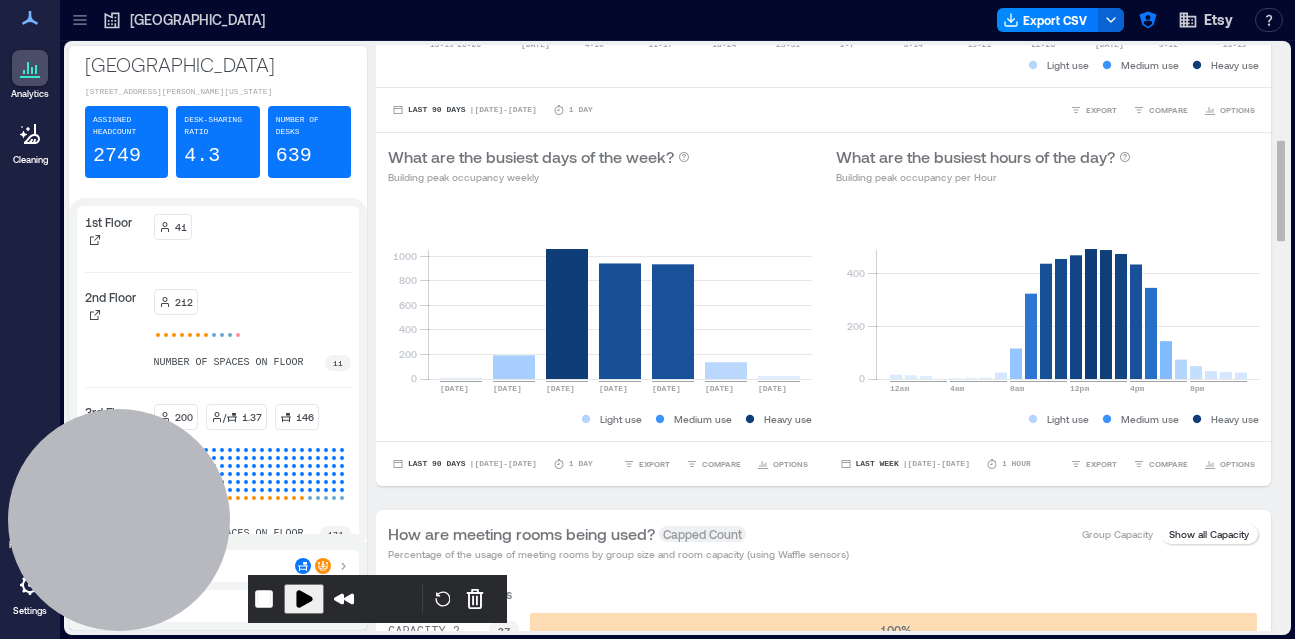 scroll, scrollTop: 0, scrollLeft: 0, axis: both 